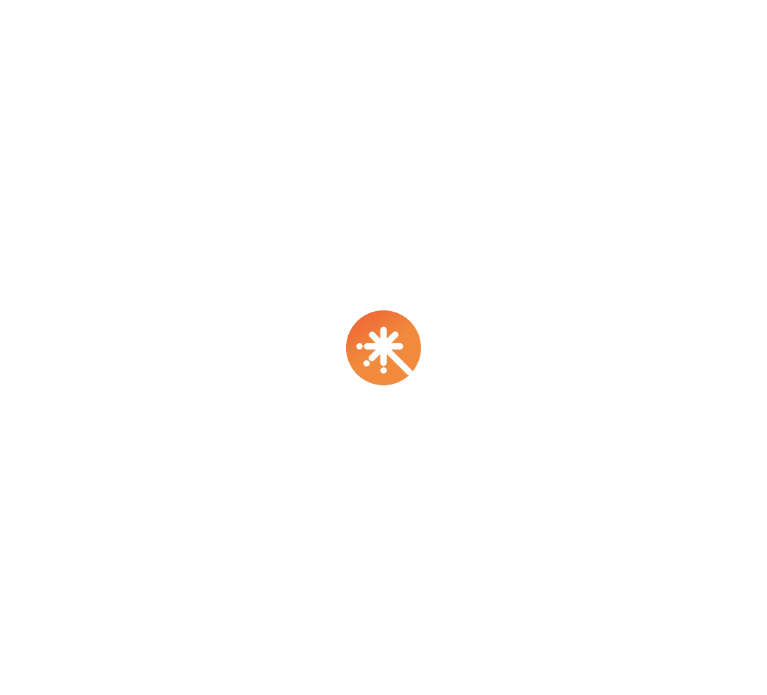scroll, scrollTop: 0, scrollLeft: 0, axis: both 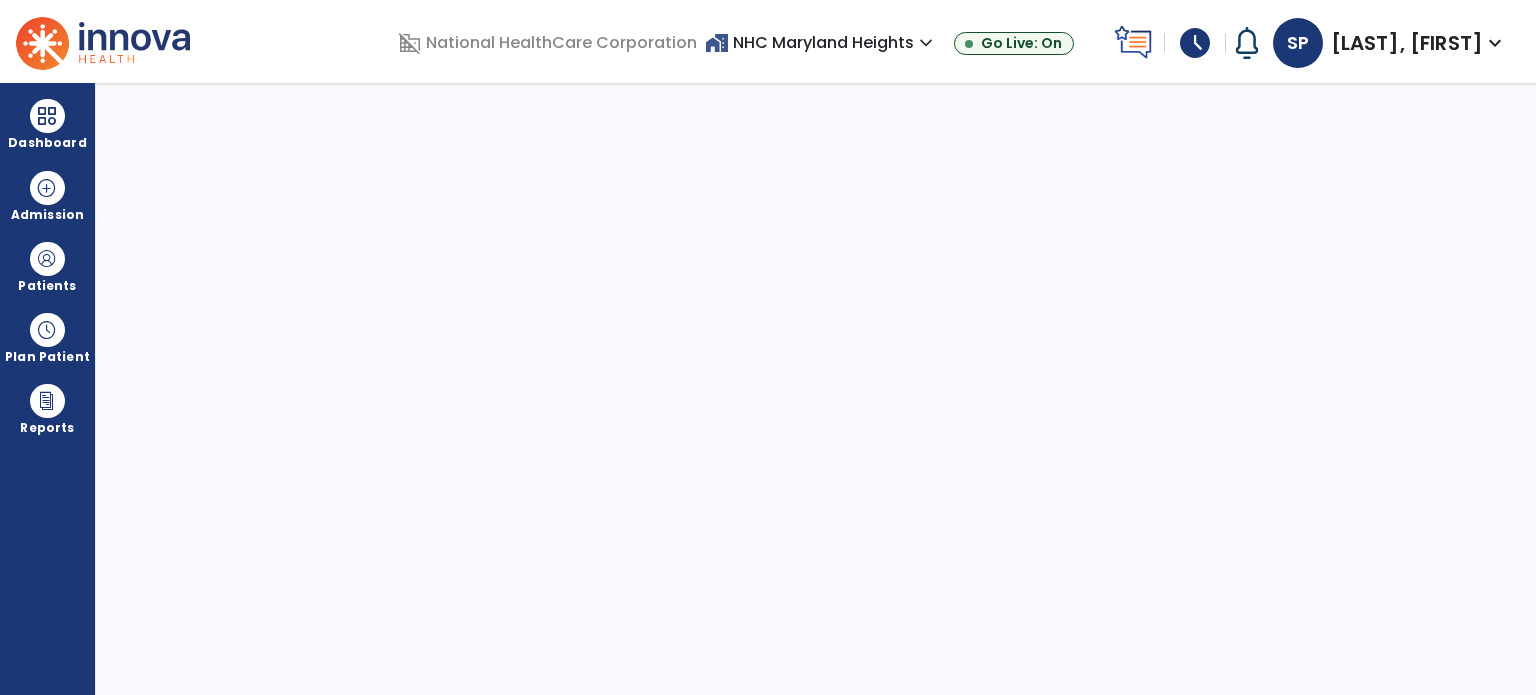 select on "****" 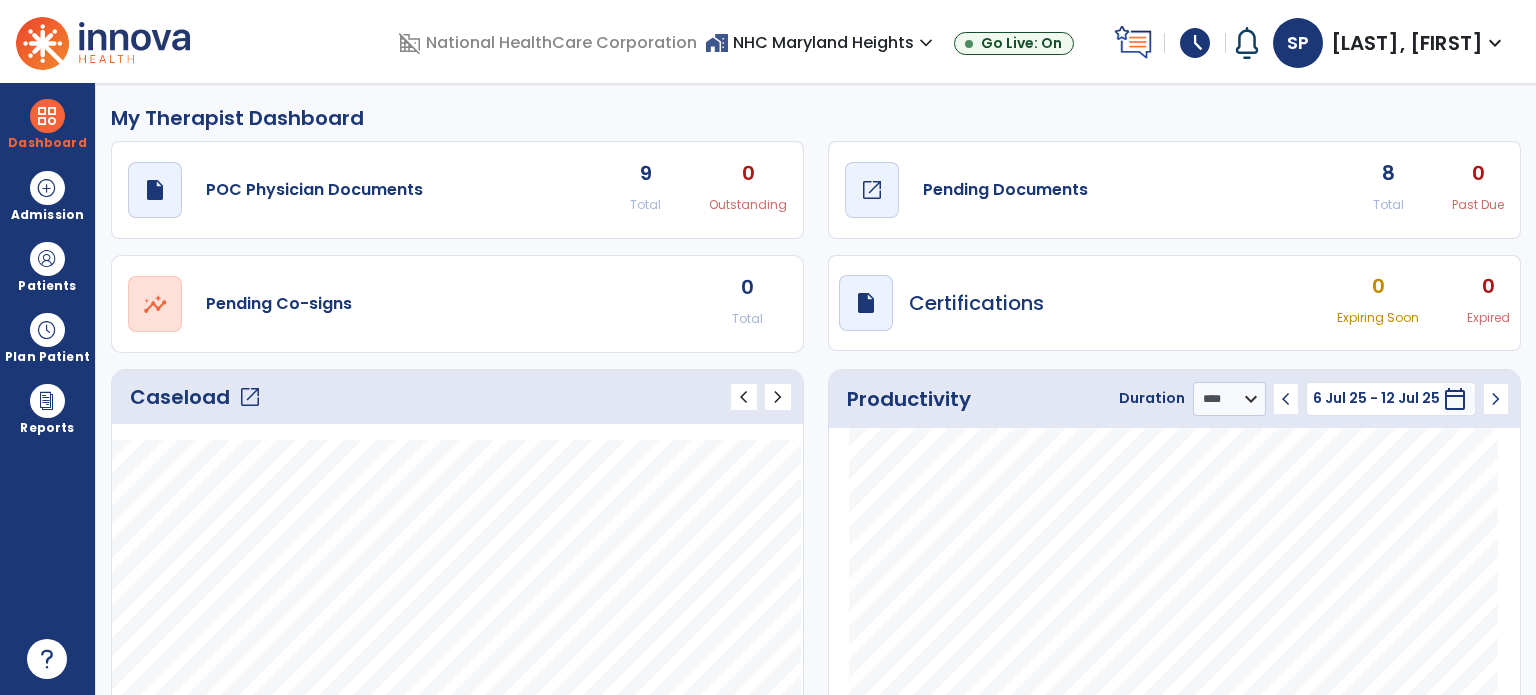 click on "Pending Documents" 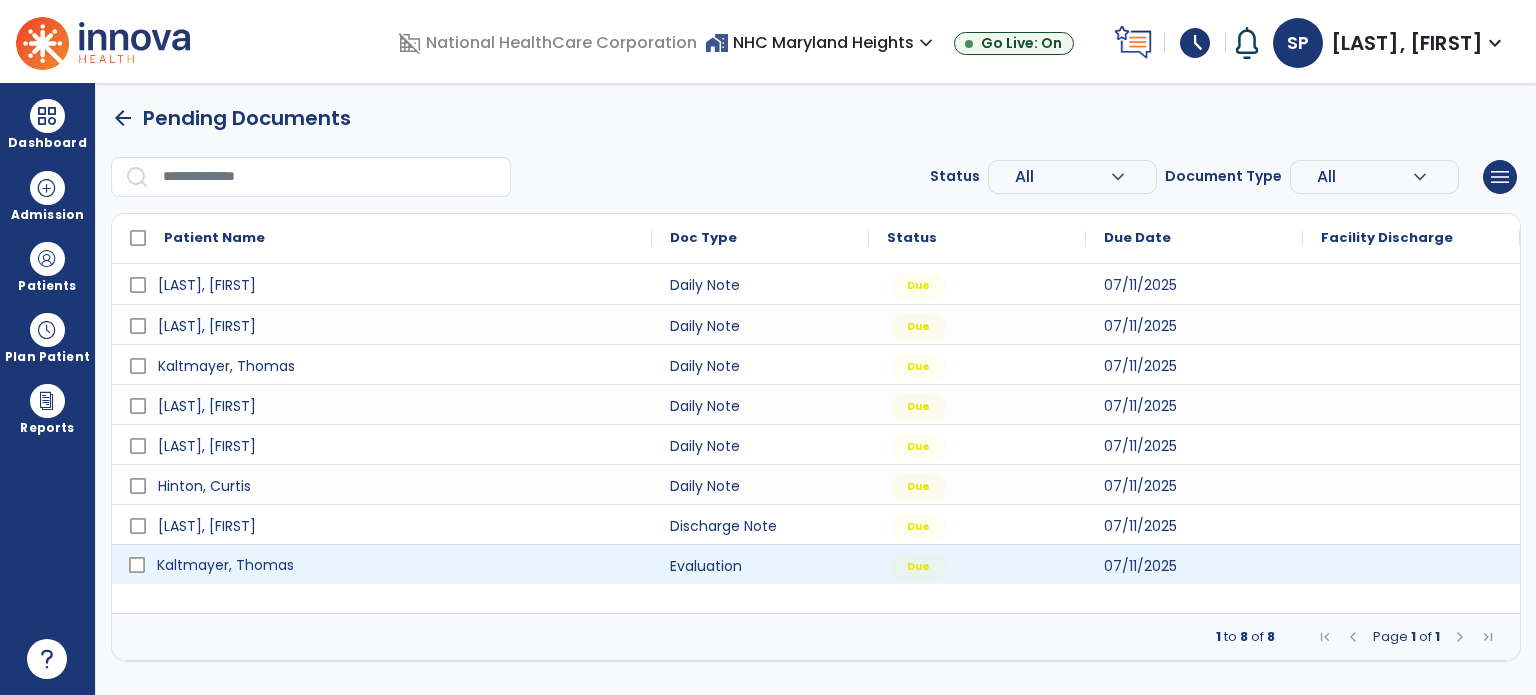click on "Kaltmayer, Thomas" at bounding box center (396, 565) 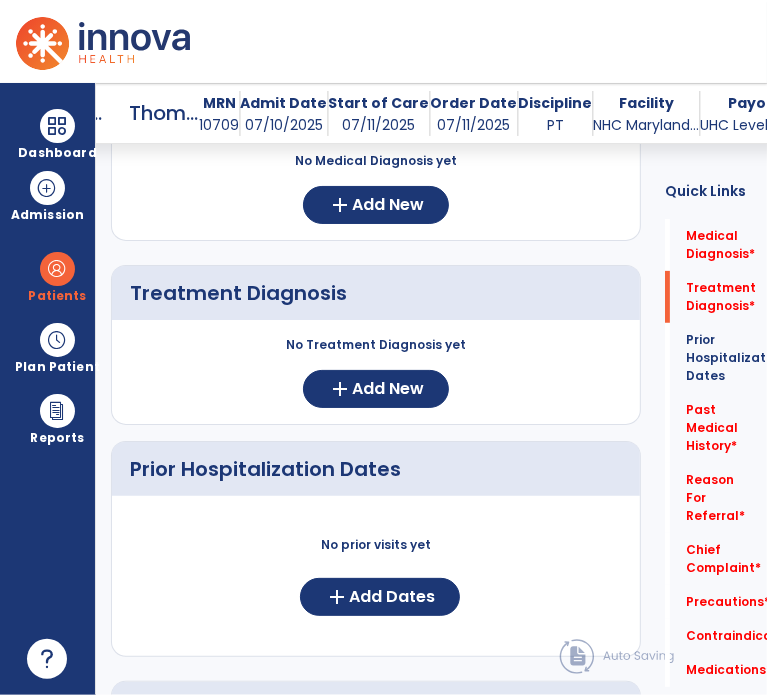 scroll, scrollTop: 320, scrollLeft: 0, axis: vertical 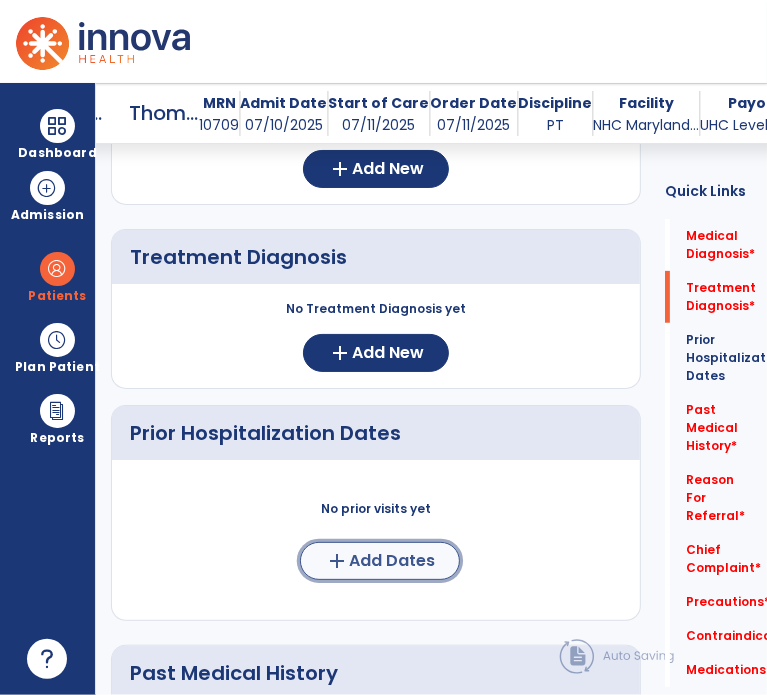 click on "Add Dates" 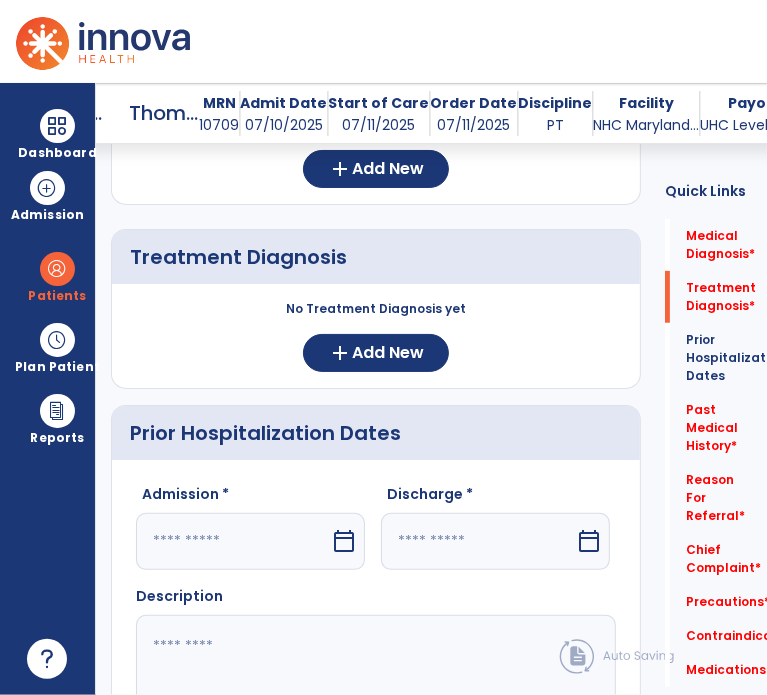 click at bounding box center (233, 541) 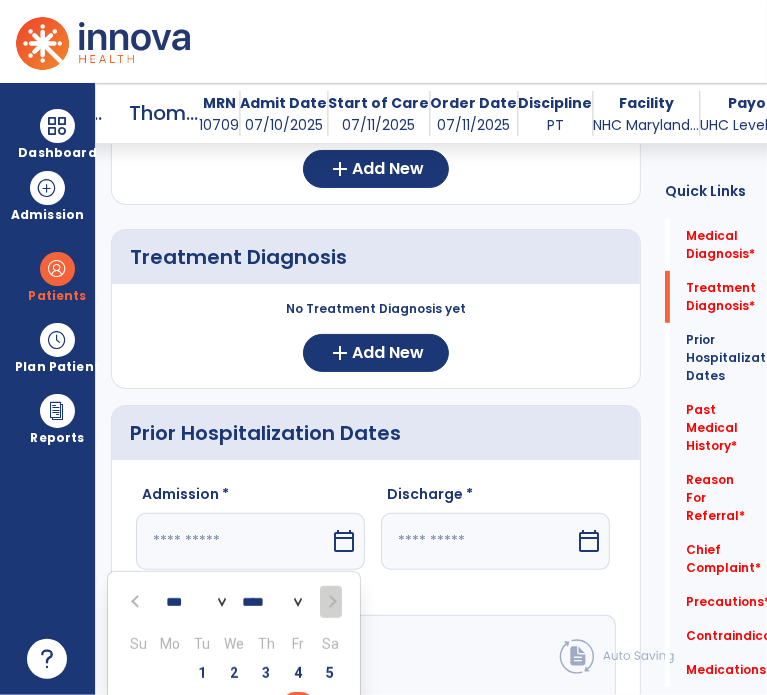 scroll, scrollTop: 346, scrollLeft: 0, axis: vertical 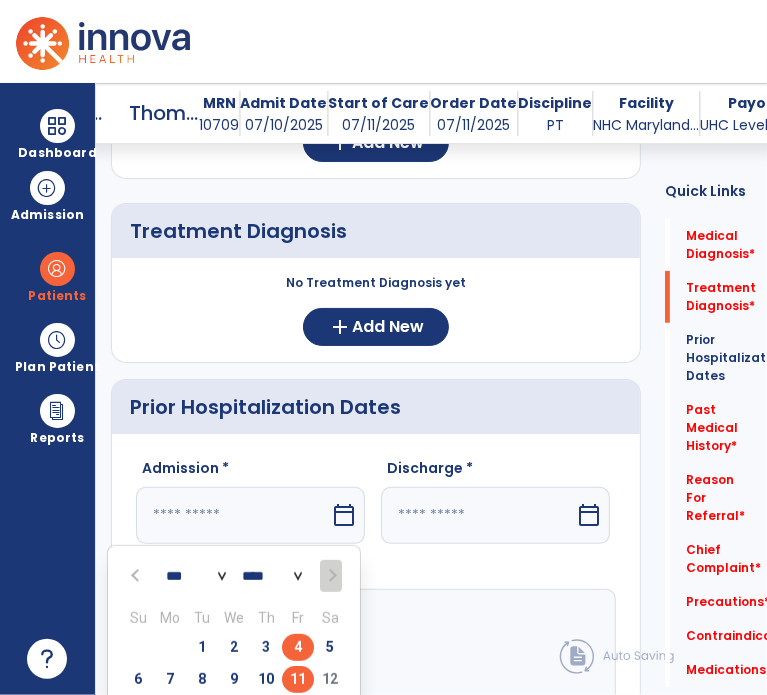 click on "4" at bounding box center [298, 647] 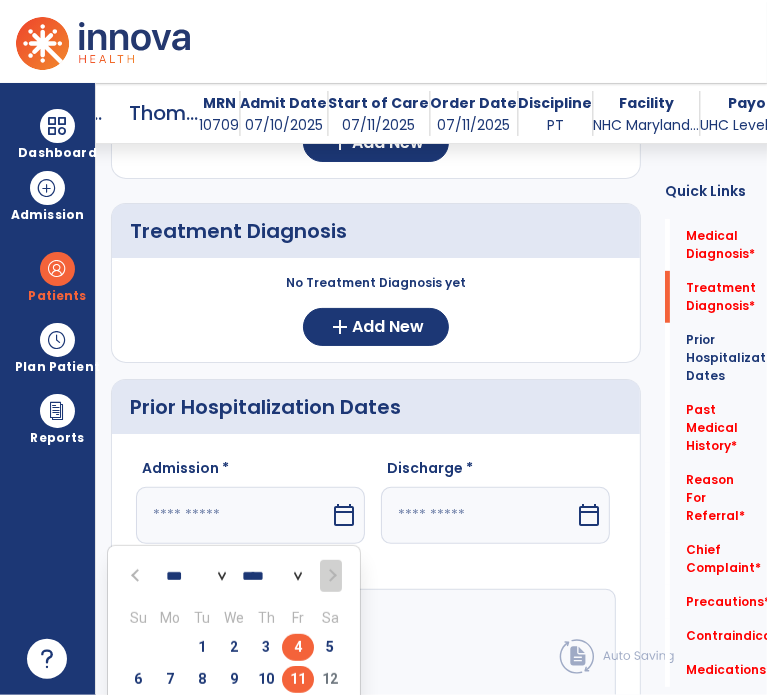 type on "********" 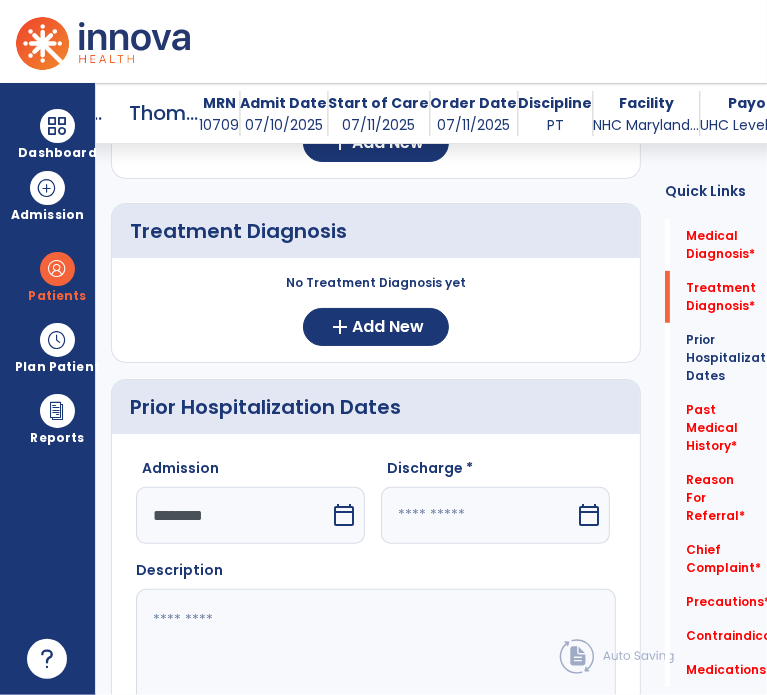 click at bounding box center (478, 515) 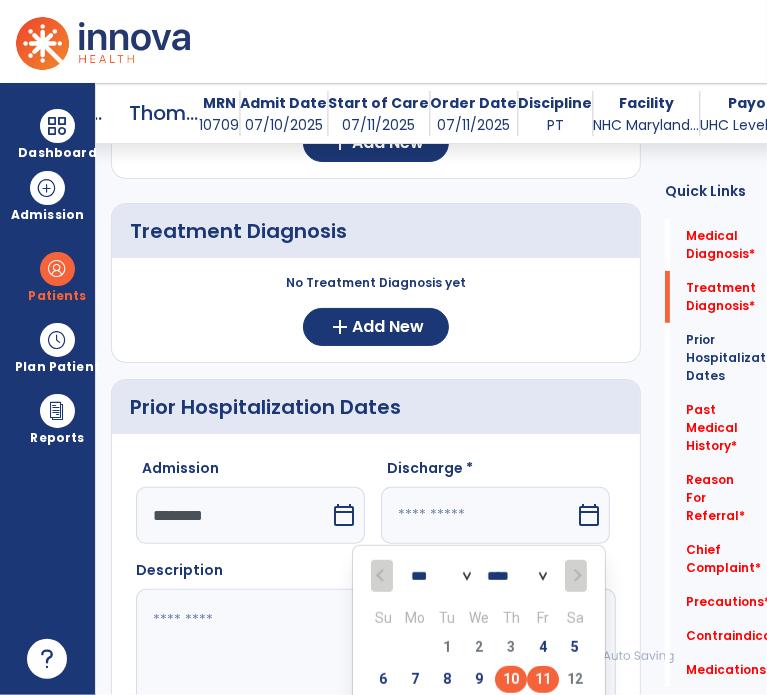 click on "10" at bounding box center [511, 679] 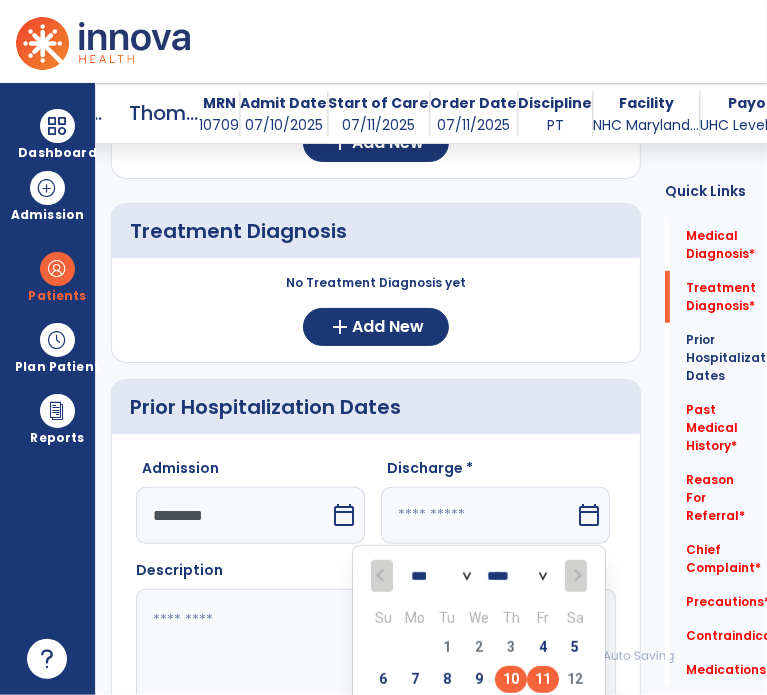 type on "*********" 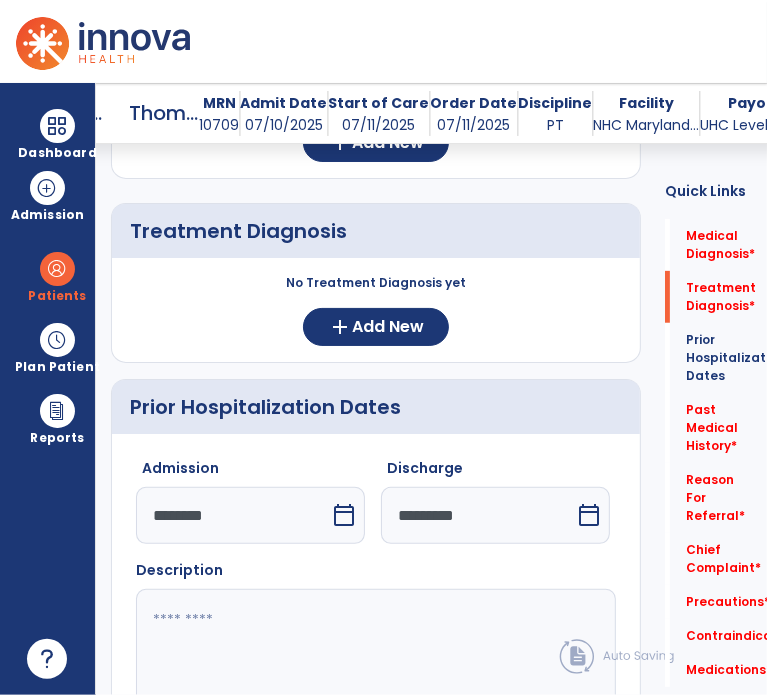 click 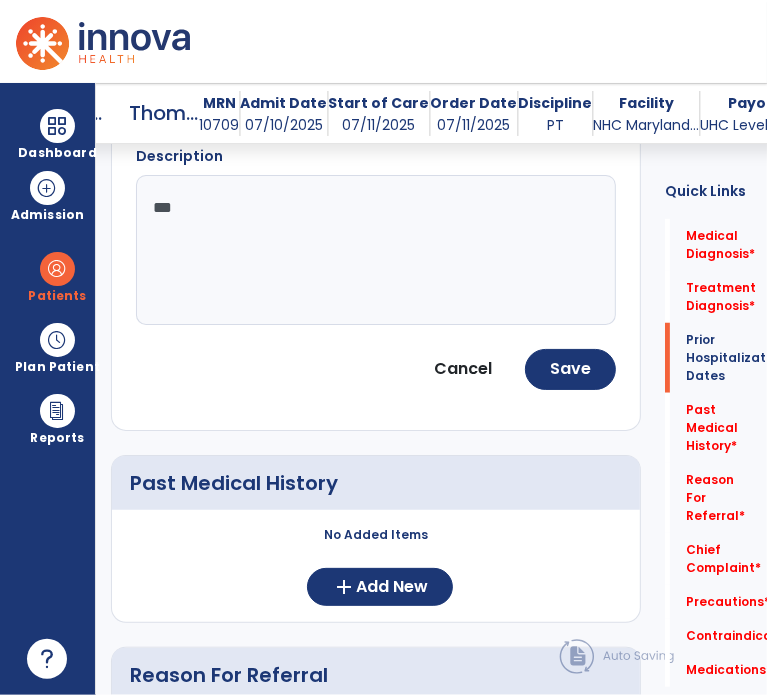 scroll, scrollTop: 766, scrollLeft: 0, axis: vertical 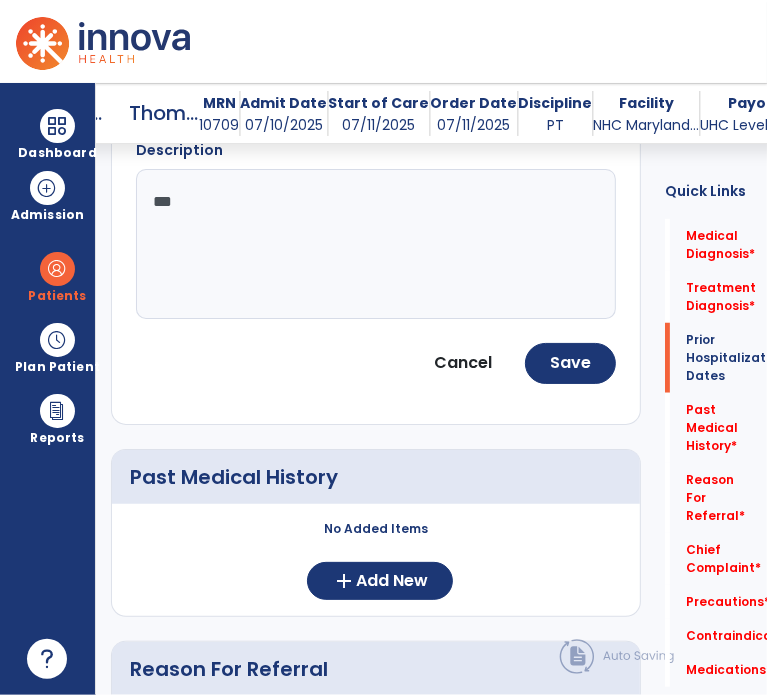 click on "***" 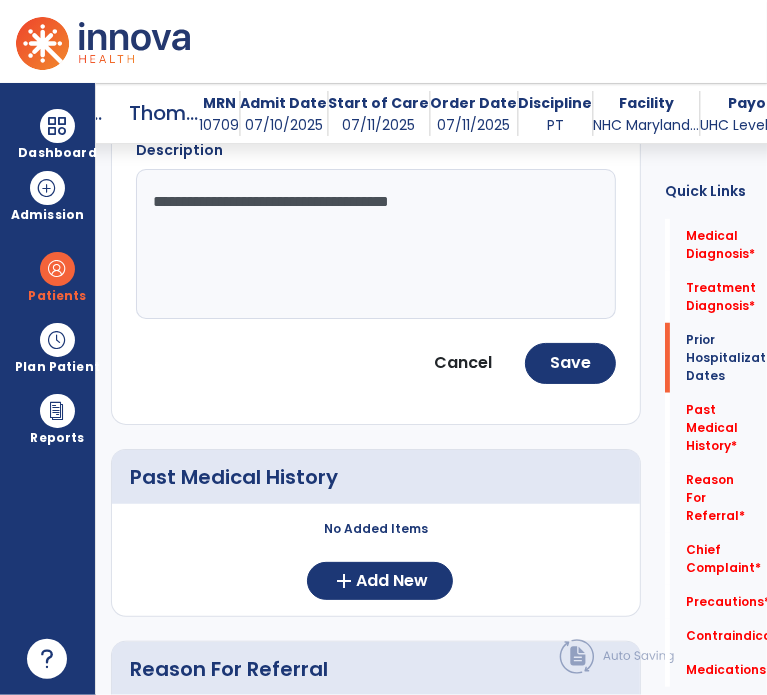 type on "**********" 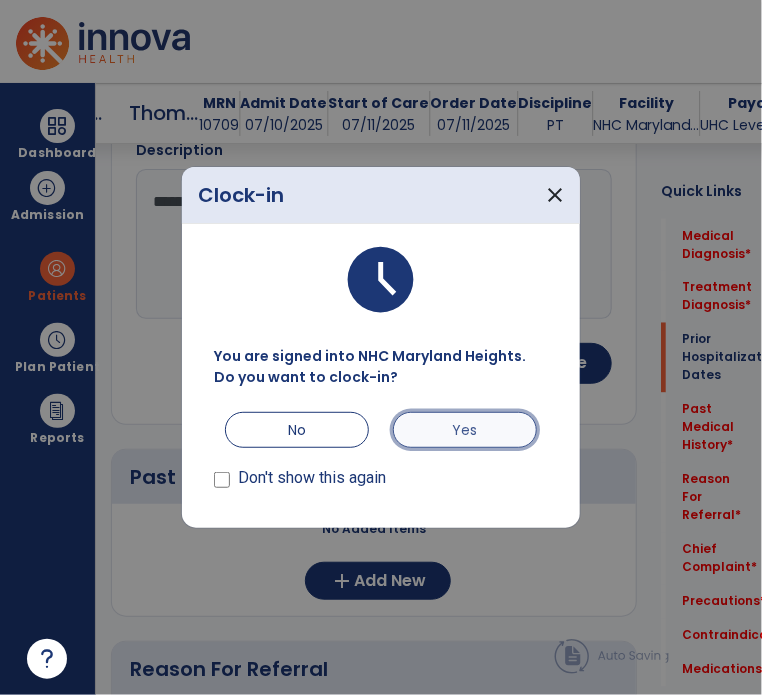 click on "Yes" at bounding box center [465, 430] 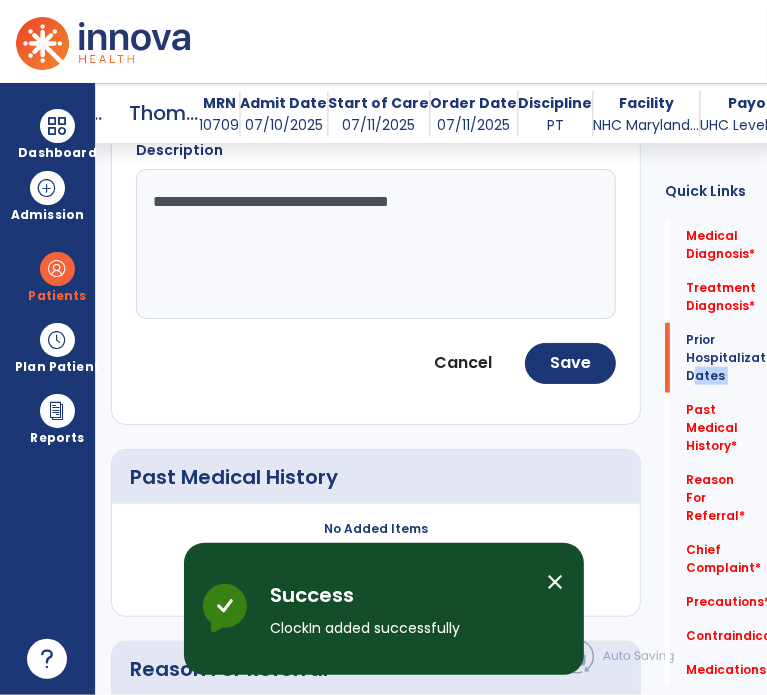 drag, startPoint x: 663, startPoint y: 406, endPoint x: 667, endPoint y: 437, distance: 31.257 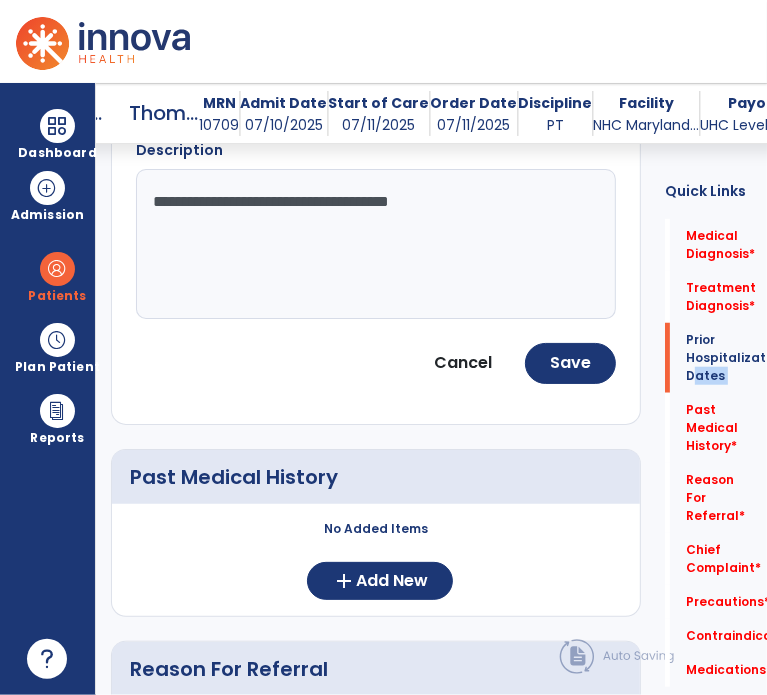 click on "Past Medical History   *  Past Medical History   *" 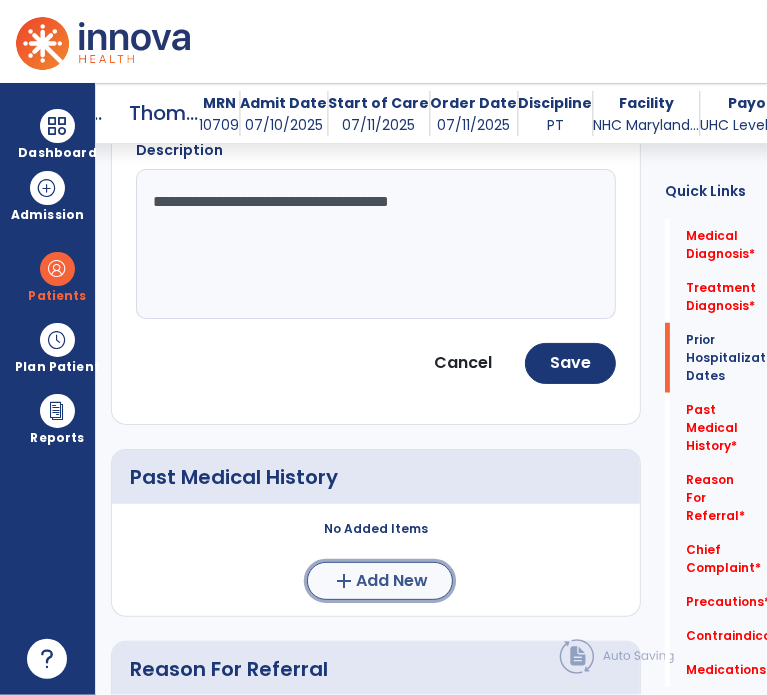 click on "Add New" 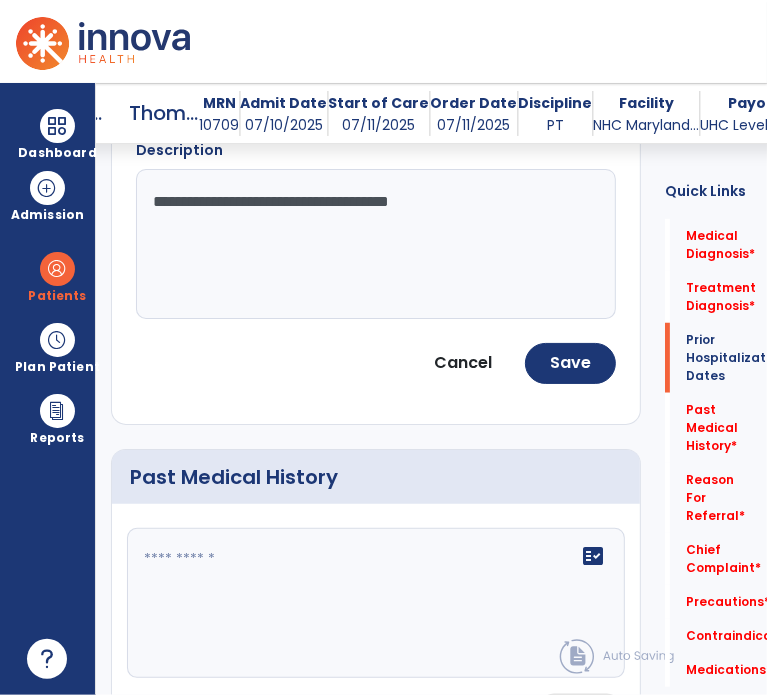 click 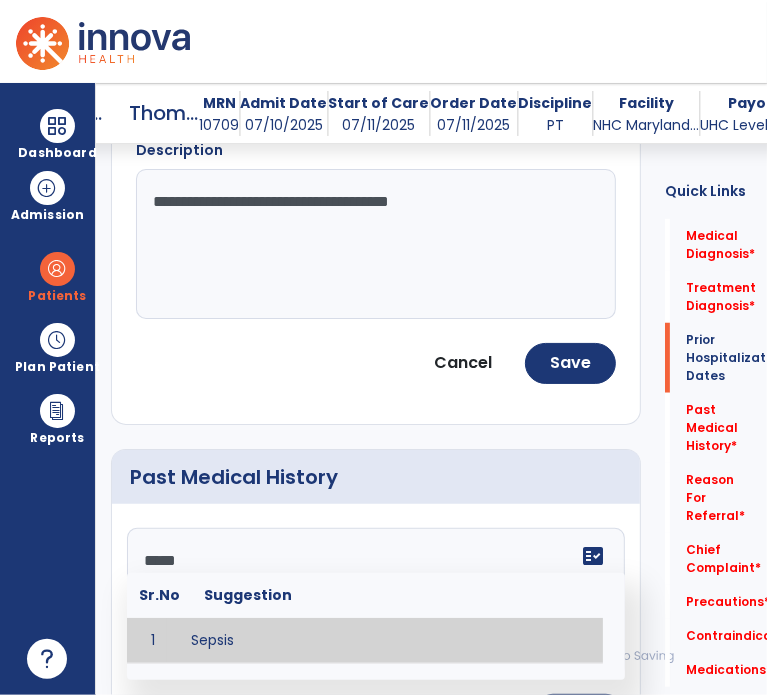 type on "******" 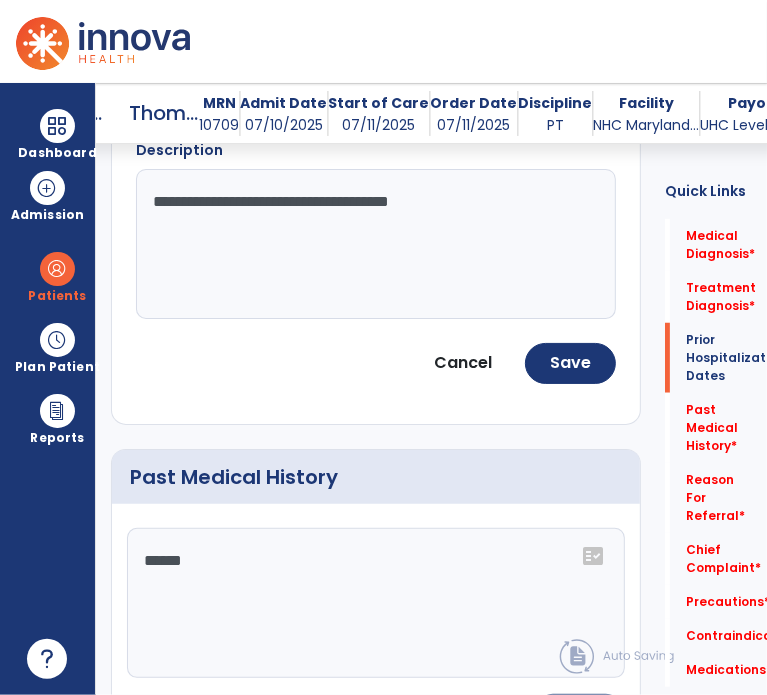 click on "**********" 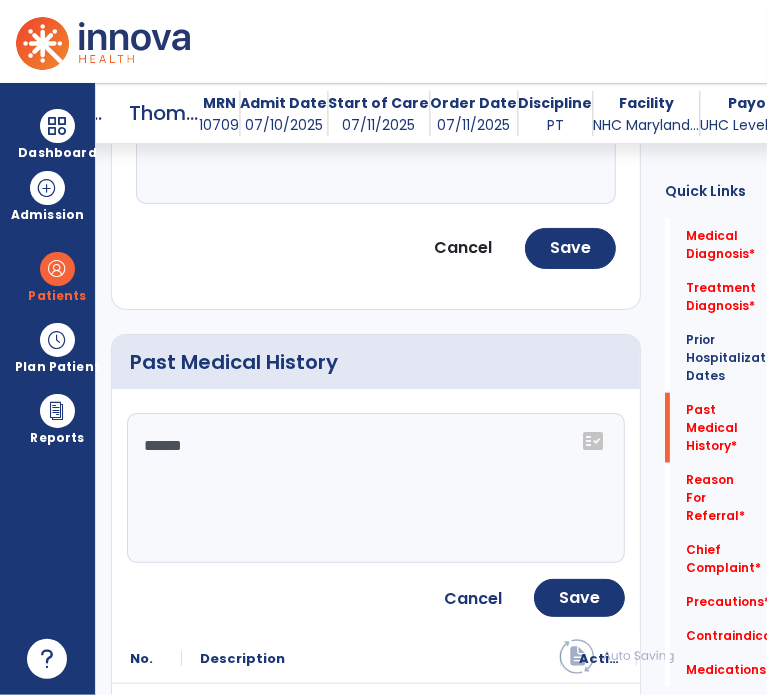scroll, scrollTop: 886, scrollLeft: 0, axis: vertical 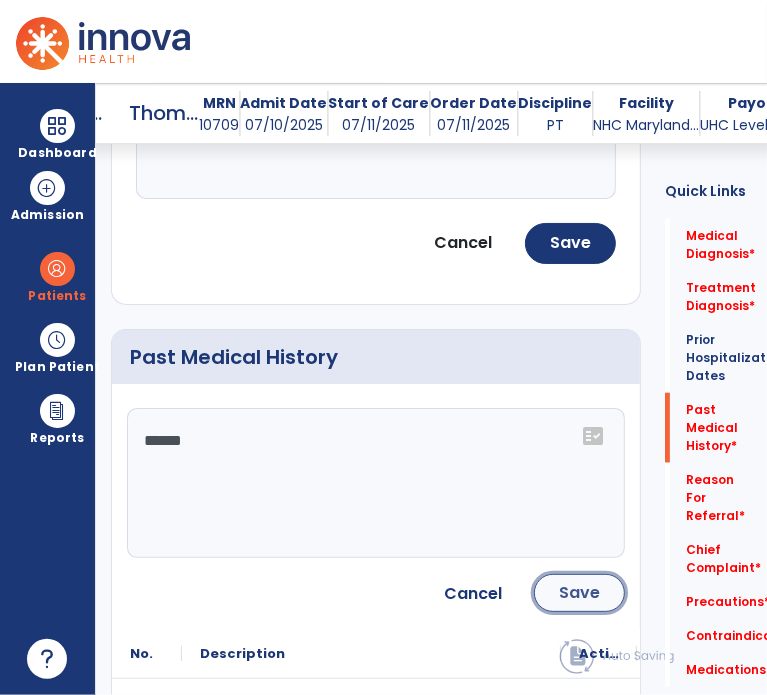 click on "Save" 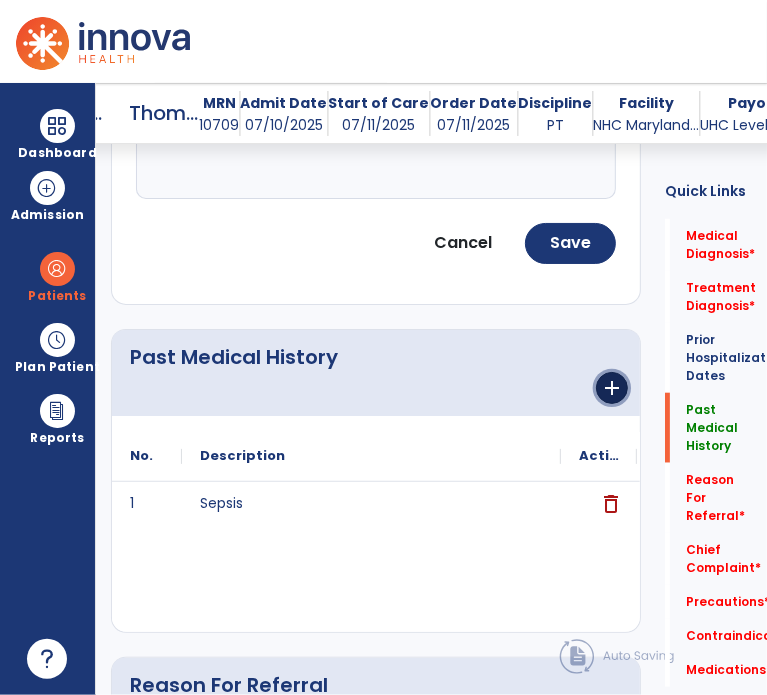 click on "add" 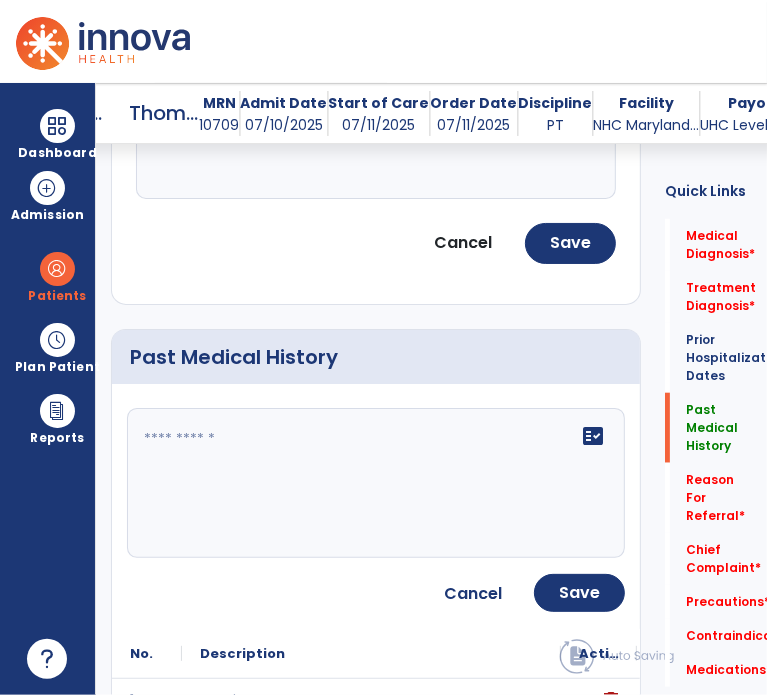click 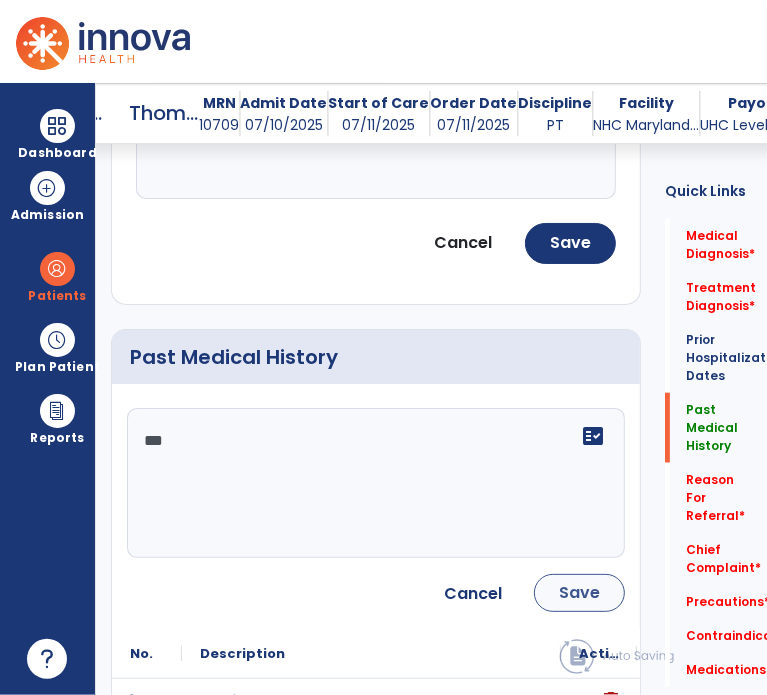 type on "***" 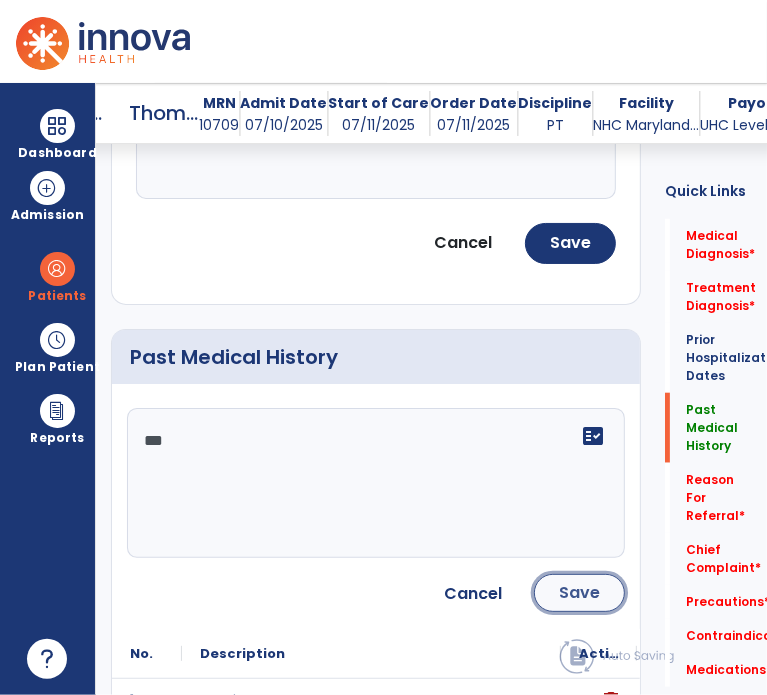 click on "Save" 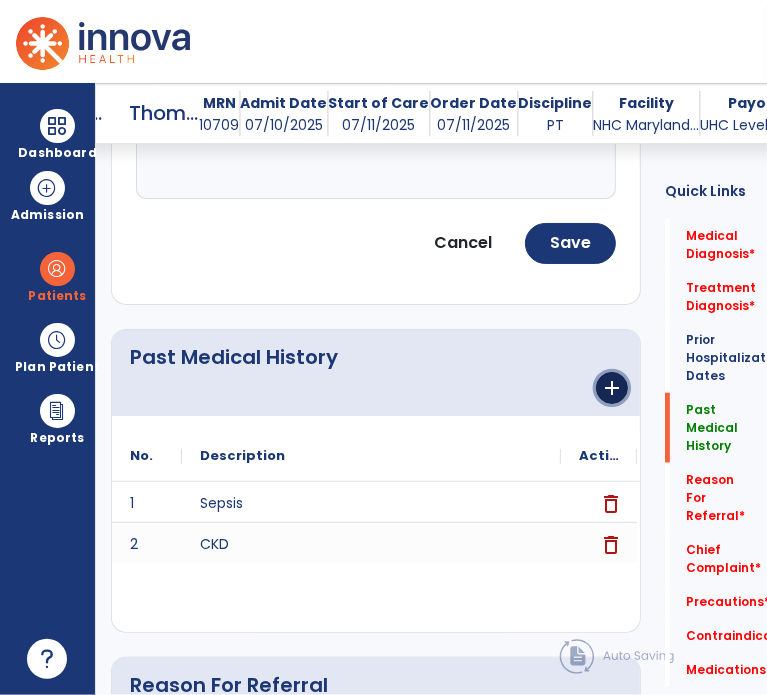 click on "add" 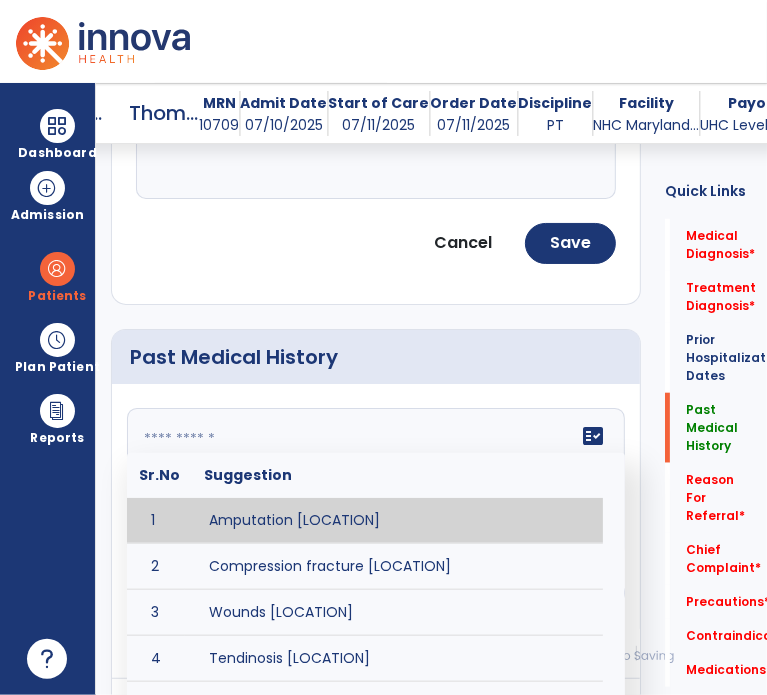click on "fact_check  Sr.No Suggestion 1 Amputation [LOCATION] 2 Compression fracture [LOCATION] 3 Wounds [LOCATION] 4 Tendinosis [LOCATION] 5 Venous stasis ulcer [LOCATION] 6 Achilles tendon tear [LOCATION] 7 ACL tear surgically repaired [LOCATION] 8 Above knee amputation (AKA) [LOCATION] 9 Below knee amputation (BKE) [LOCATION] 10 Cancer (SITE/TYPE) 11 Surgery (TYPE) 12 AAA (Abdominal Aortic Aneurysm) 13 Achilles tendon tear [LOCATION] 14 Acute Renal Failure 15 AIDS (Acquired Immune Deficiency Syndrome) 16 Alzheimer's Disease 17 Anemia 18 Angina 19 Anxiety 20 ASHD (Arteriosclerotic Heart Disease) 21 Atrial Fibrillation 22 Bipolar Disorder 23 Bowel Obstruction 24 C-Diff 25 Coronary Artery Bypass Graft (CABG) 26 CAD (Coronary Artery Disease) 27 Carpal tunnel syndrome 28 Chronic bronchitis 29 Chronic renal failure 30 Colostomy 31 COPD (Chronic Obstructive Pulmonary Disease) 32 CRPS (Complex Regional Pain Syndrome) 33 CVA (Cerebrovascular Accident) 34 CVI (Chronic Venous Insufficiency) 35 DDD (Degenerative Disc Disease)" 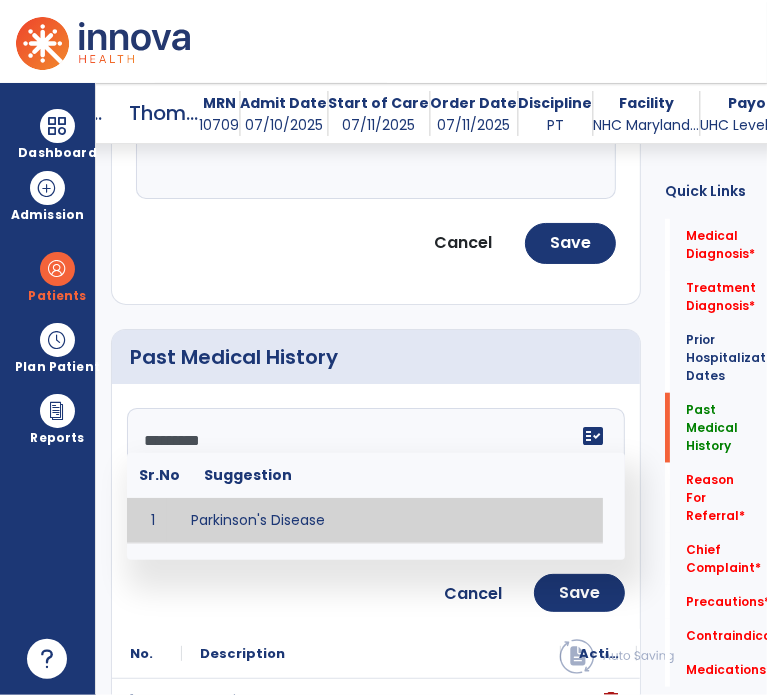type on "**********" 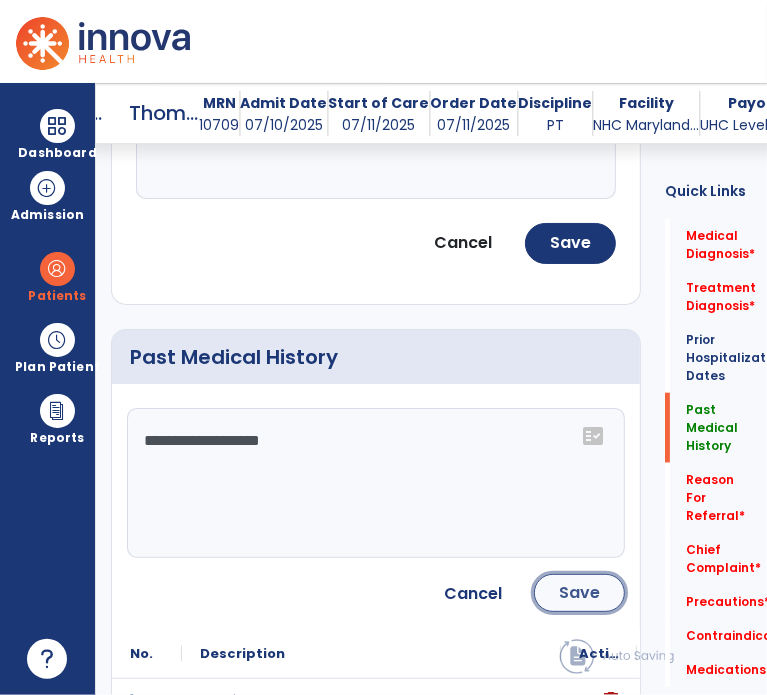 click on "Save" 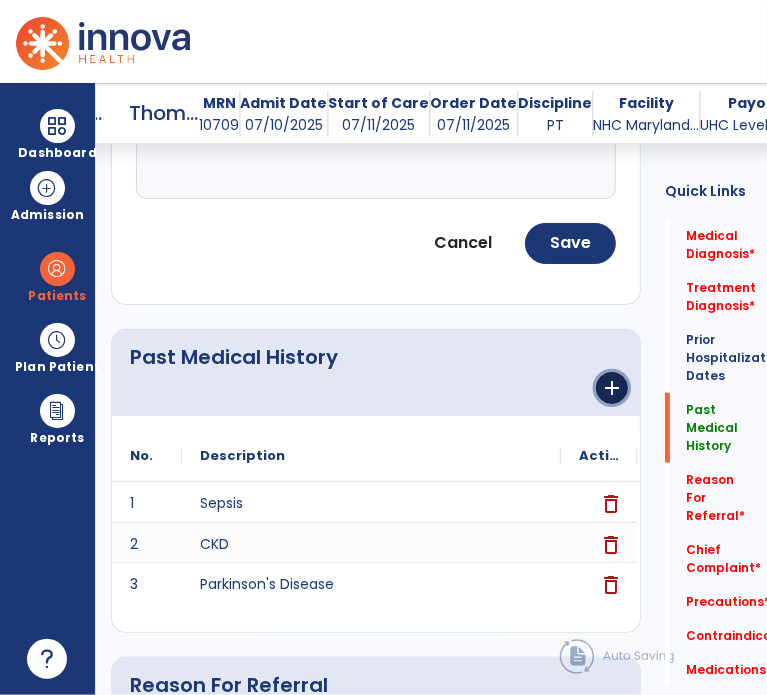 click on "add" 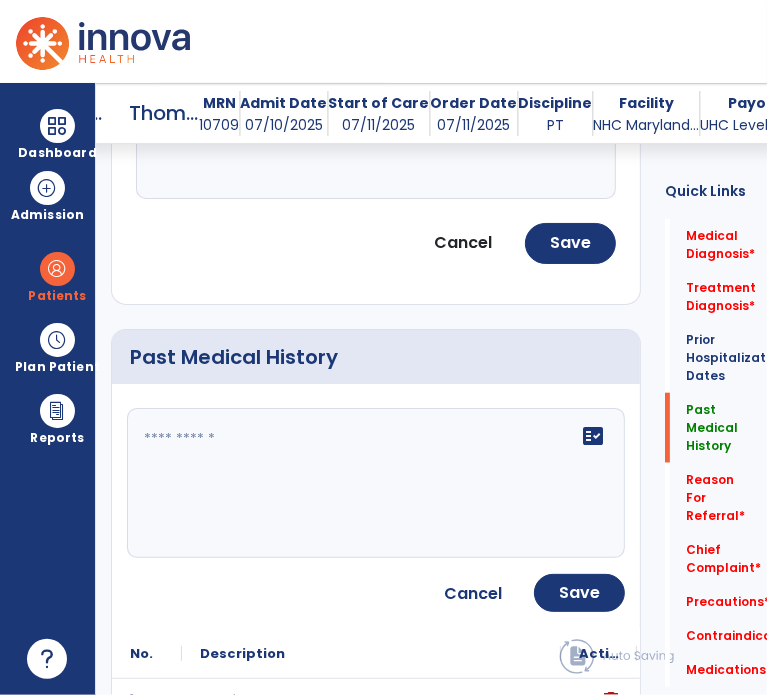 click 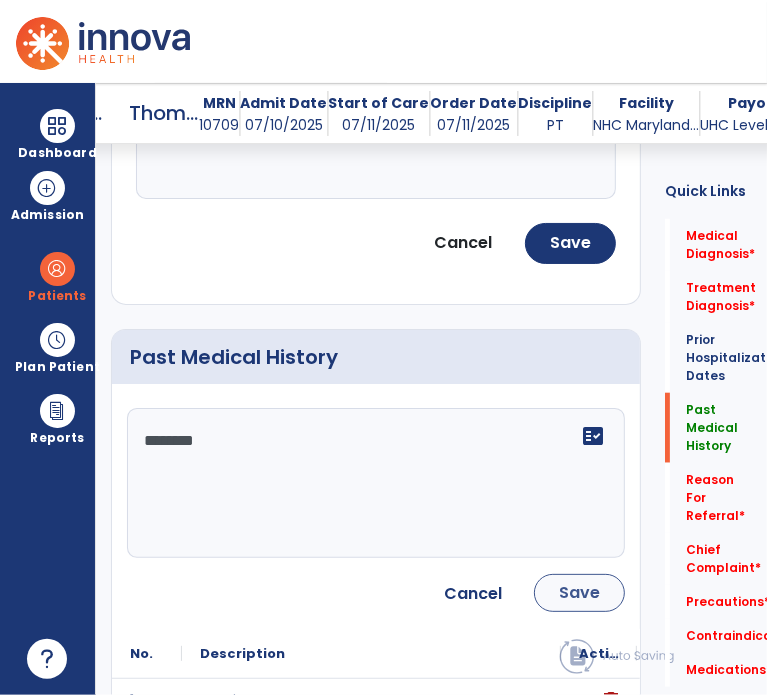 type on "********" 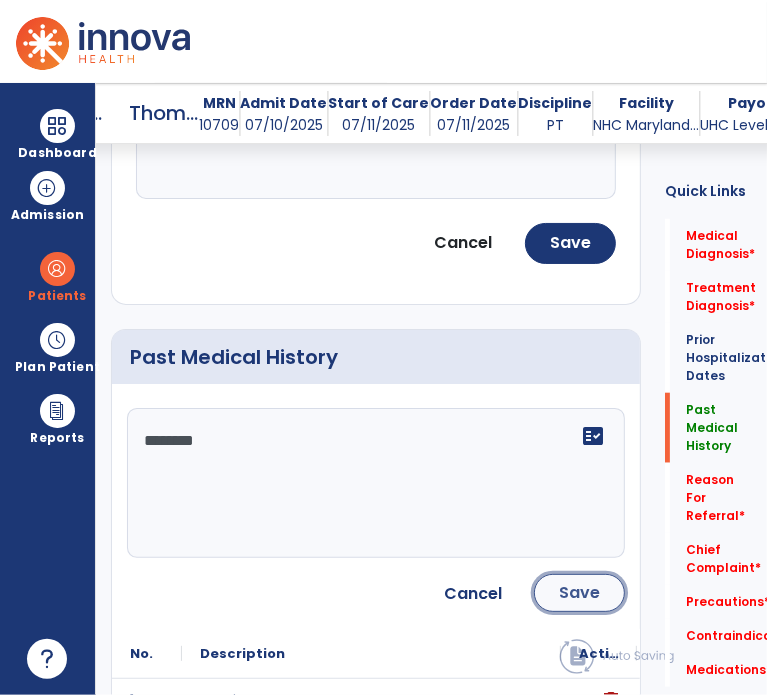 click on "Save" 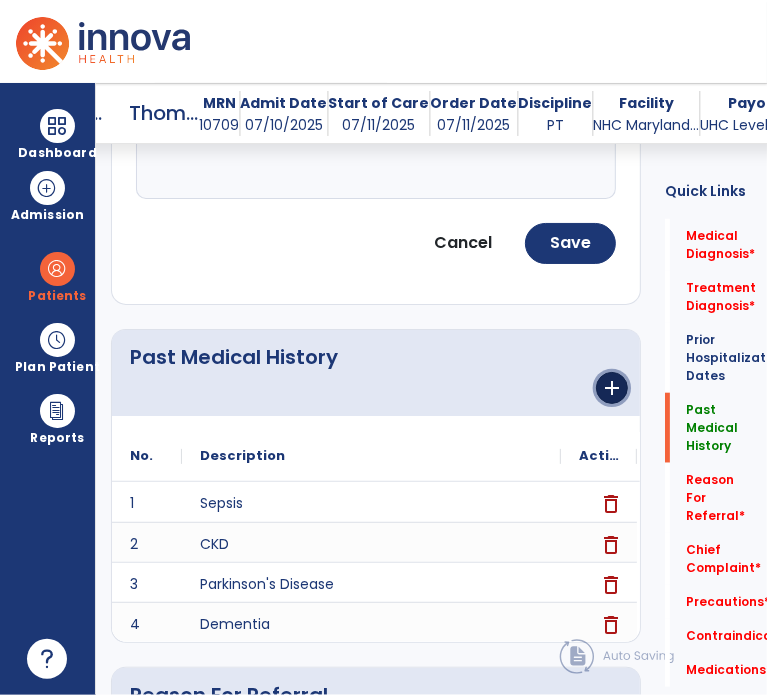 click on "add" 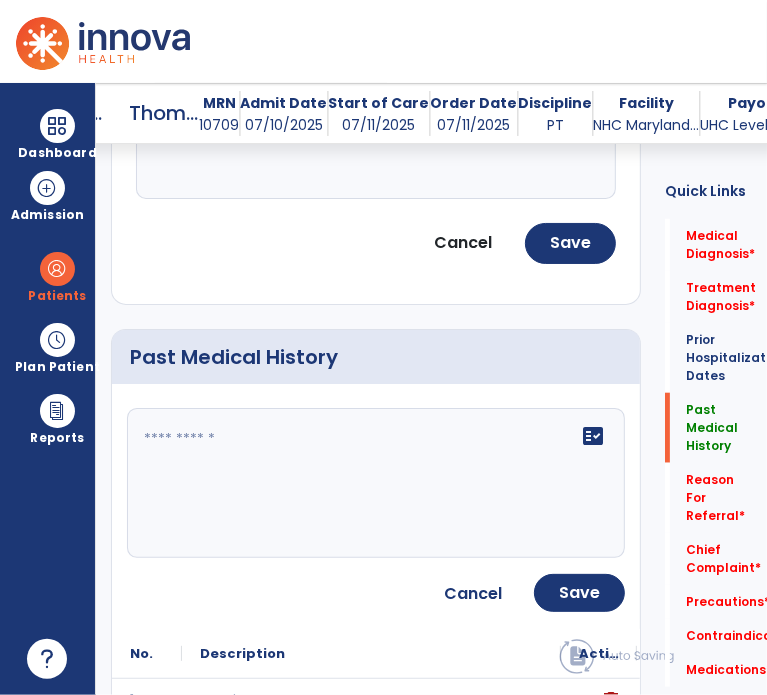 click 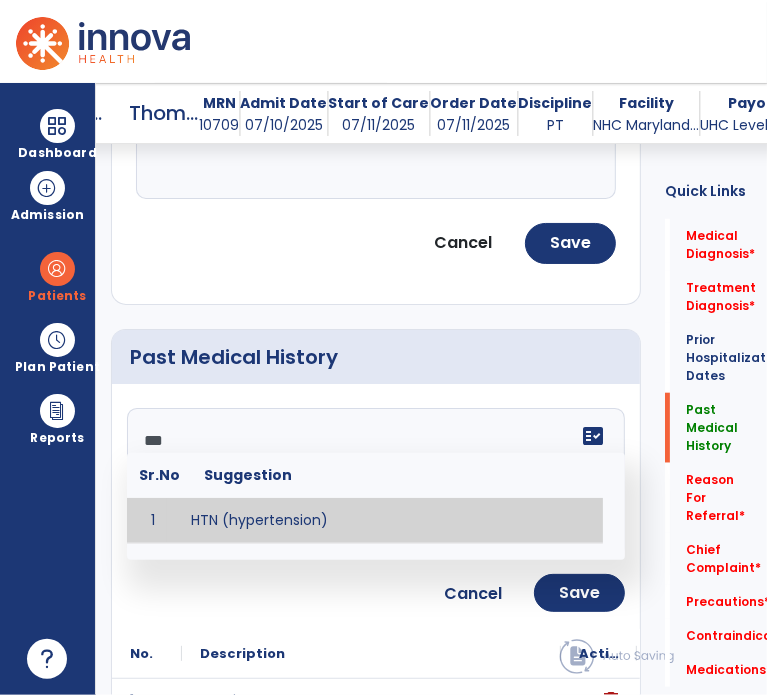 type on "**********" 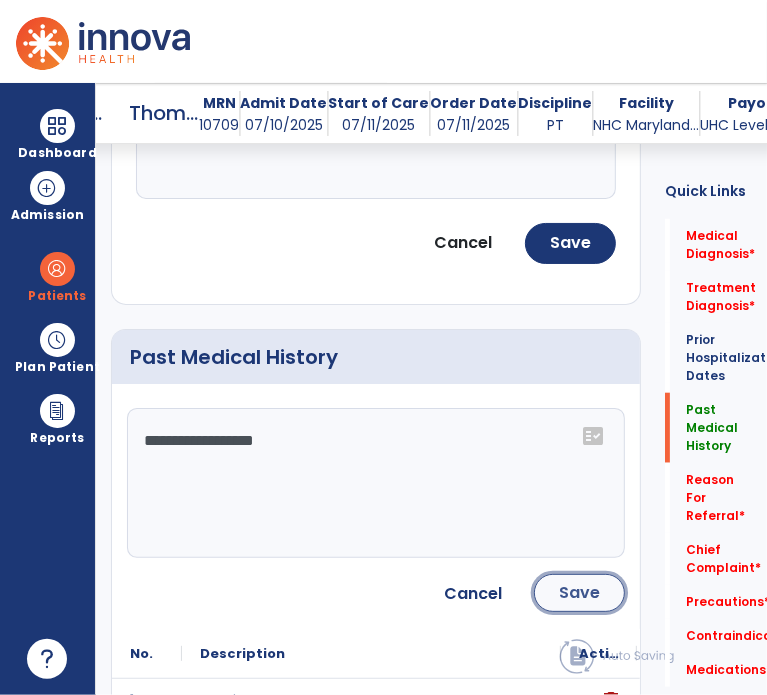 click on "Save" 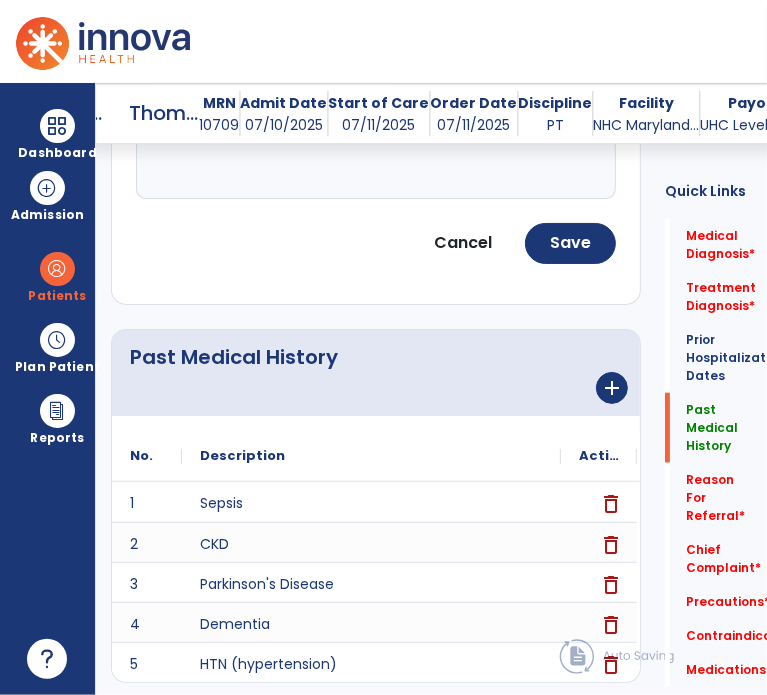 click on "add" 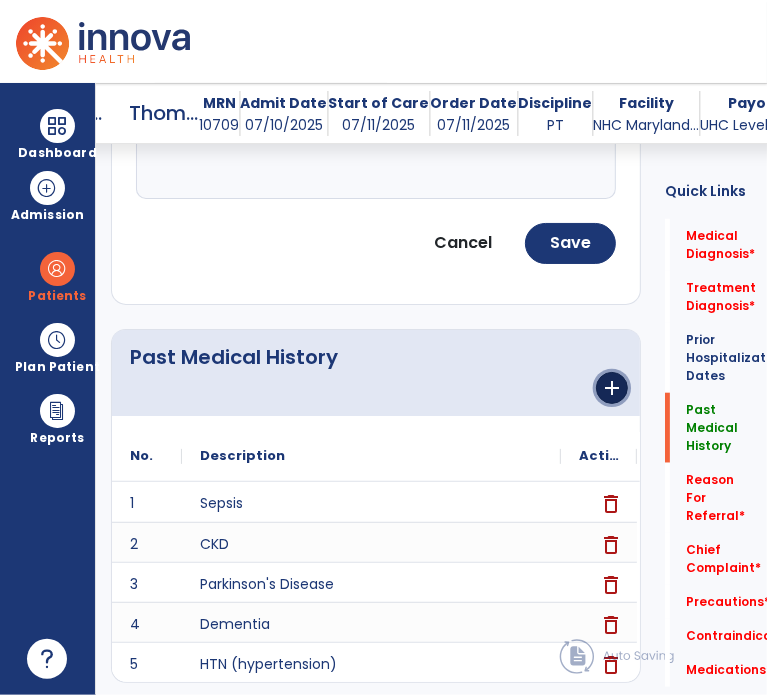 click on "add" 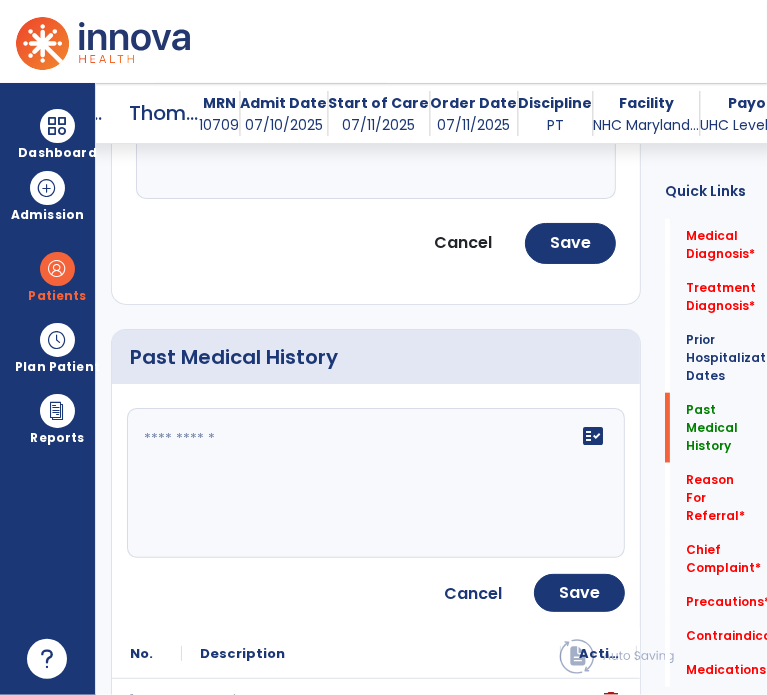 click on "fact_check" 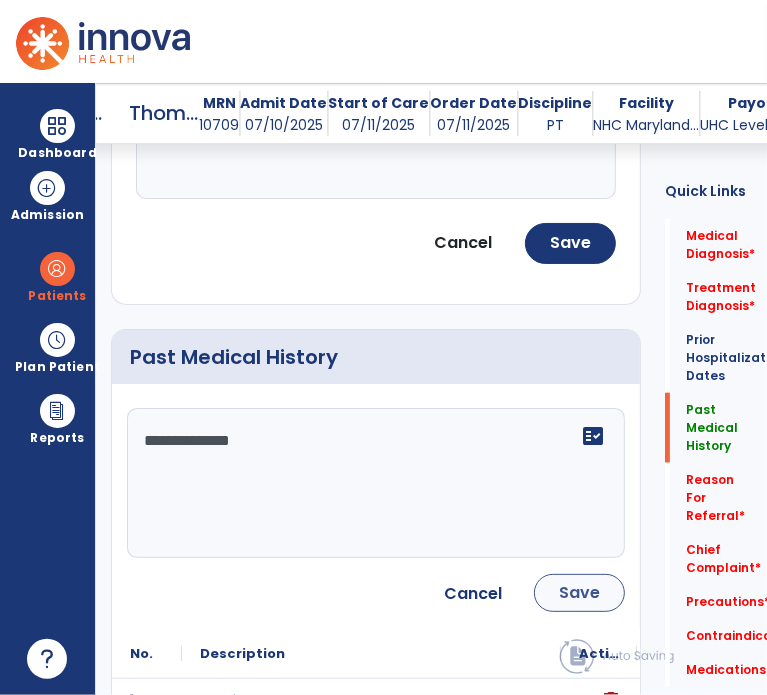 type on "**********" 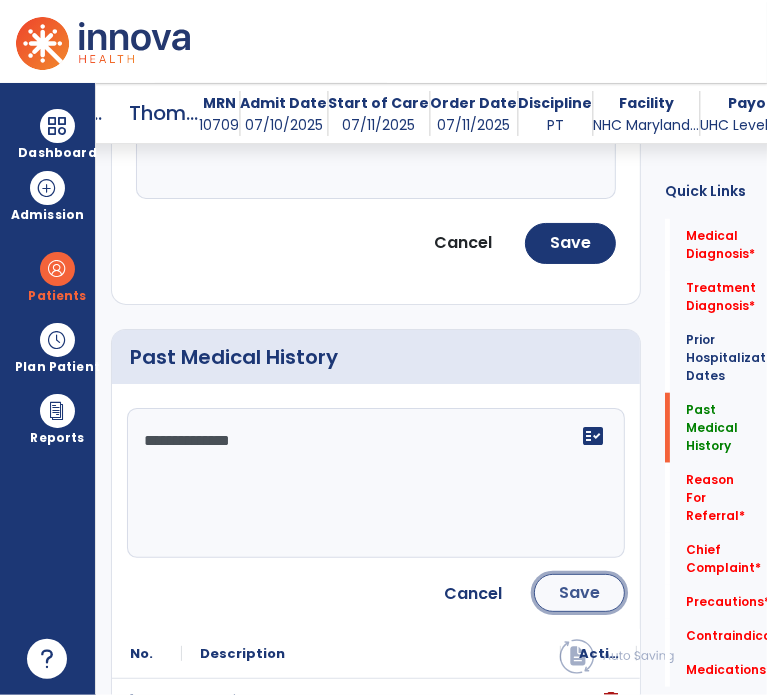 click on "Save" 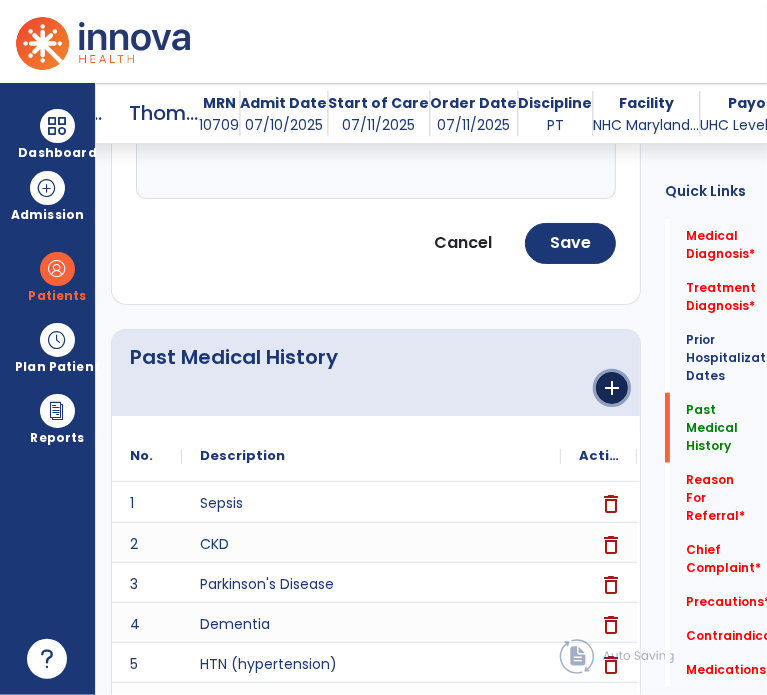 click on "add" 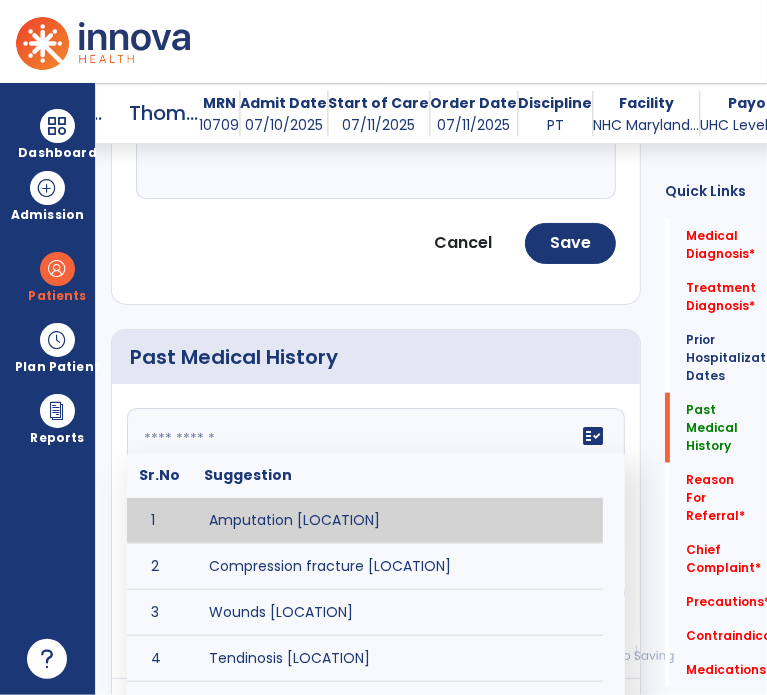 click 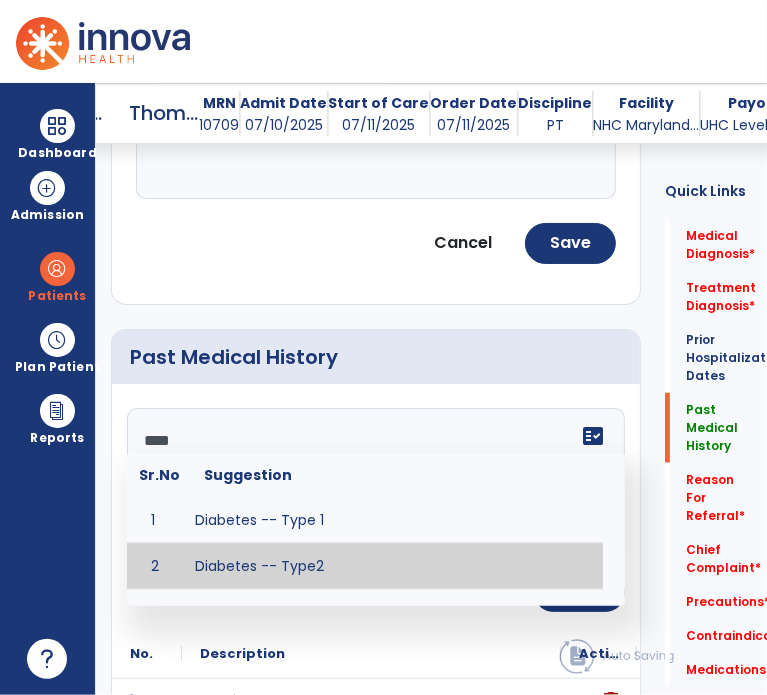 type on "**********" 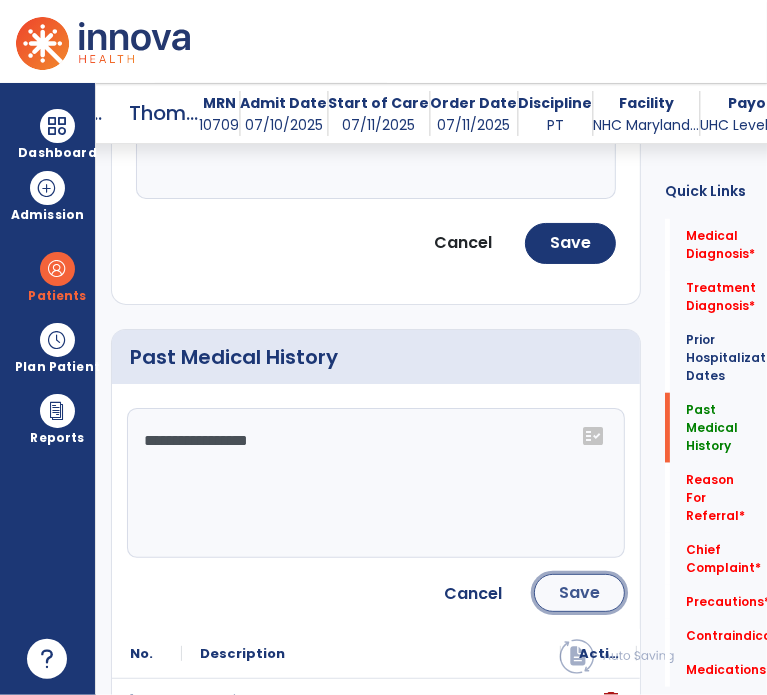 click on "Save" 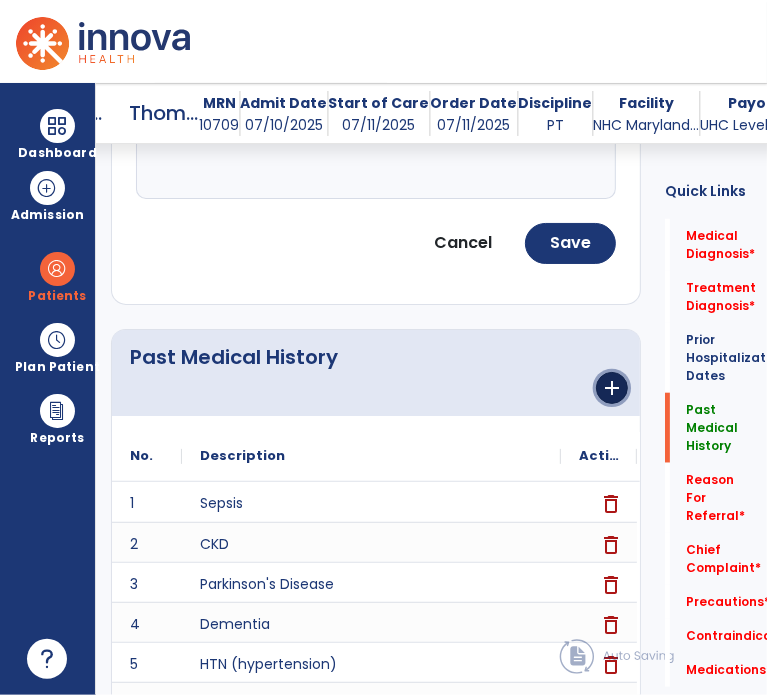 click on "add" 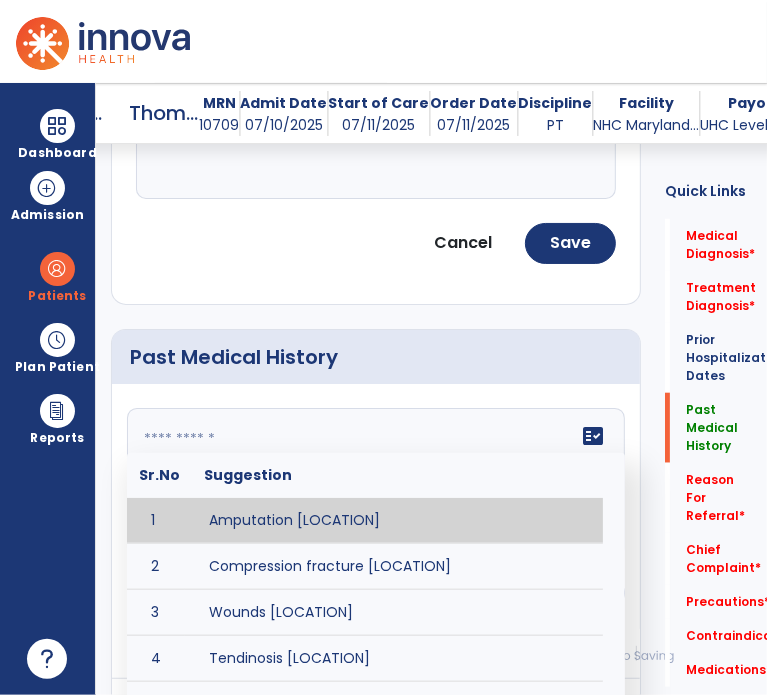 click on "fact_check  Sr.No Suggestion 1 Amputation [LOCATION] 2 Compression fracture [LOCATION] 3 Wounds [LOCATION] 4 Tendinosis [LOCATION] 5 Venous stasis ulcer [LOCATION] 6 Achilles tendon tear [LOCATION] 7 ACL tear surgically repaired [LOCATION] 8 Above knee amputation (AKA) [LOCATION] 9 Below knee amputation (BKE) [LOCATION] 10 Cancer (SITE/TYPE) 11 Surgery (TYPE) 12 AAA (Abdominal Aortic Aneurysm) 13 Achilles tendon tear [LOCATION] 14 Acute Renal Failure 15 AIDS (Acquired Immune Deficiency Syndrome) 16 Alzheimer's Disease 17 Anemia 18 Angina 19 Anxiety 20 ASHD (Arteriosclerotic Heart Disease) 21 Atrial Fibrillation 22 Bipolar Disorder 23 Bowel Obstruction 24 C-Diff 25 Coronary Artery Bypass Graft (CABG) 26 CAD (Coronary Artery Disease) 27 Carpal tunnel syndrome 28 Chronic bronchitis 29 Chronic renal failure 30 Colostomy 31 COPD (Chronic Obstructive Pulmonary Disease) 32 CRPS (Complex Regional Pain Syndrome) 33 CVA (Cerebrovascular Accident) 34 CVI (Chronic Venous Insufficiency) 35 DDD (Degenerative Disc Disease)" 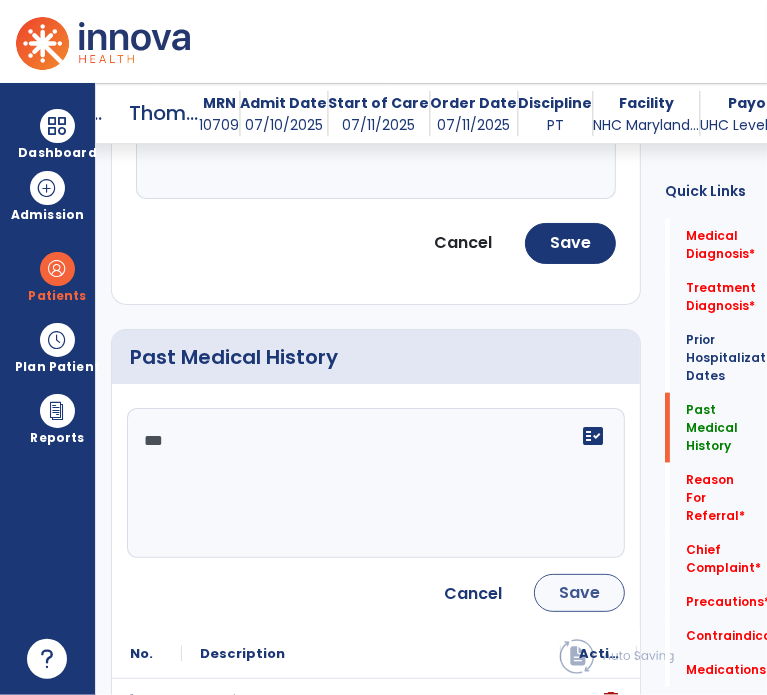 type on "***" 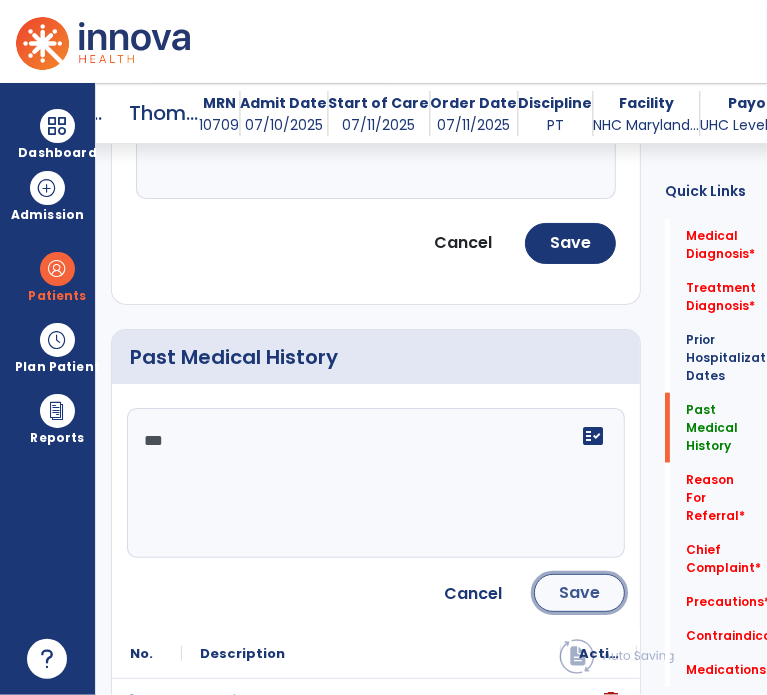 click on "Save" 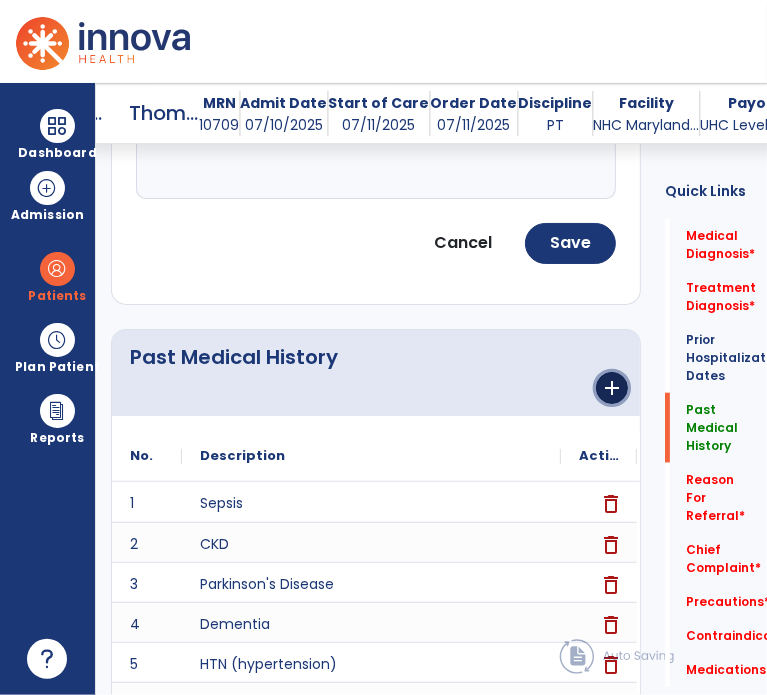 click on "add" 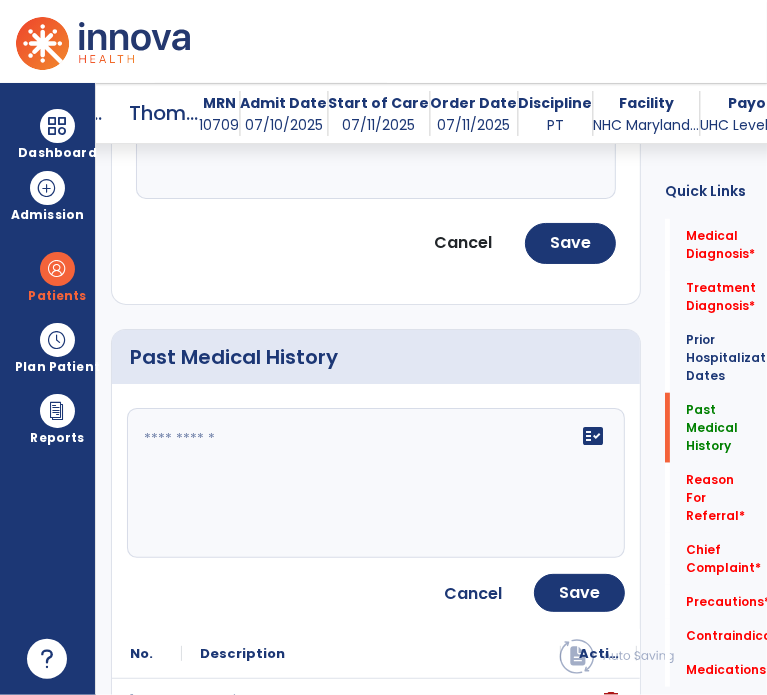 click 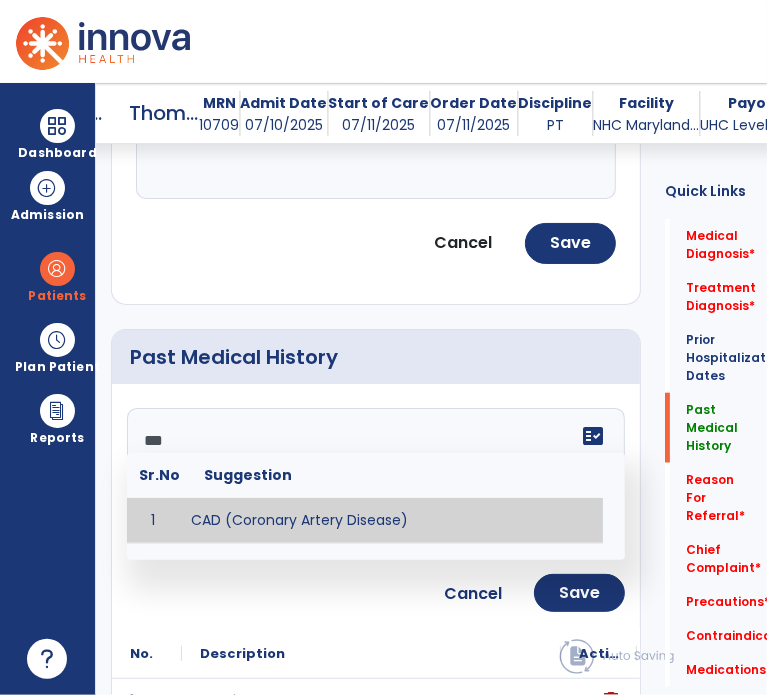 type on "**********" 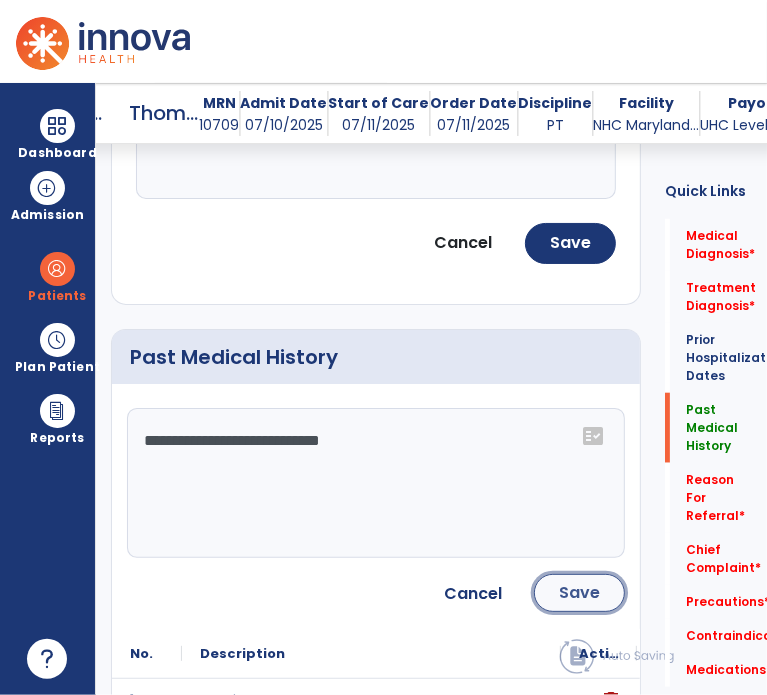 click on "Save" 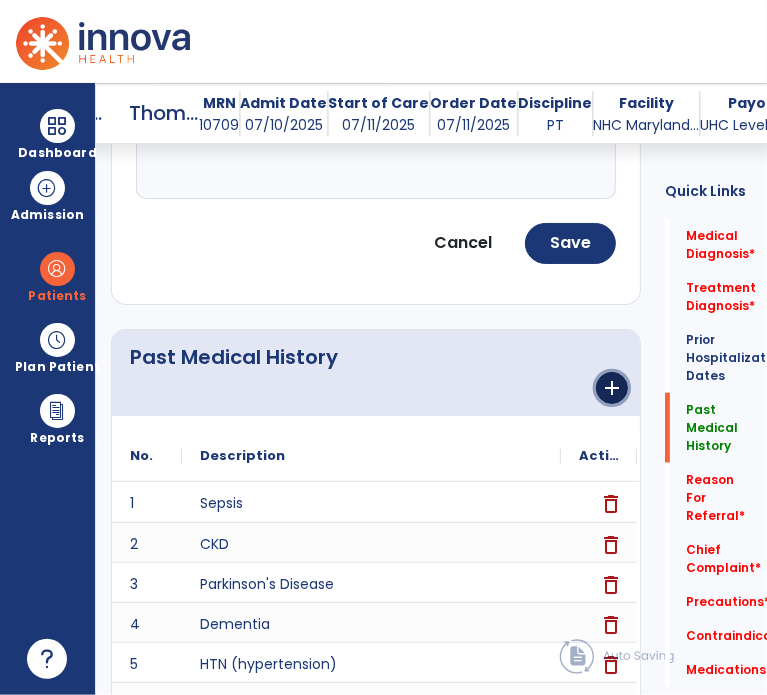 click on "add" 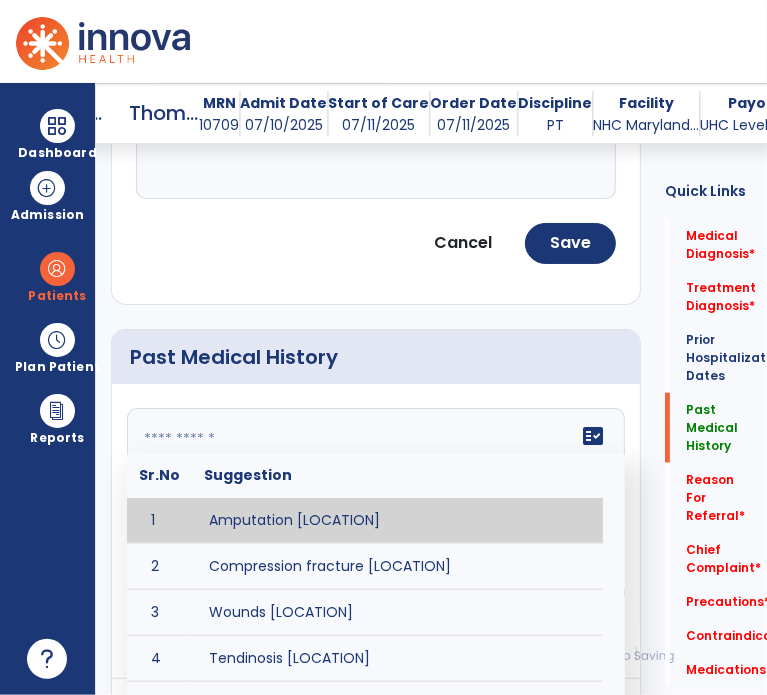 click 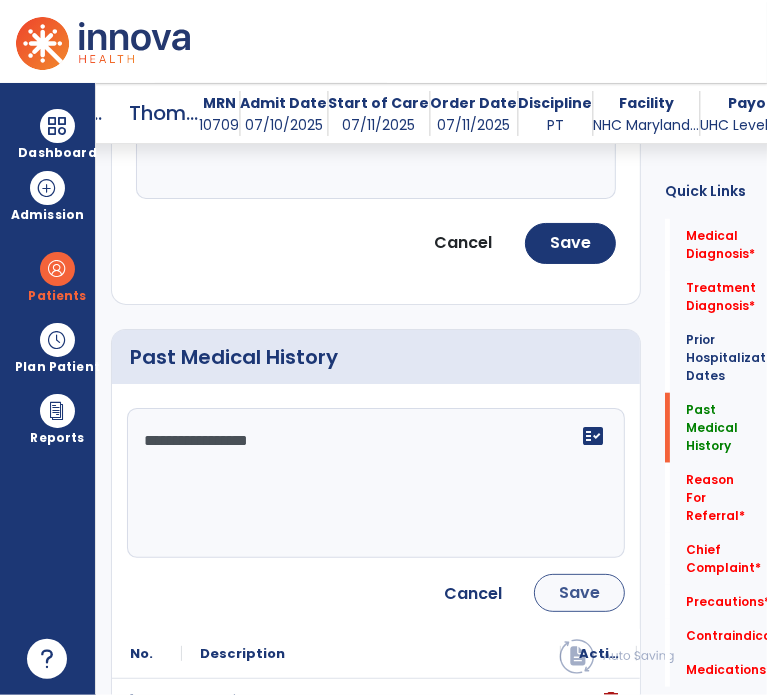 type on "**********" 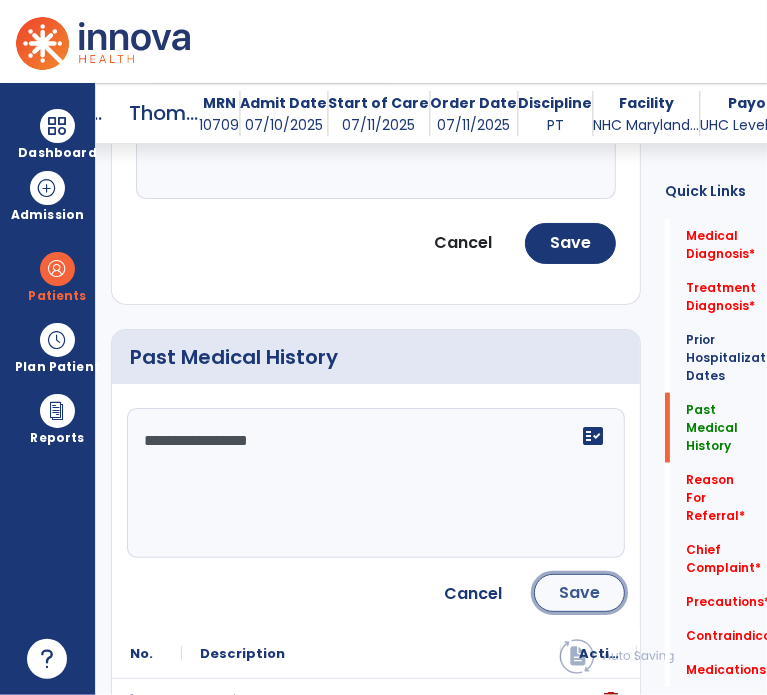 click on "Save" 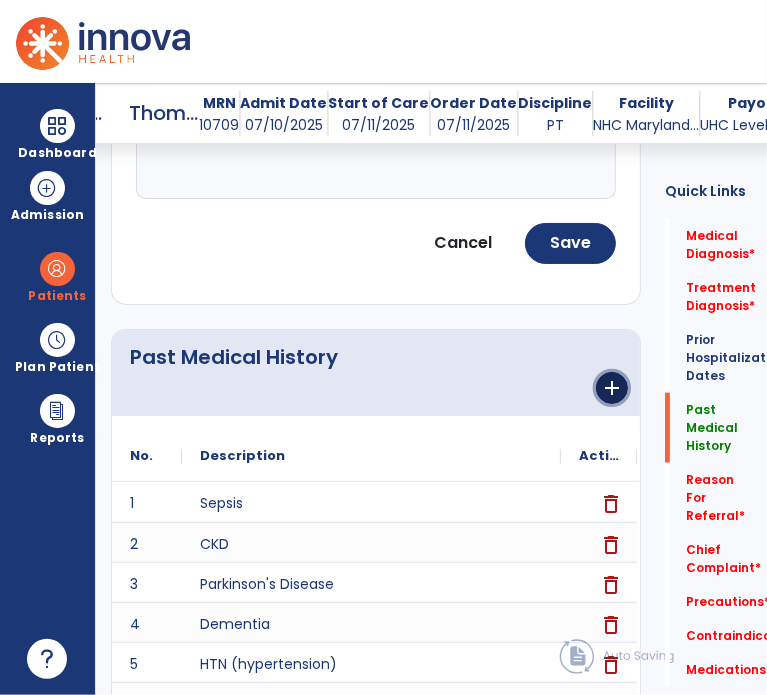 click on "add" 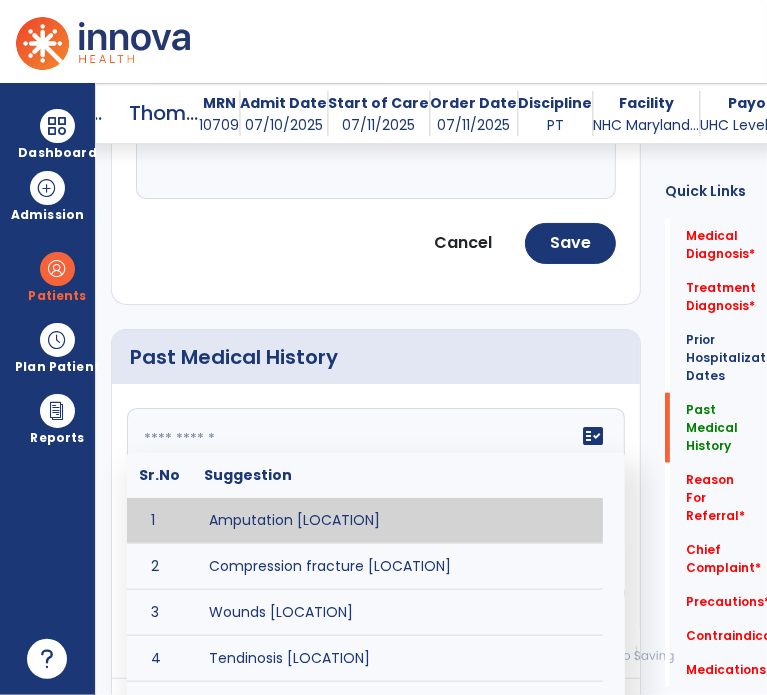 click 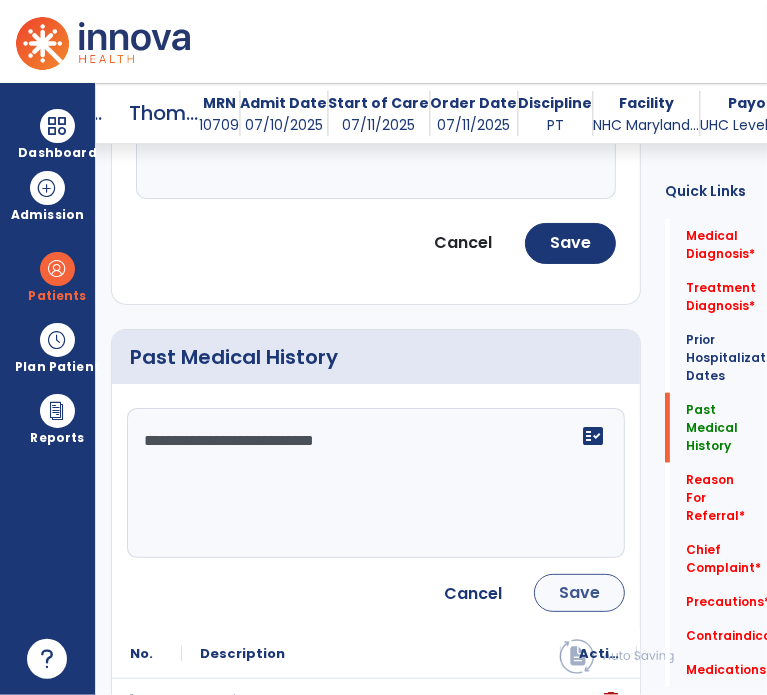 type on "**********" 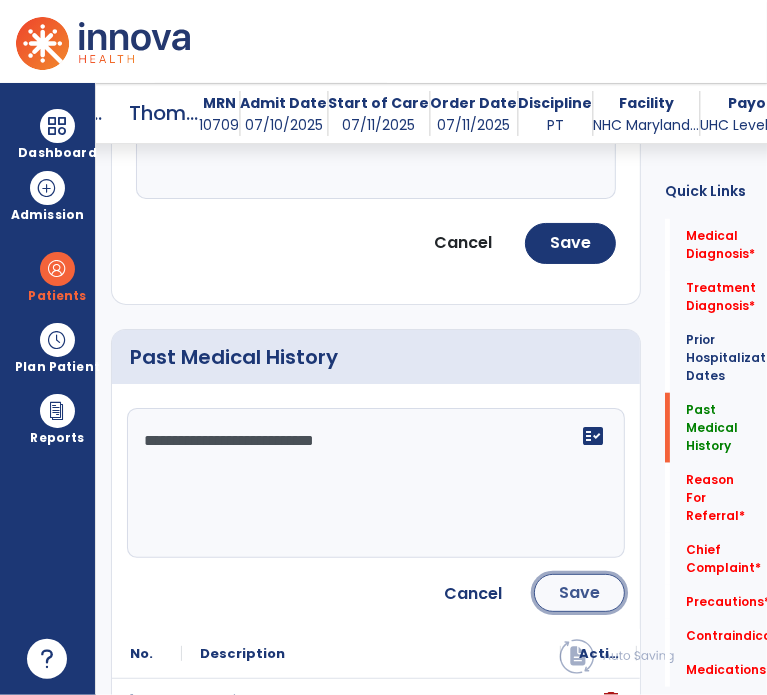click on "Save" 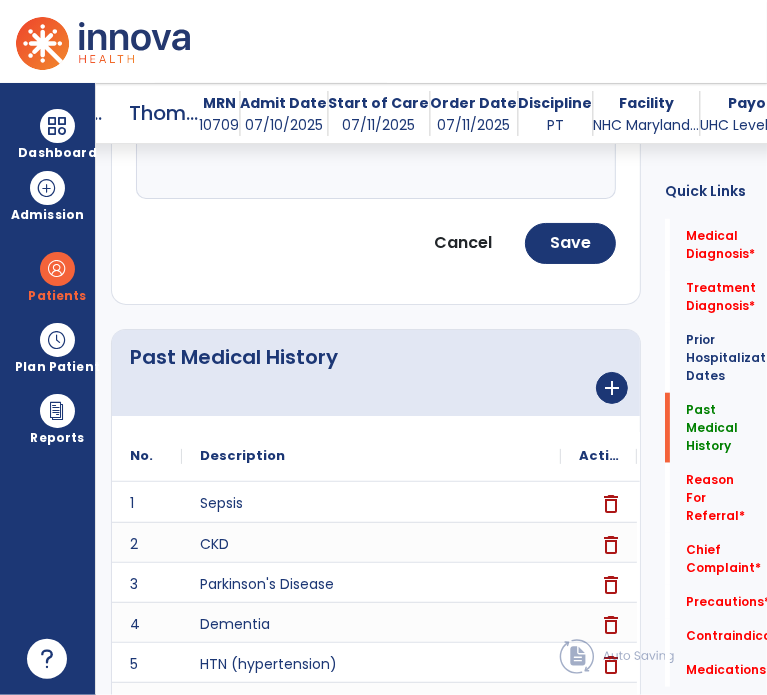 click on "Prior Hospitalization Dates   Prior Hospitalization Dates" 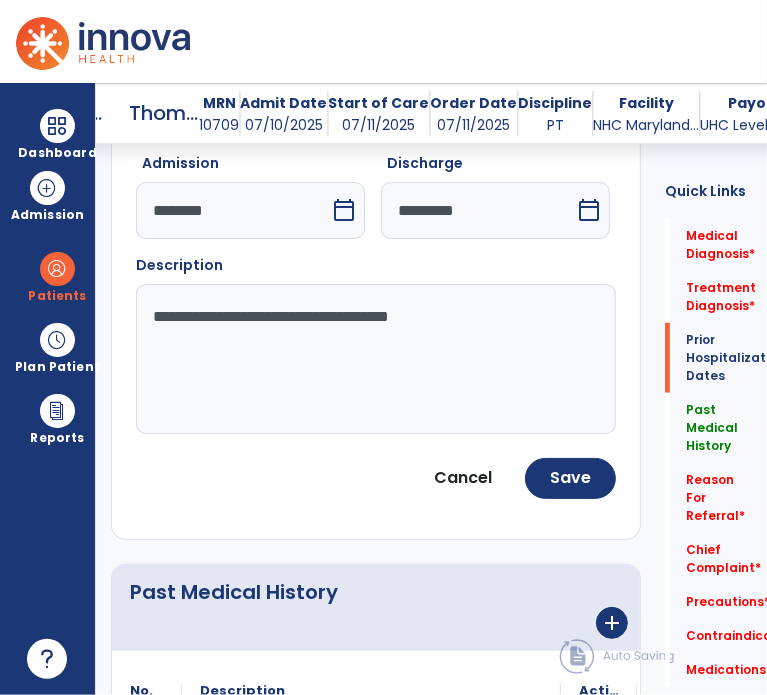 scroll, scrollTop: 566, scrollLeft: 0, axis: vertical 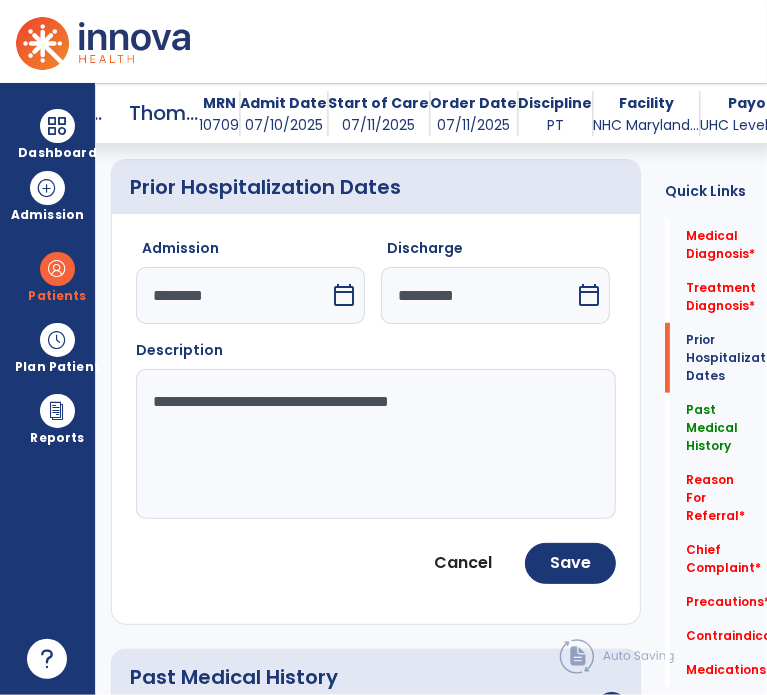 click on "**********" 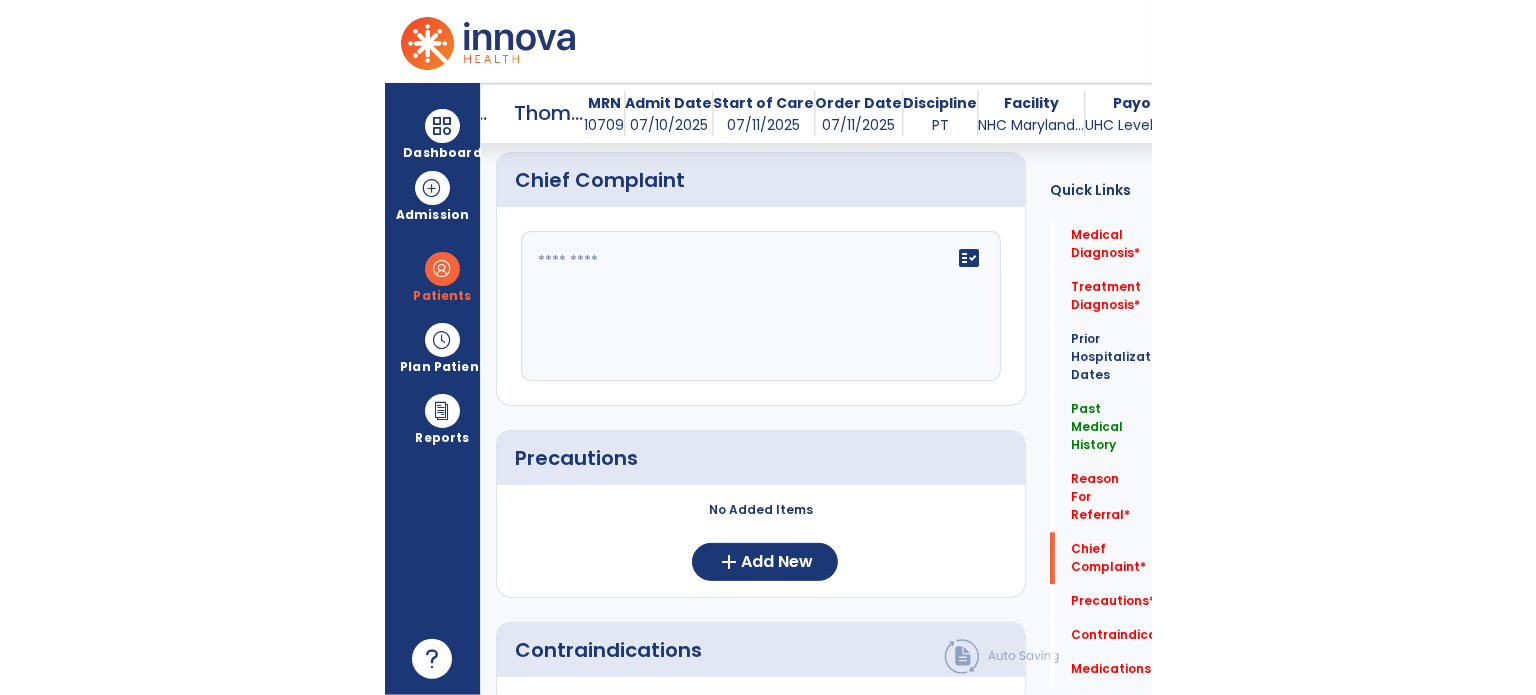 scroll, scrollTop: 1971, scrollLeft: 0, axis: vertical 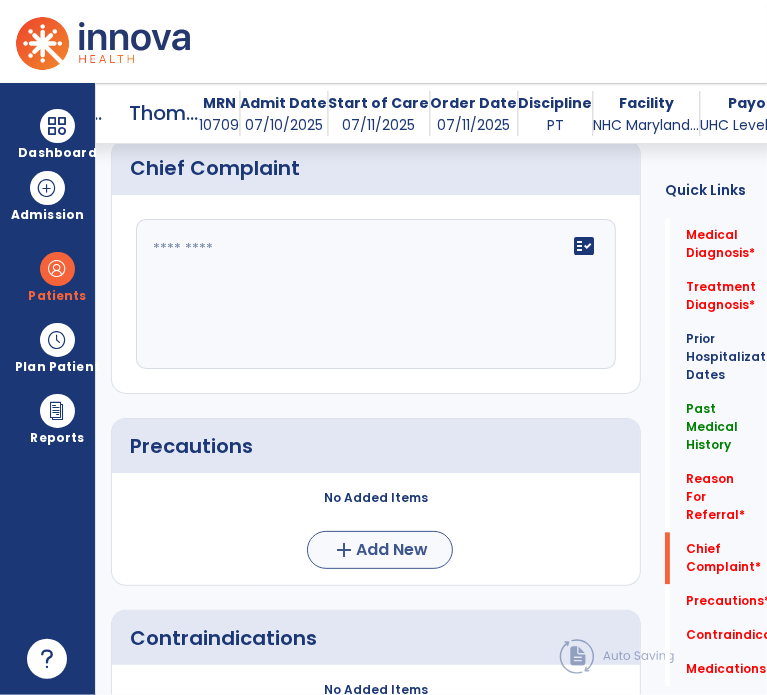 type on "**********" 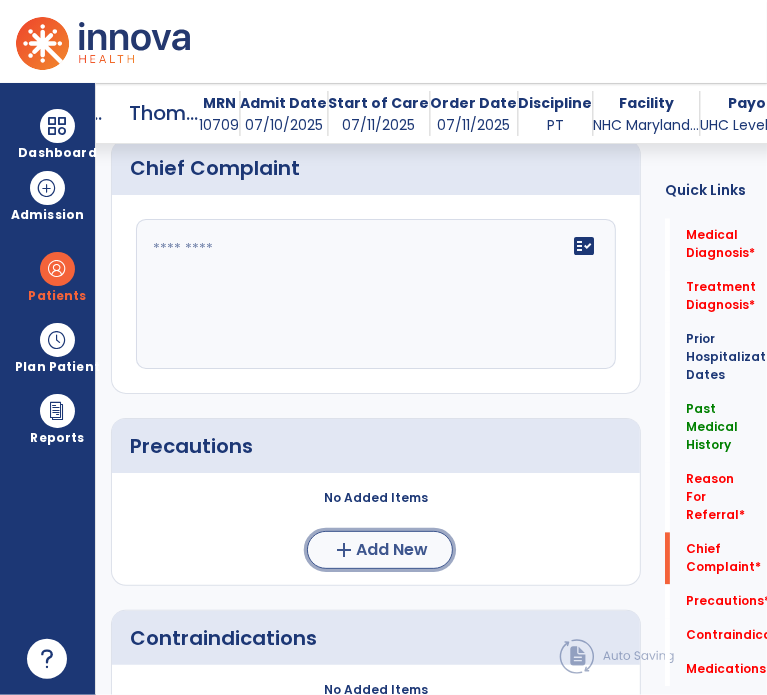 click on "add  Add New" 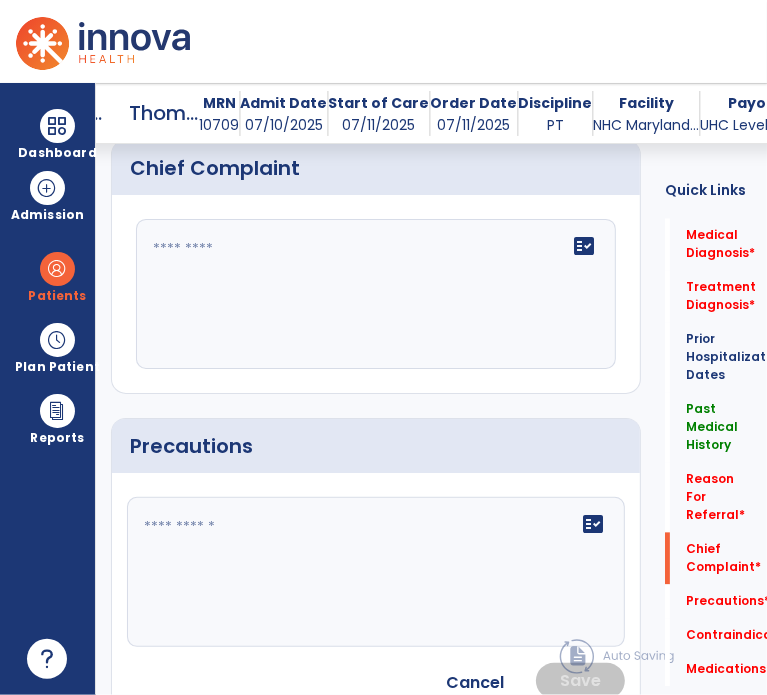 click on "fact_check" 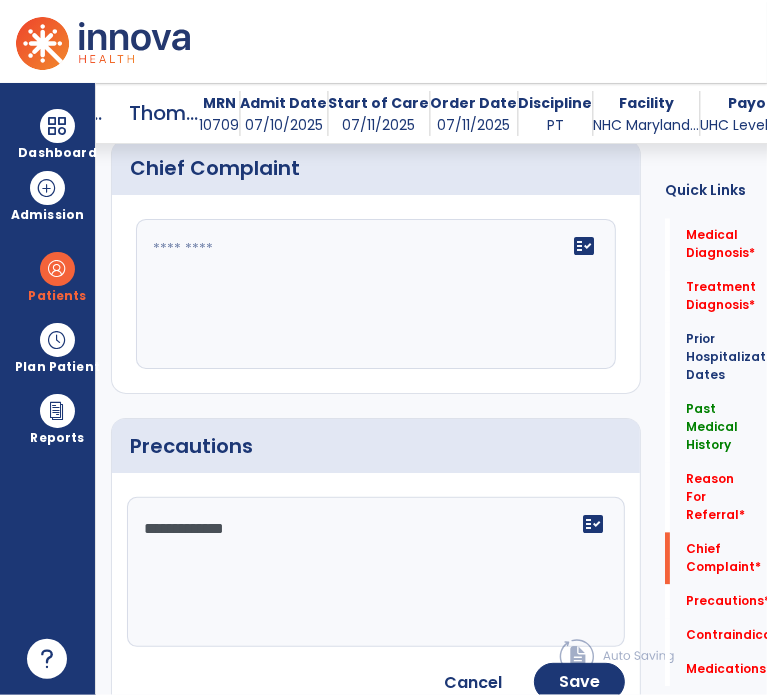 click on "**********" 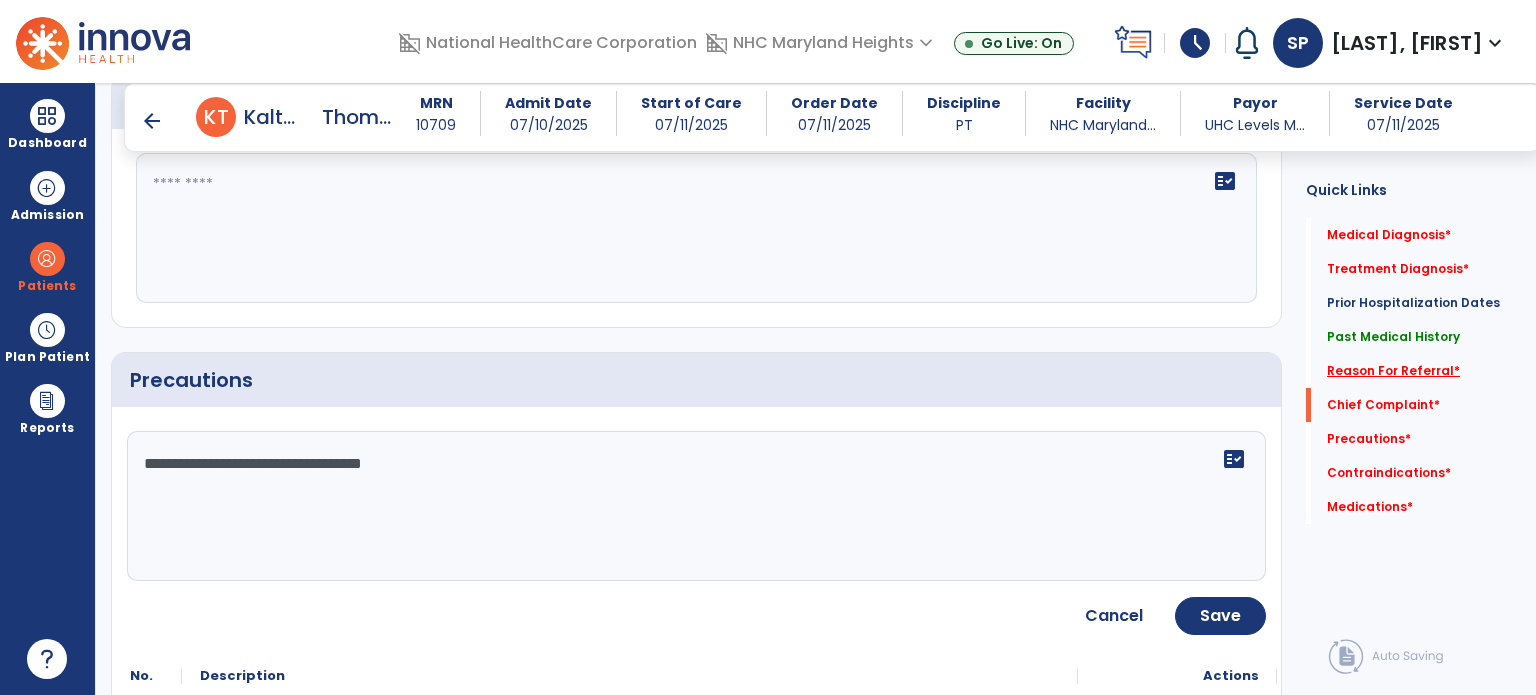 scroll, scrollTop: 1904, scrollLeft: 0, axis: vertical 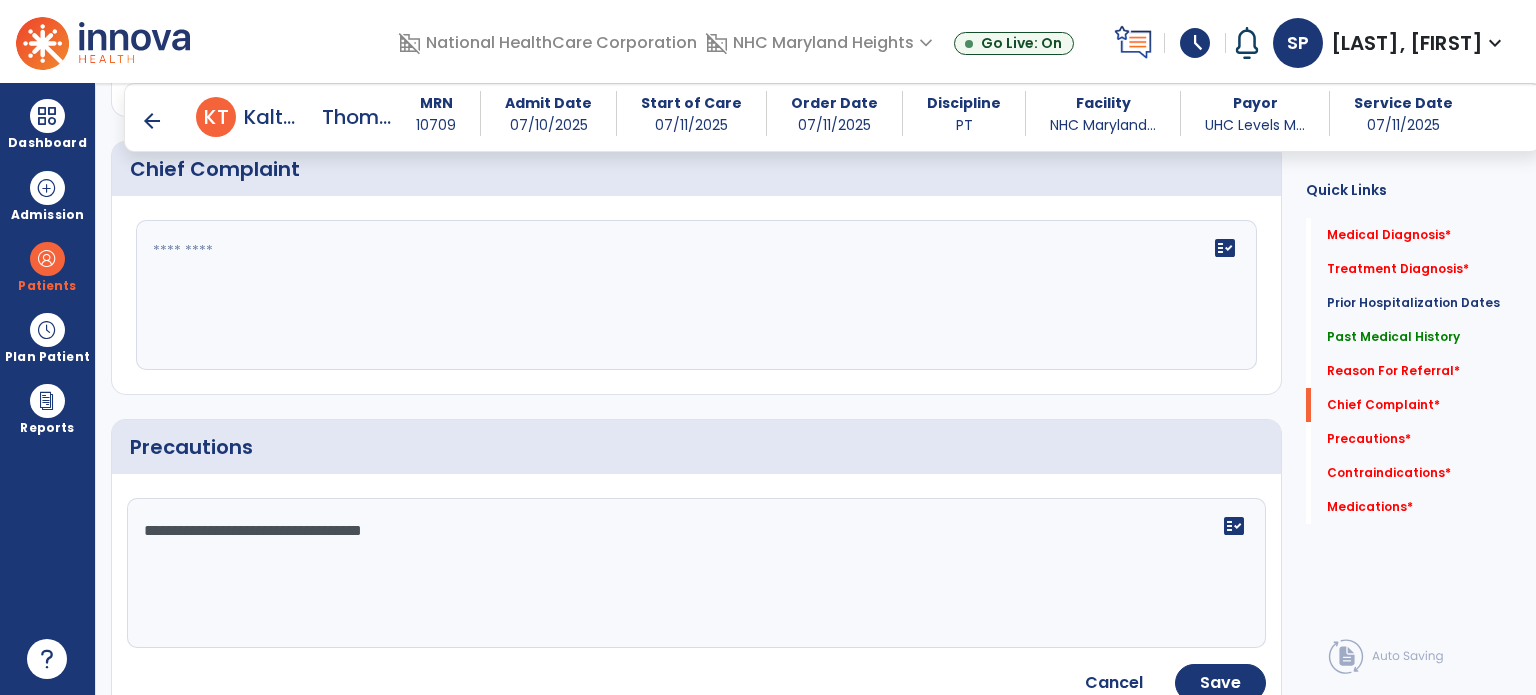 click on "**********" 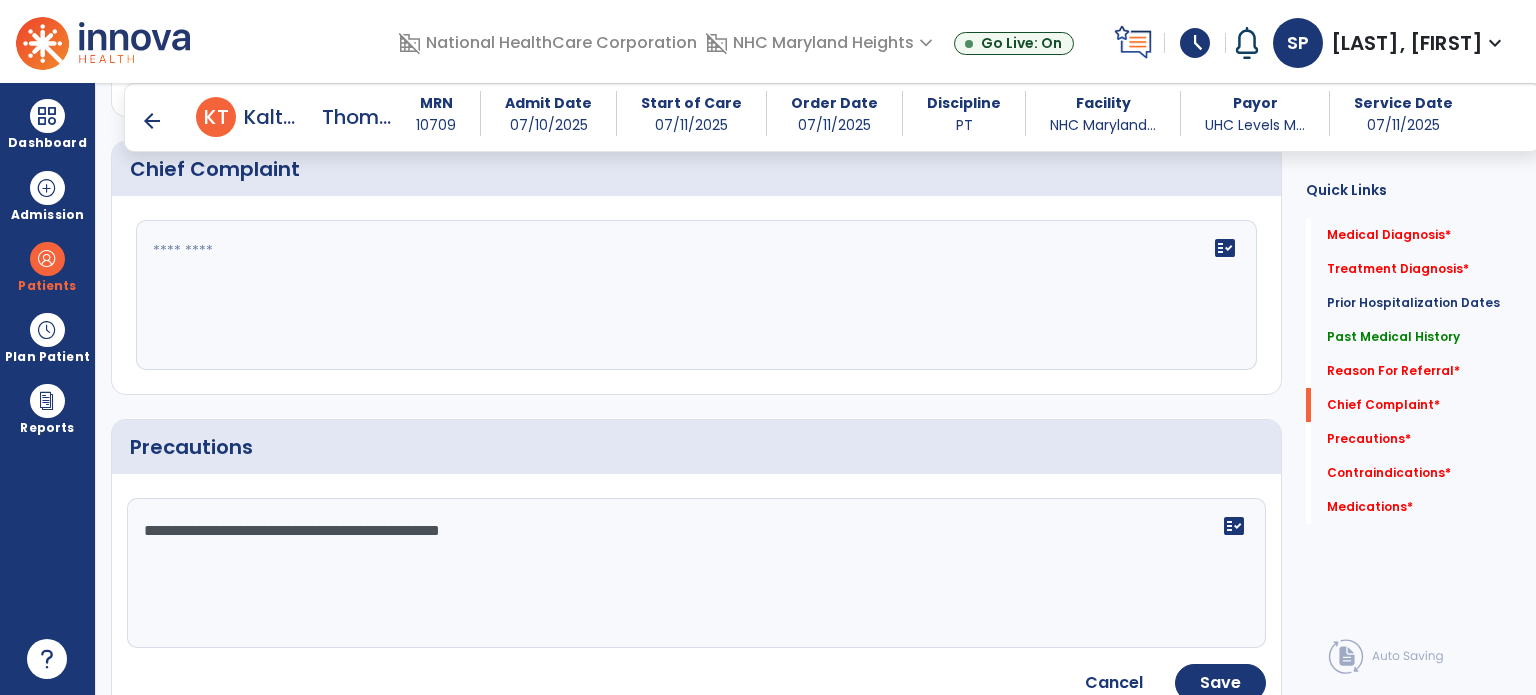 type on "**********" 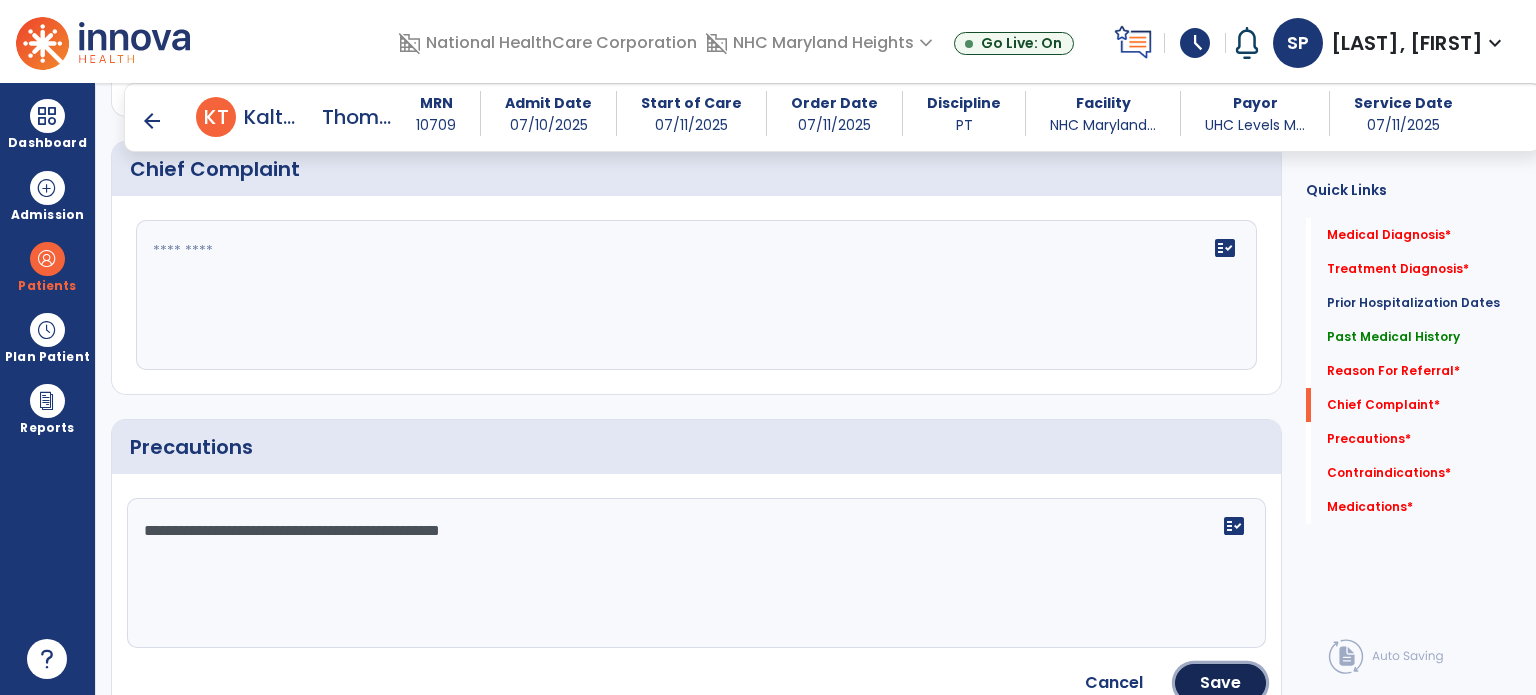 drag, startPoint x: 1184, startPoint y: 680, endPoint x: 1184, endPoint y: 696, distance: 16 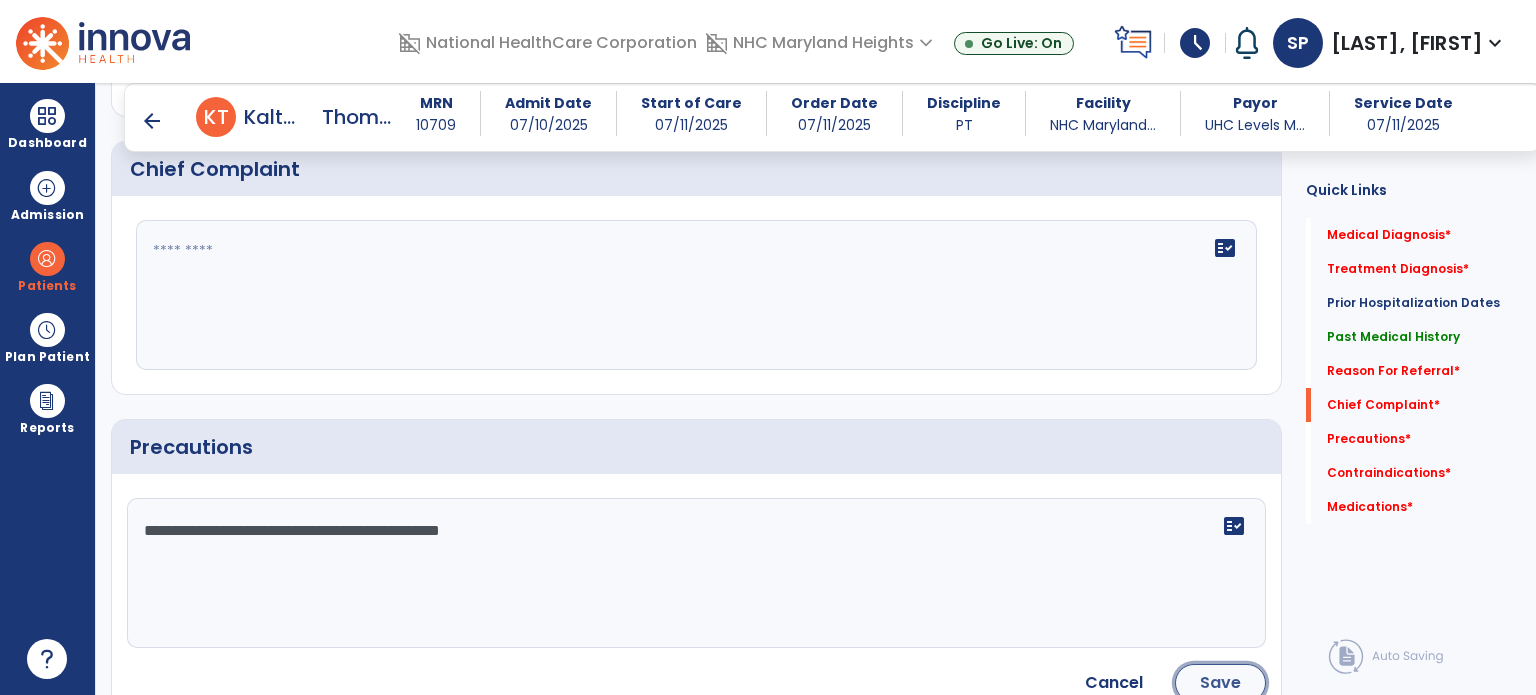 click on "Save" 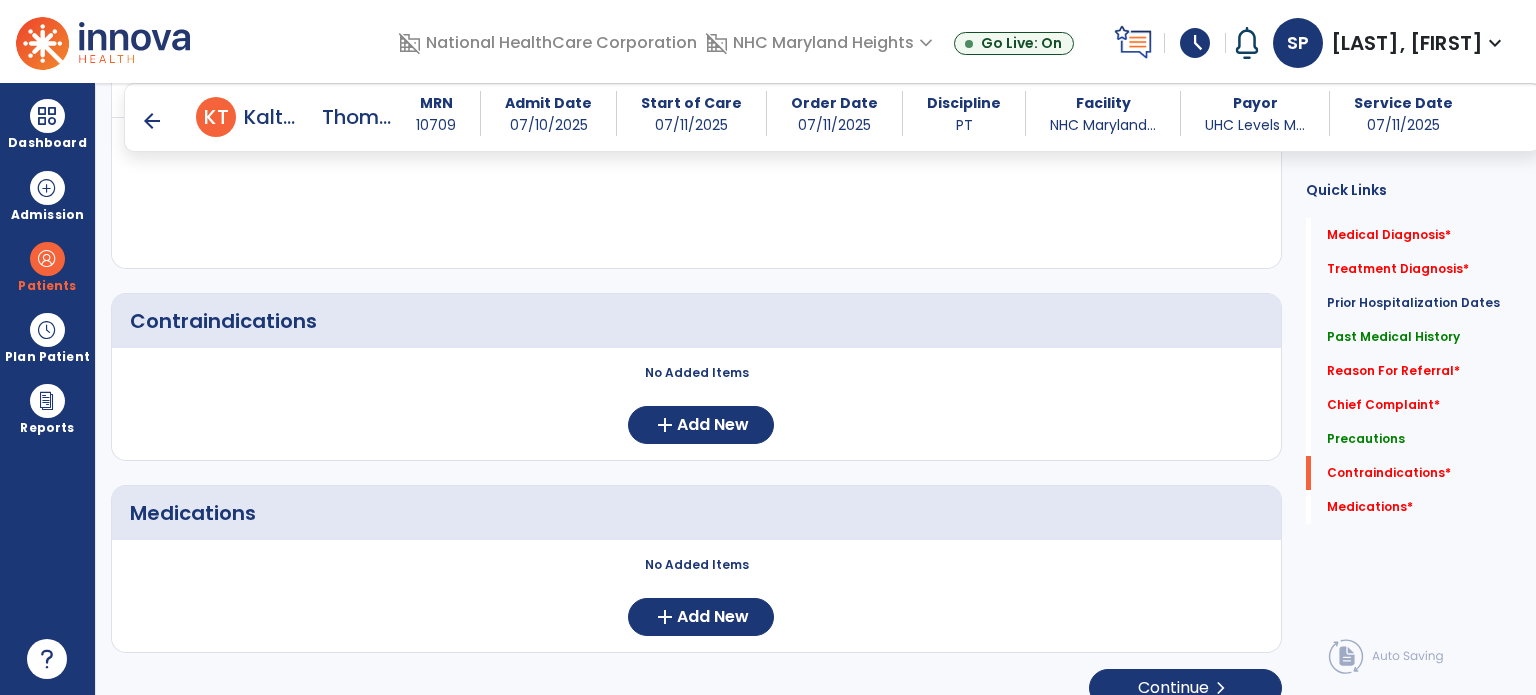scroll, scrollTop: 2332, scrollLeft: 0, axis: vertical 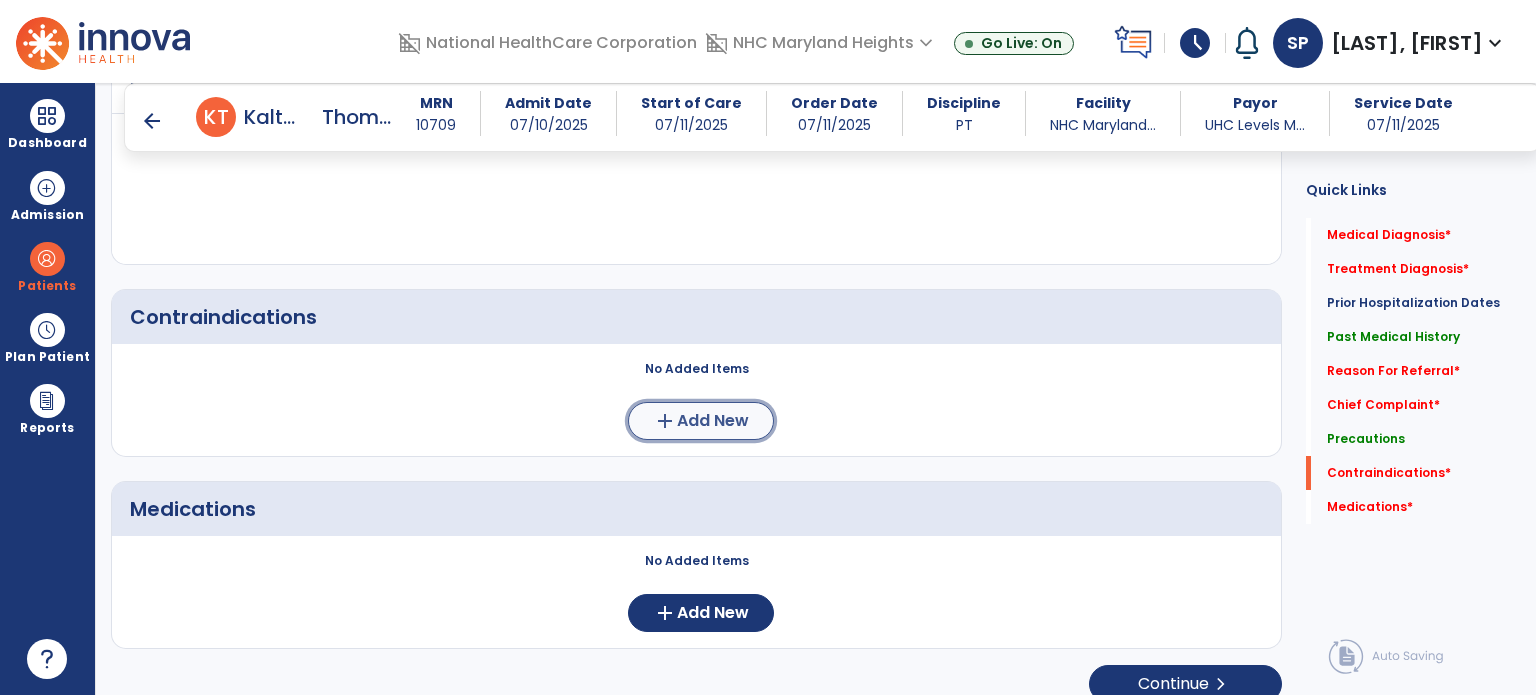 click on "add  Add New" 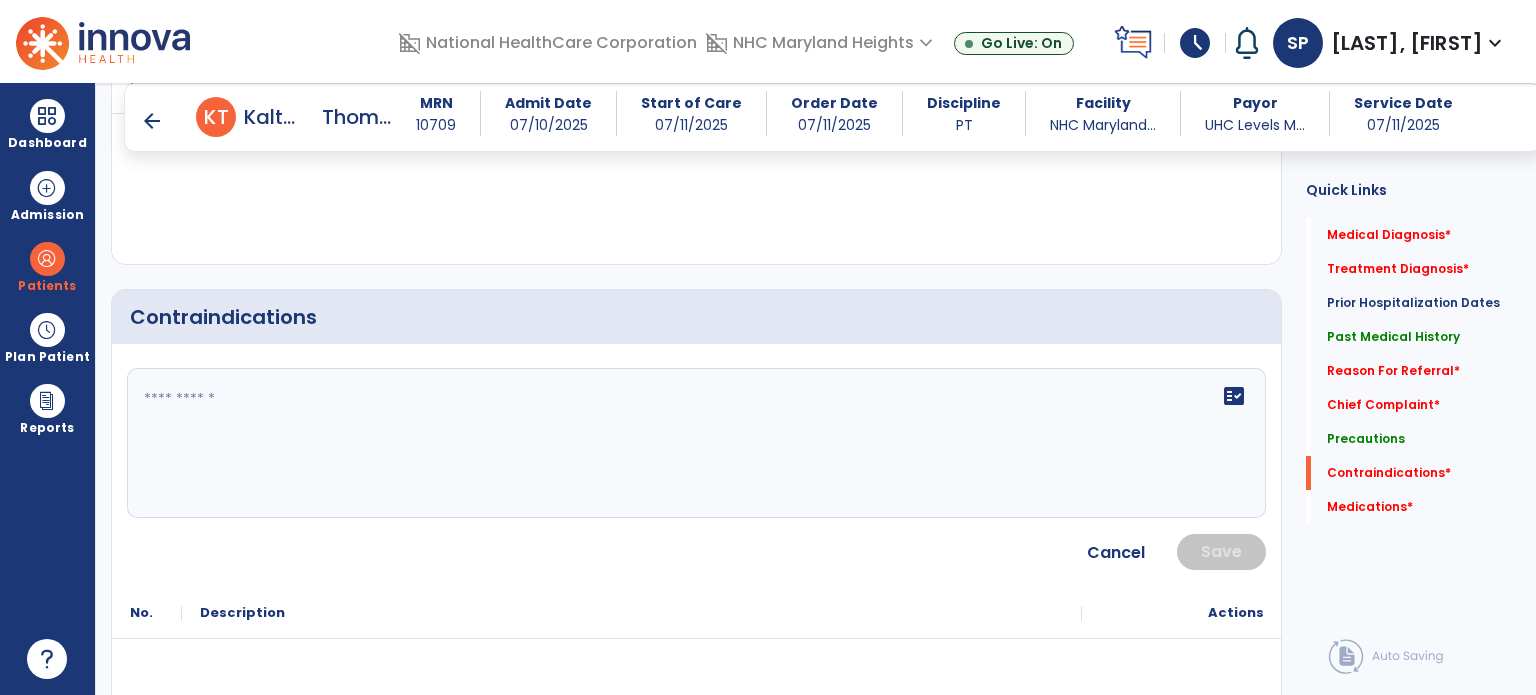 click on "fact_check" 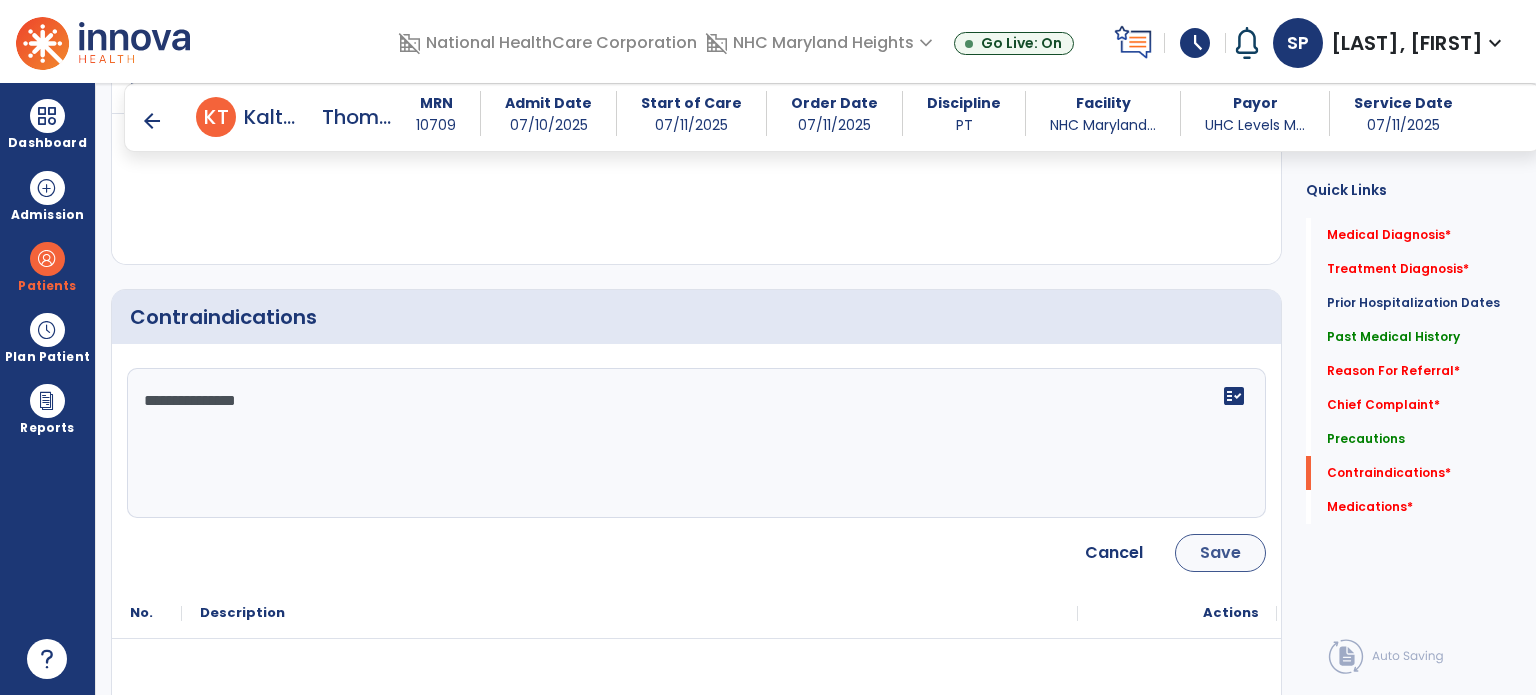 type on "**********" 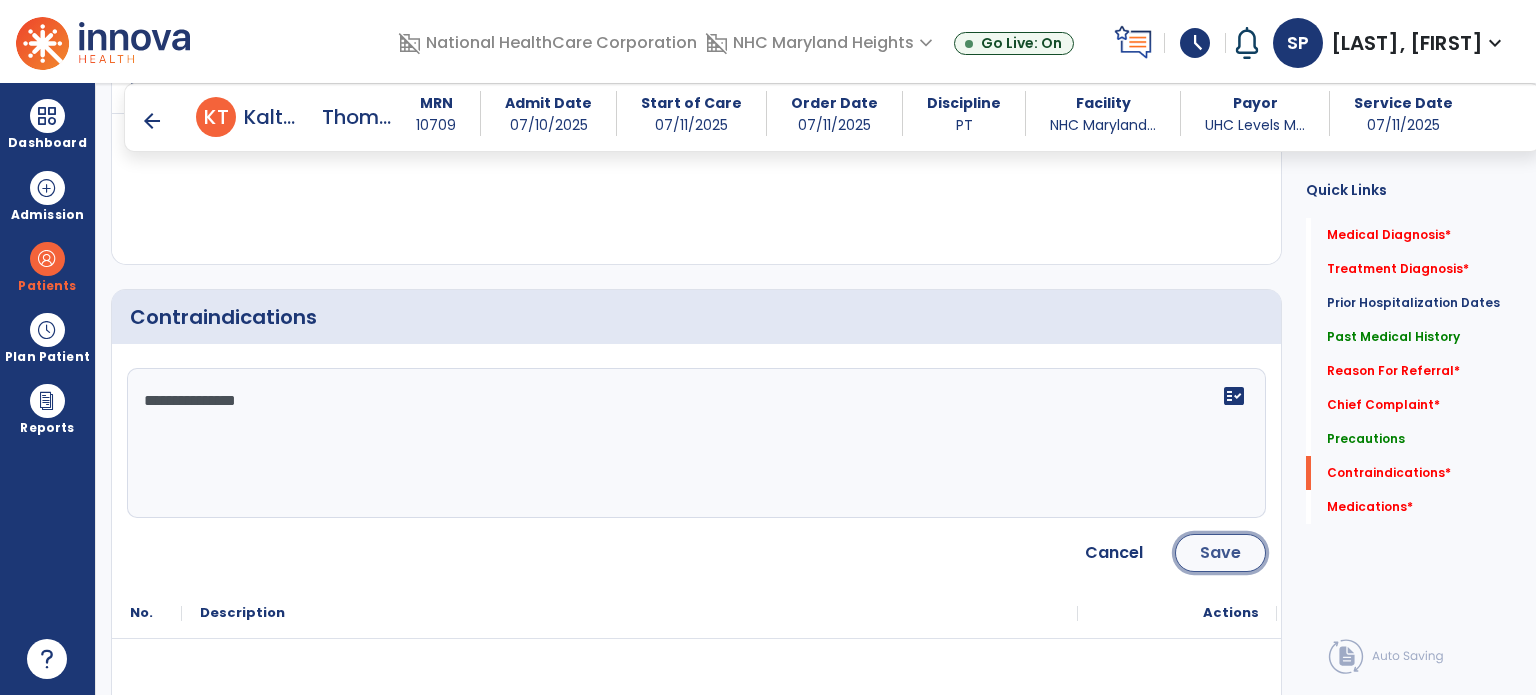 click on "Save" 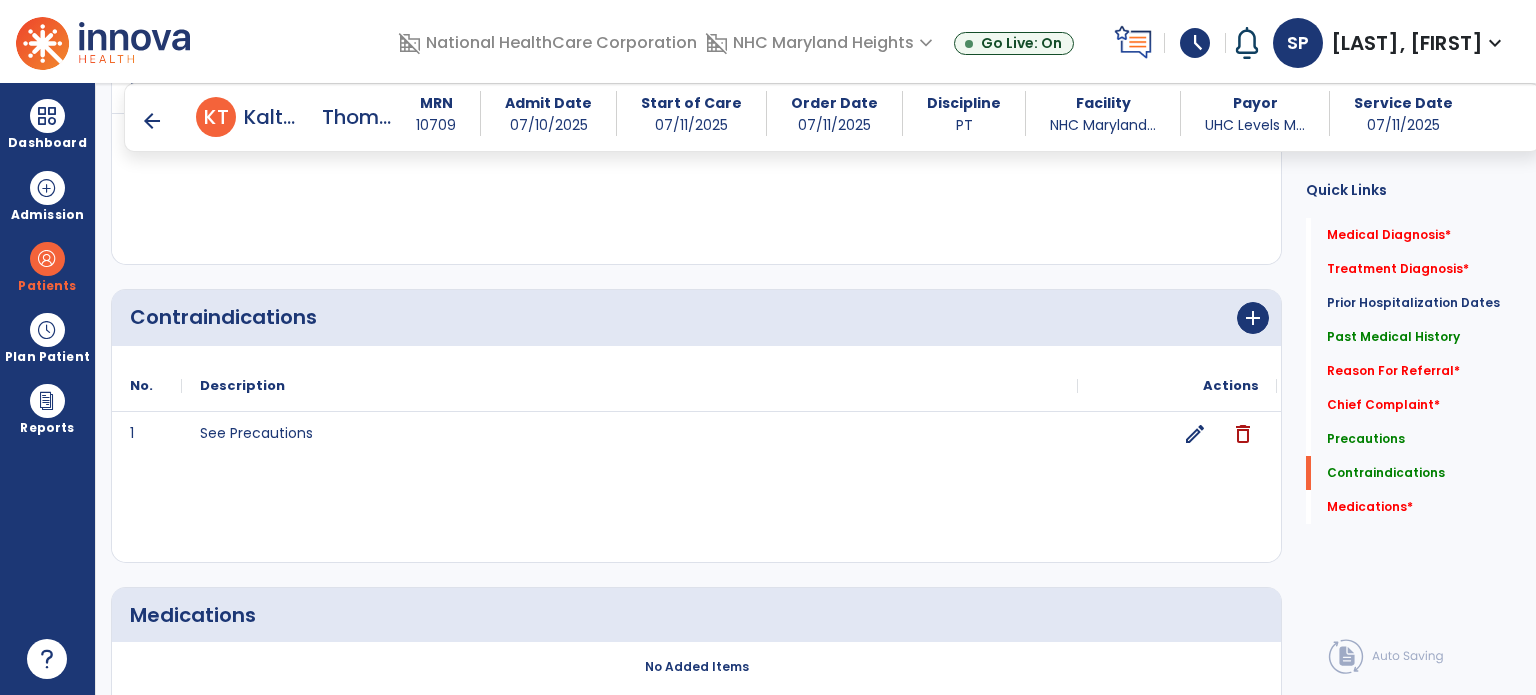 scroll, scrollTop: 2453, scrollLeft: 0, axis: vertical 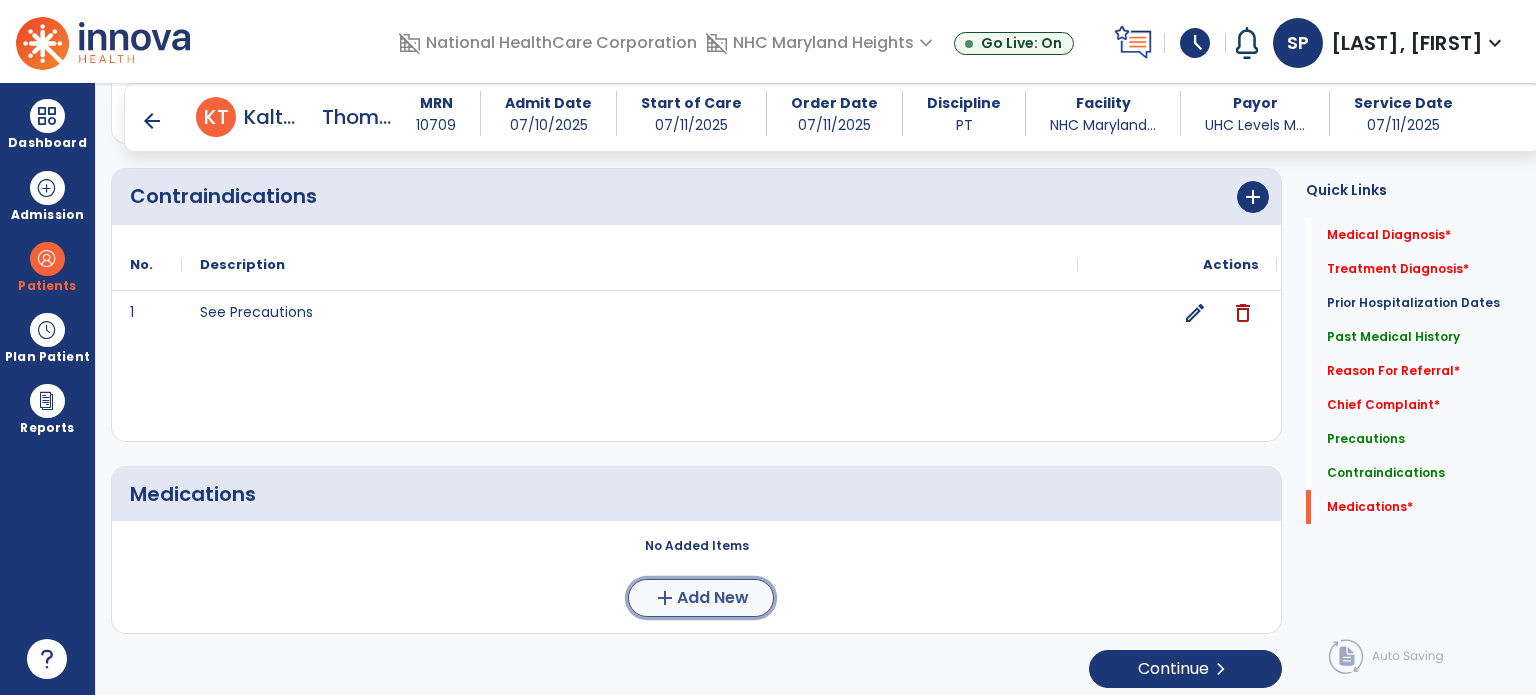 click on "Add New" 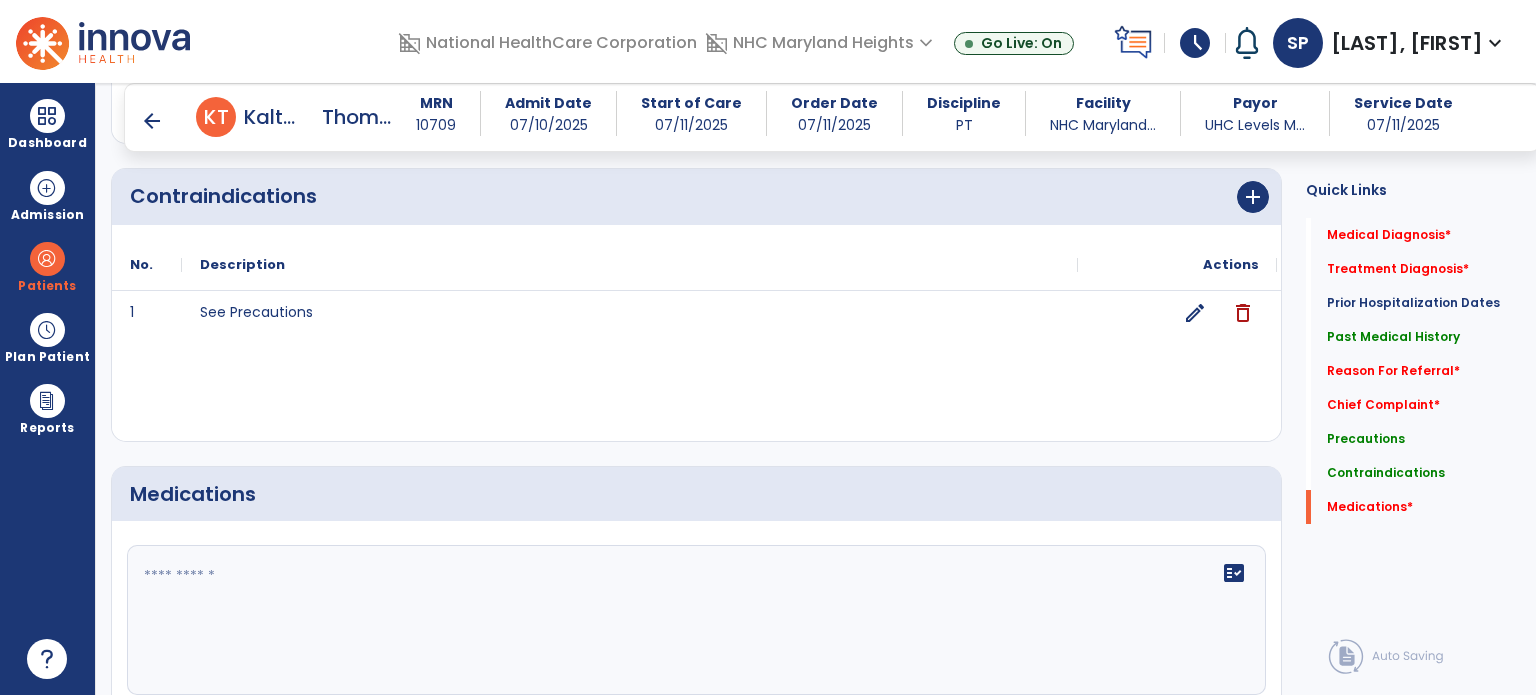 click on "fact_check" 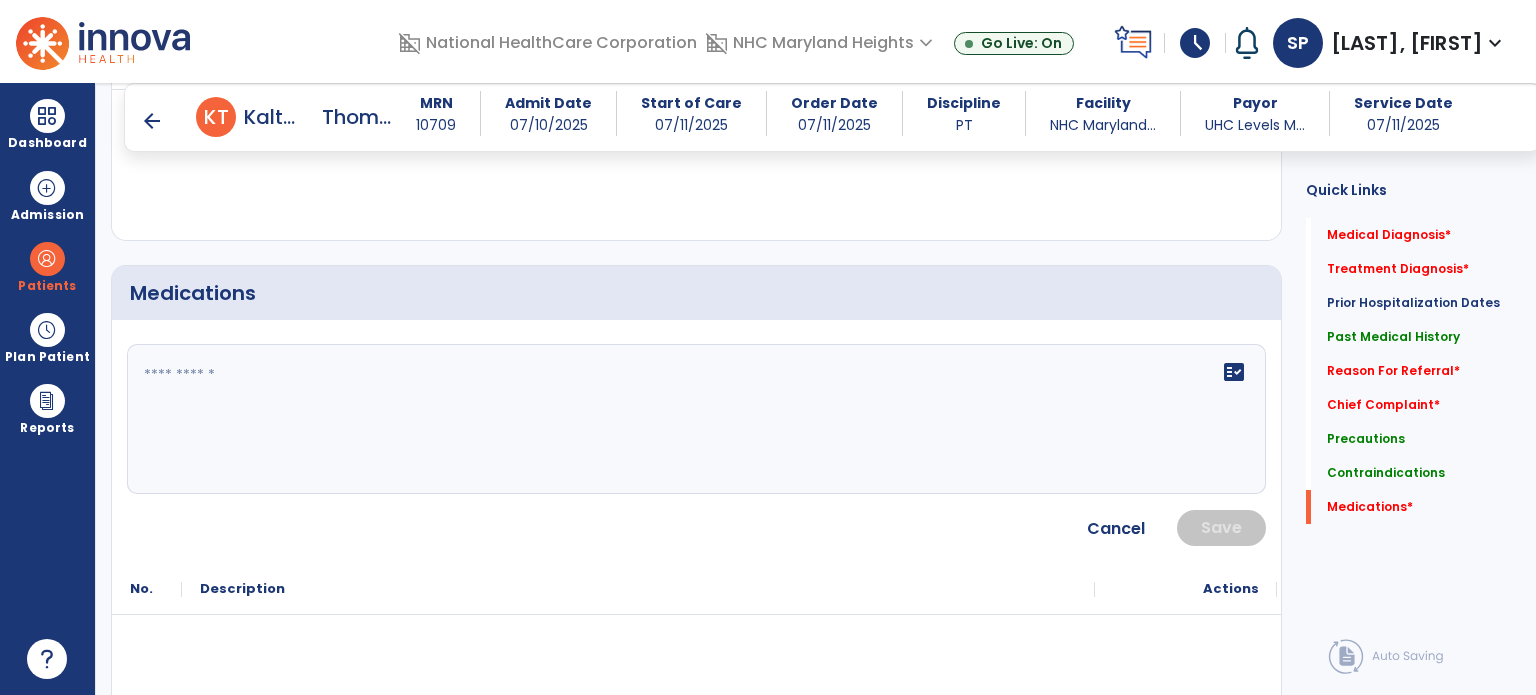 scroll, scrollTop: 2671, scrollLeft: 0, axis: vertical 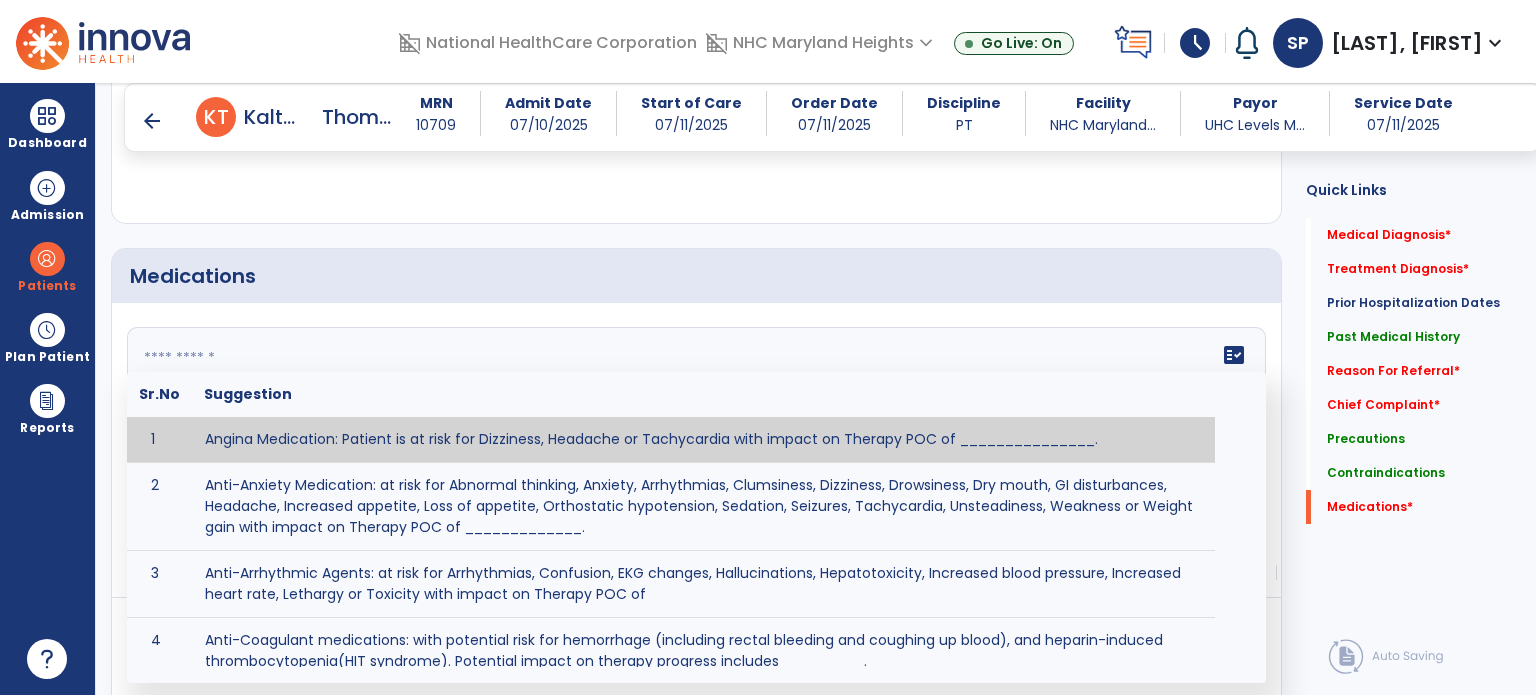 click 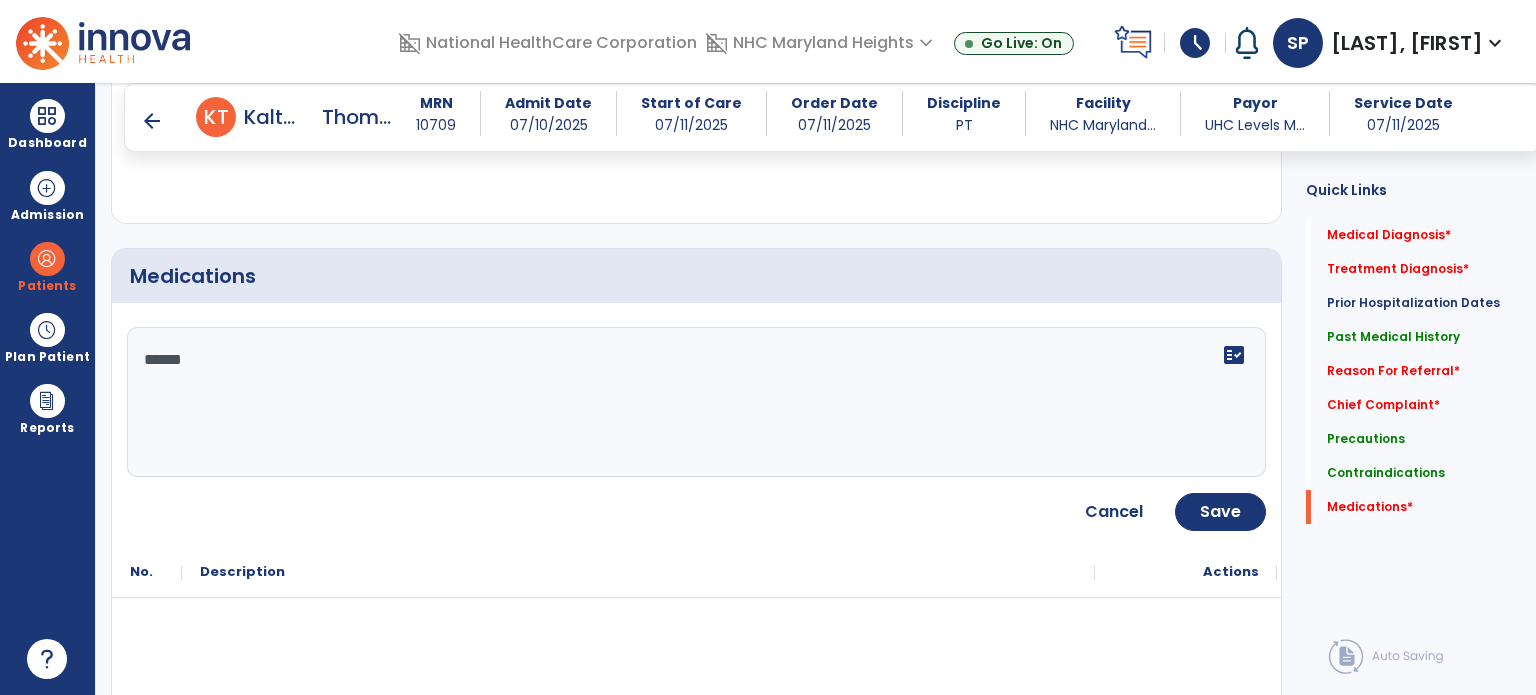 click on "******" 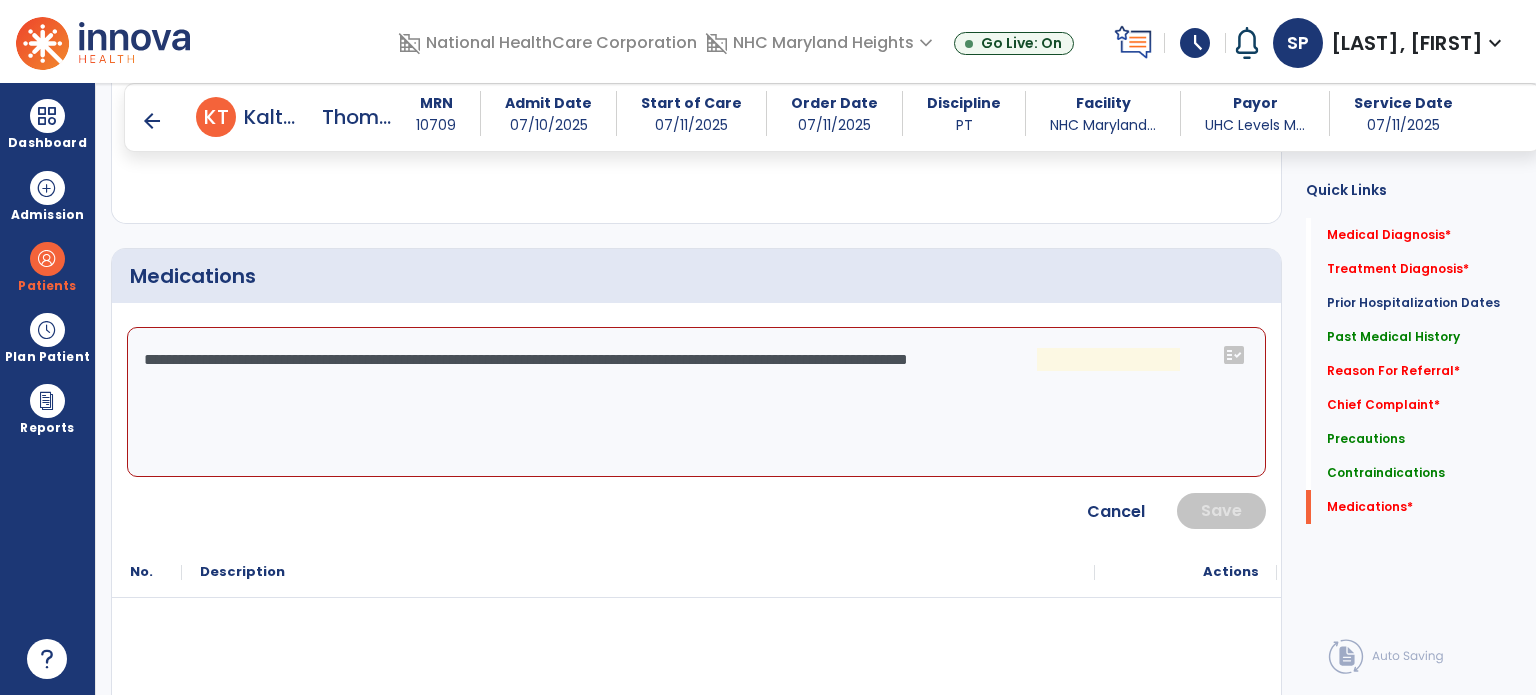 click on "**********" 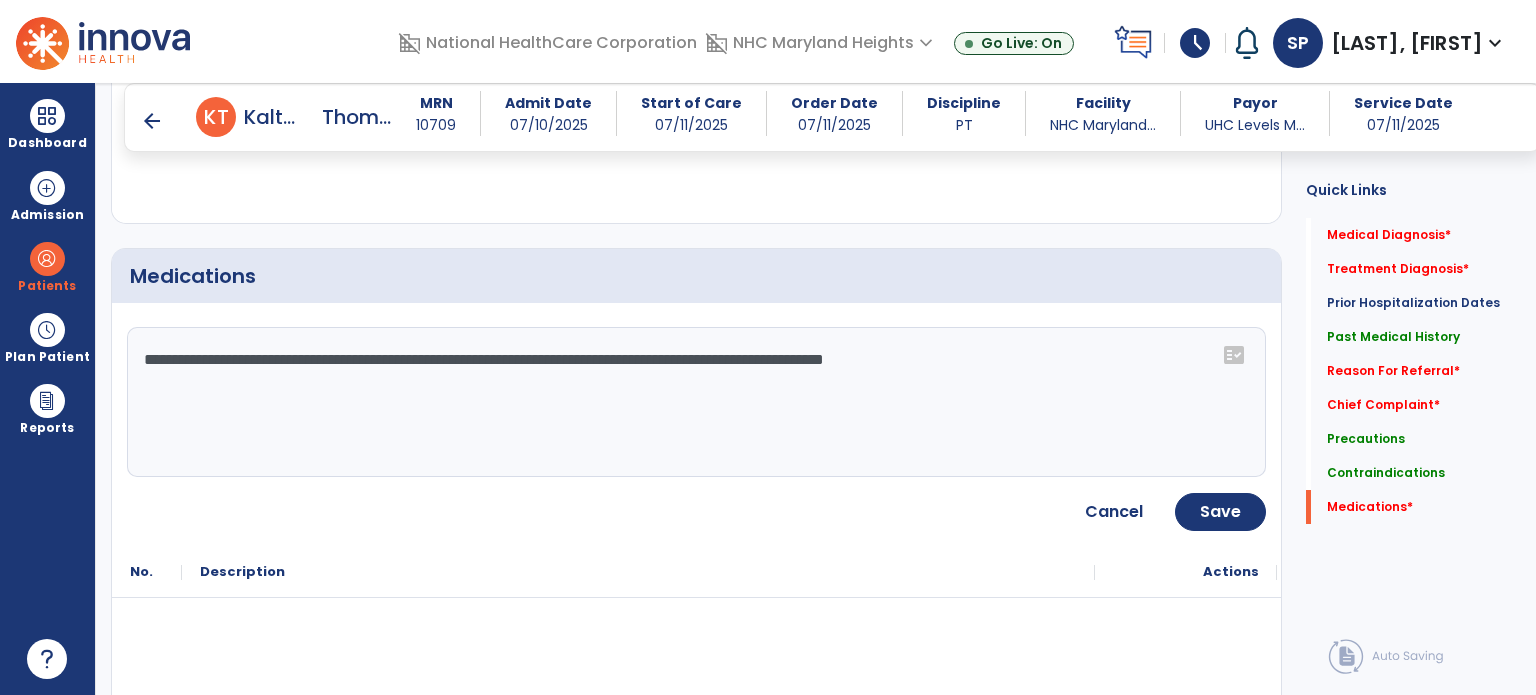 type on "**********" 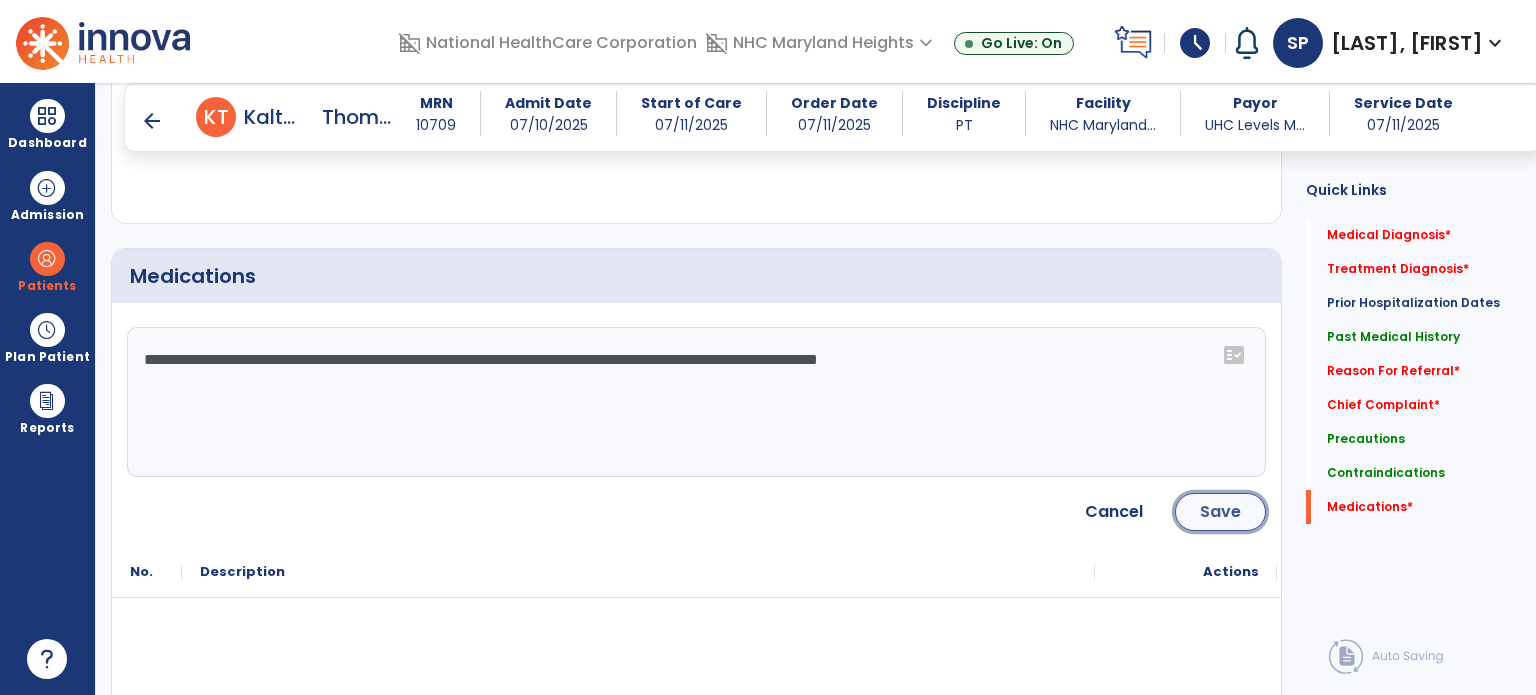 click on "Save" 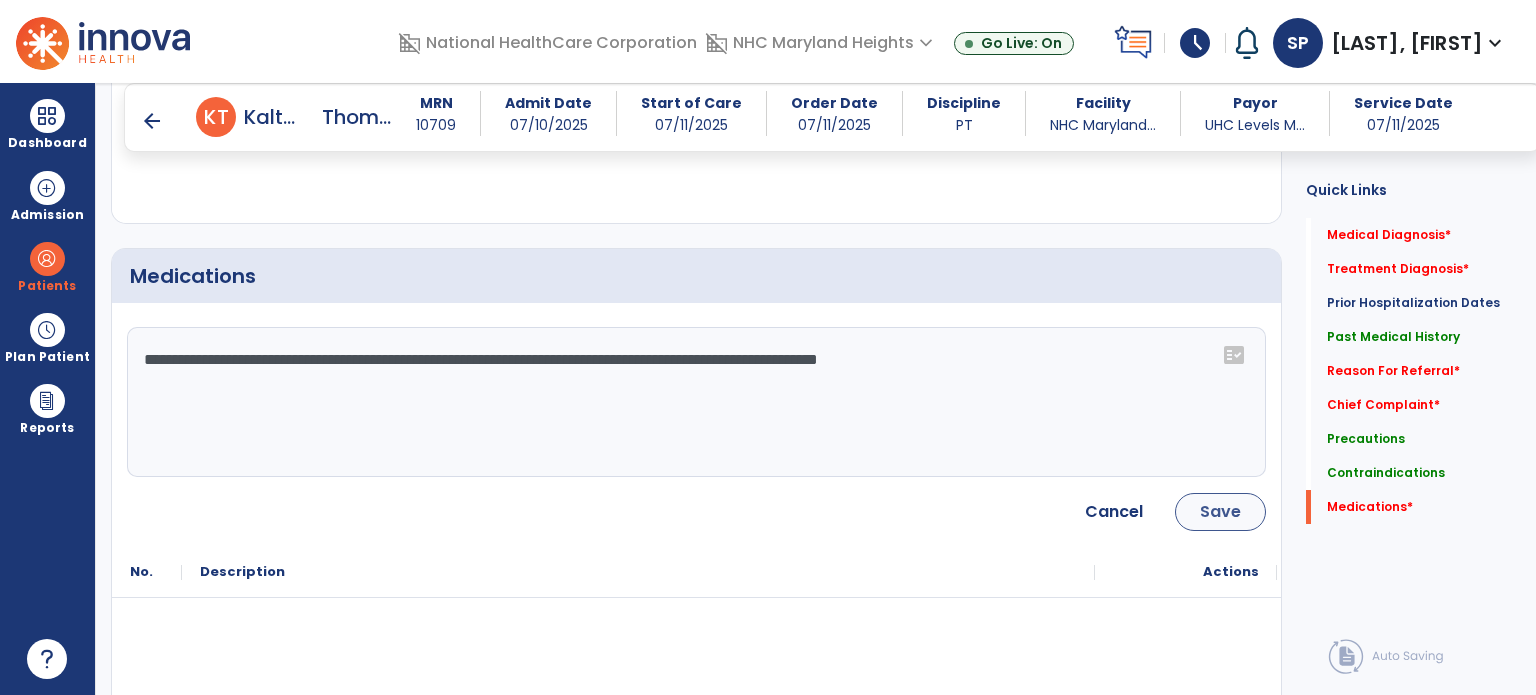 scroll, scrollTop: 2560, scrollLeft: 0, axis: vertical 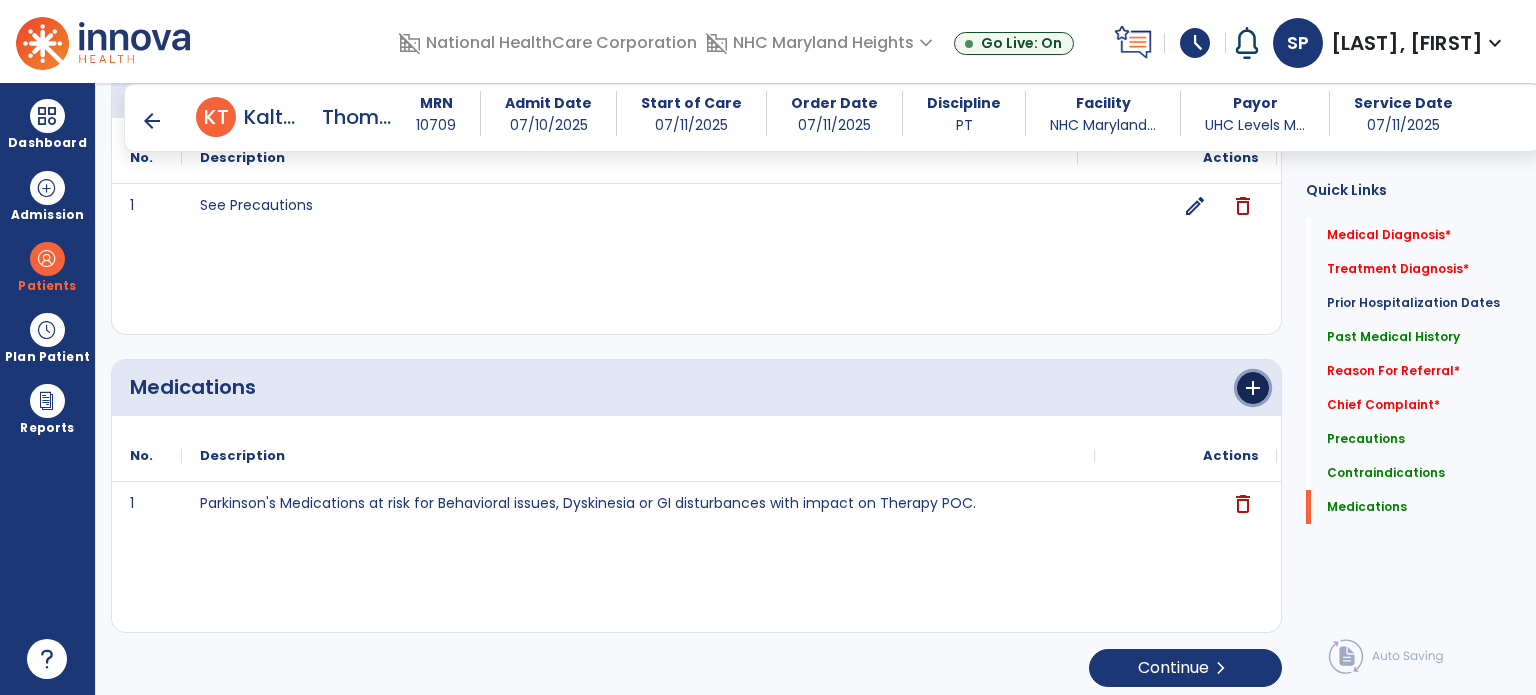 click on "add" 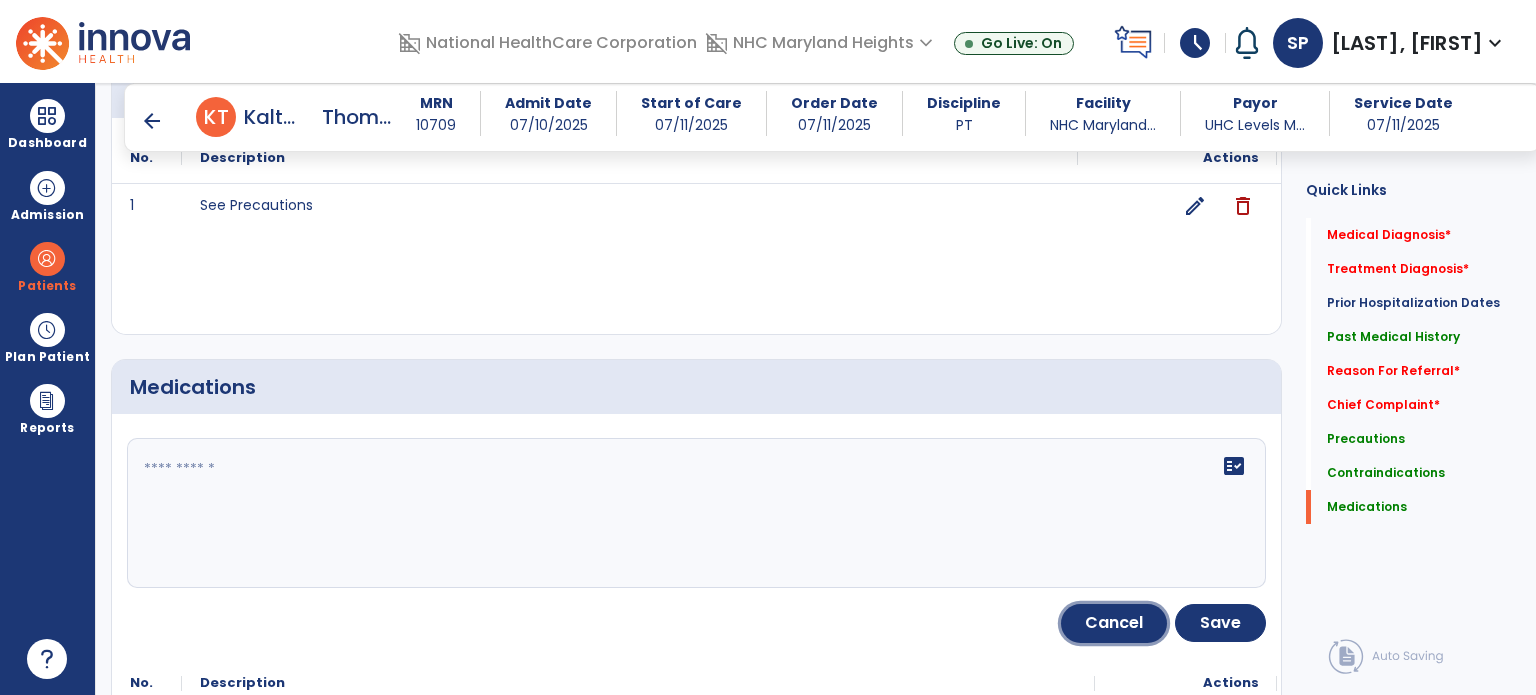 click on "Cancel" 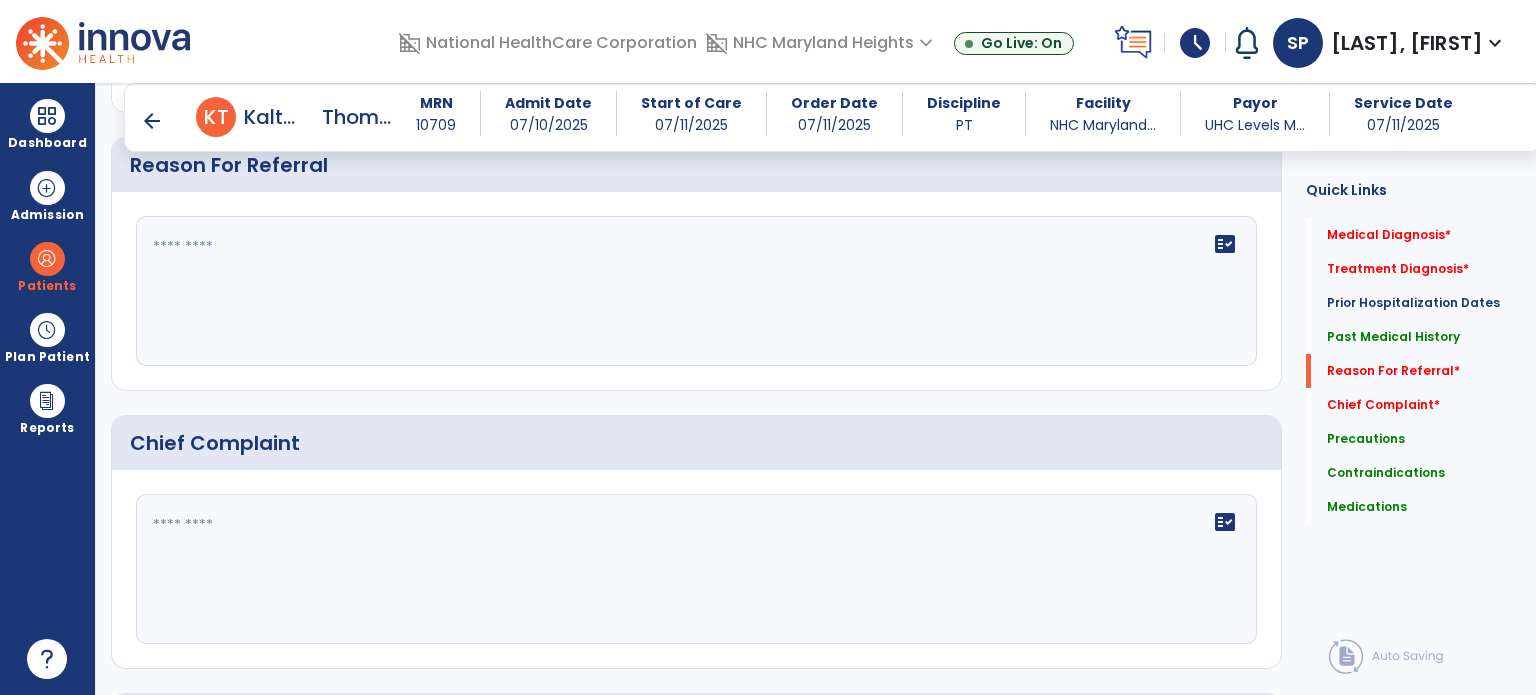 scroll, scrollTop: 1505, scrollLeft: 0, axis: vertical 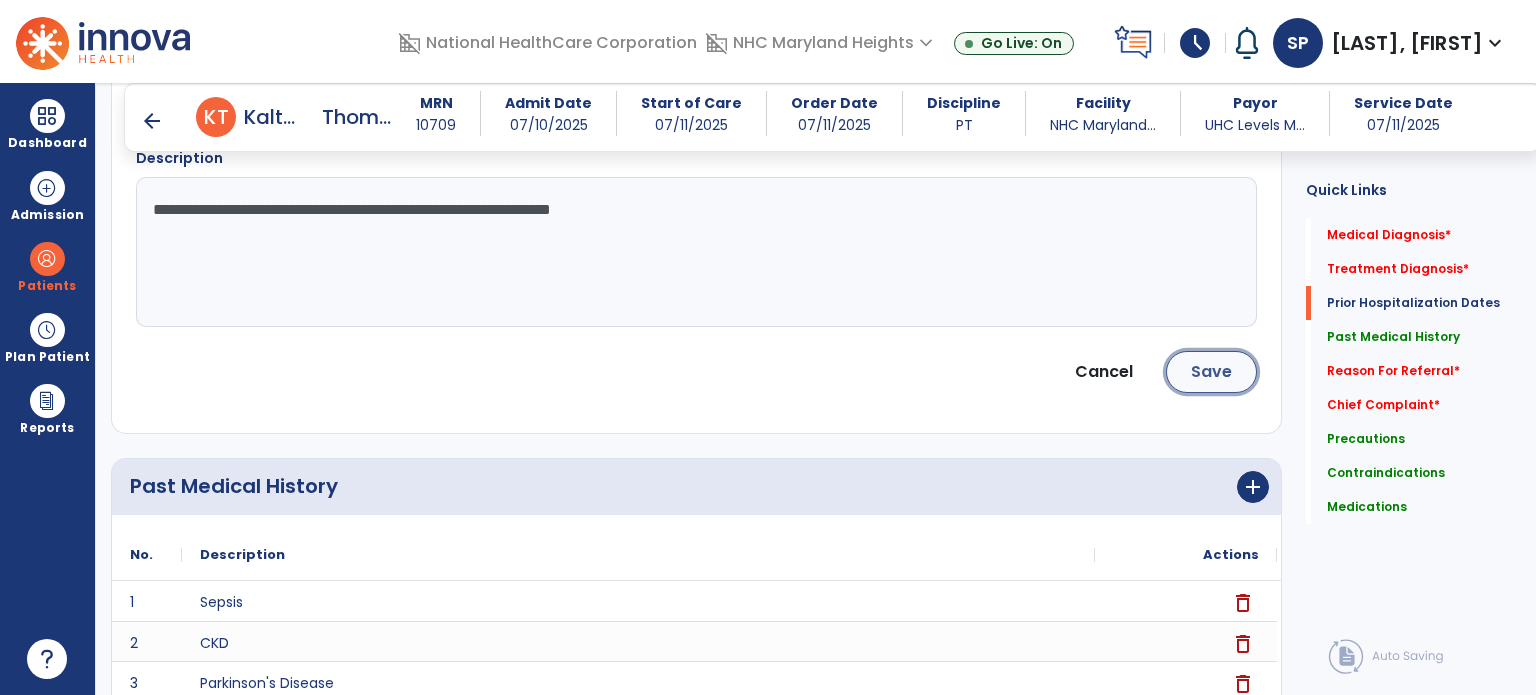 click on "Save" 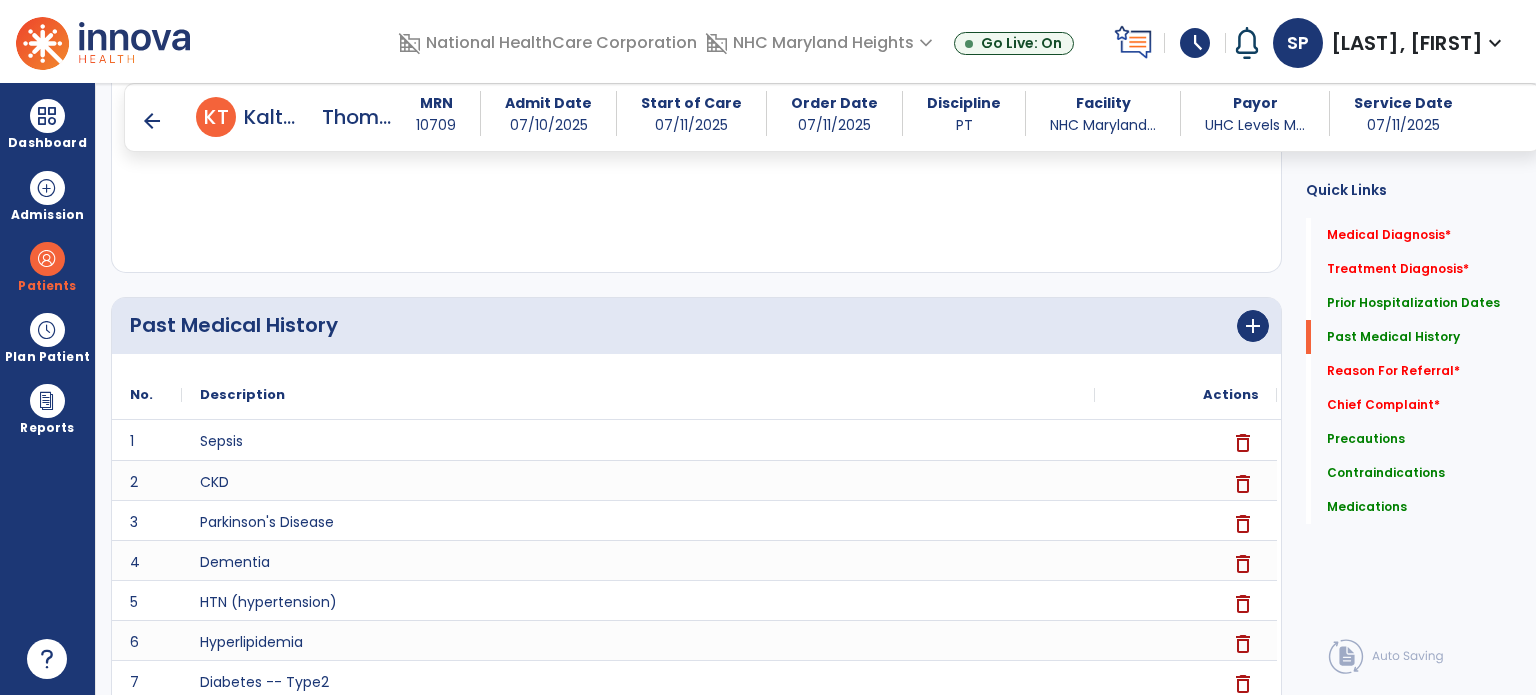 scroll, scrollTop: 748, scrollLeft: 0, axis: vertical 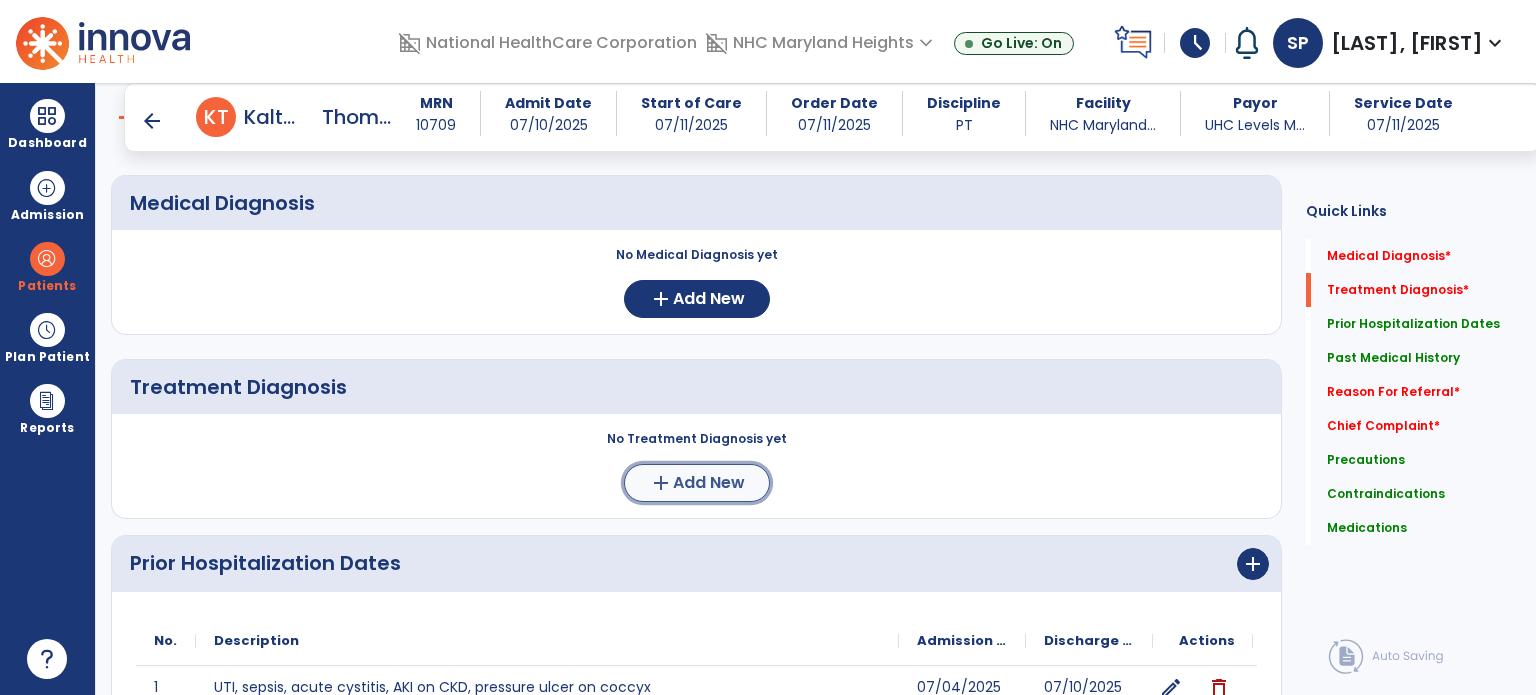 click on "add  Add New" 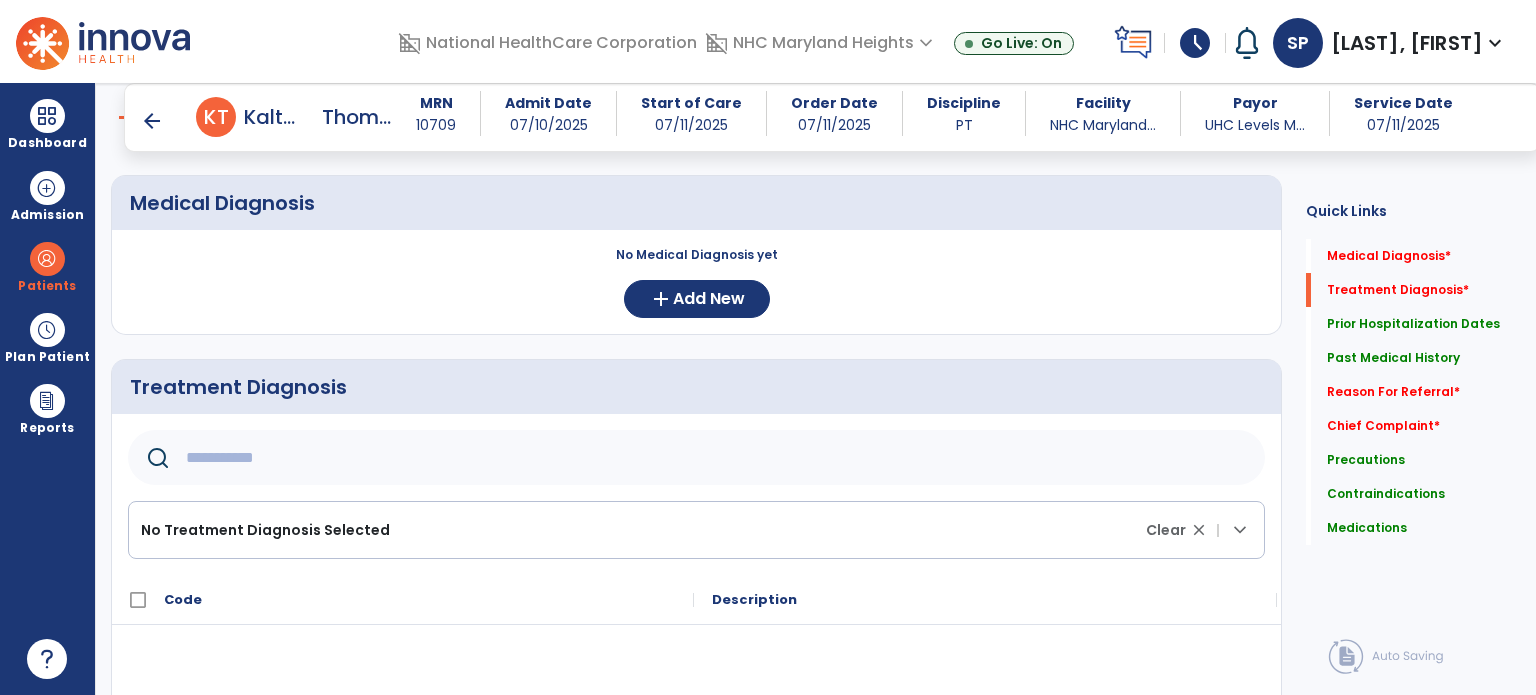 click 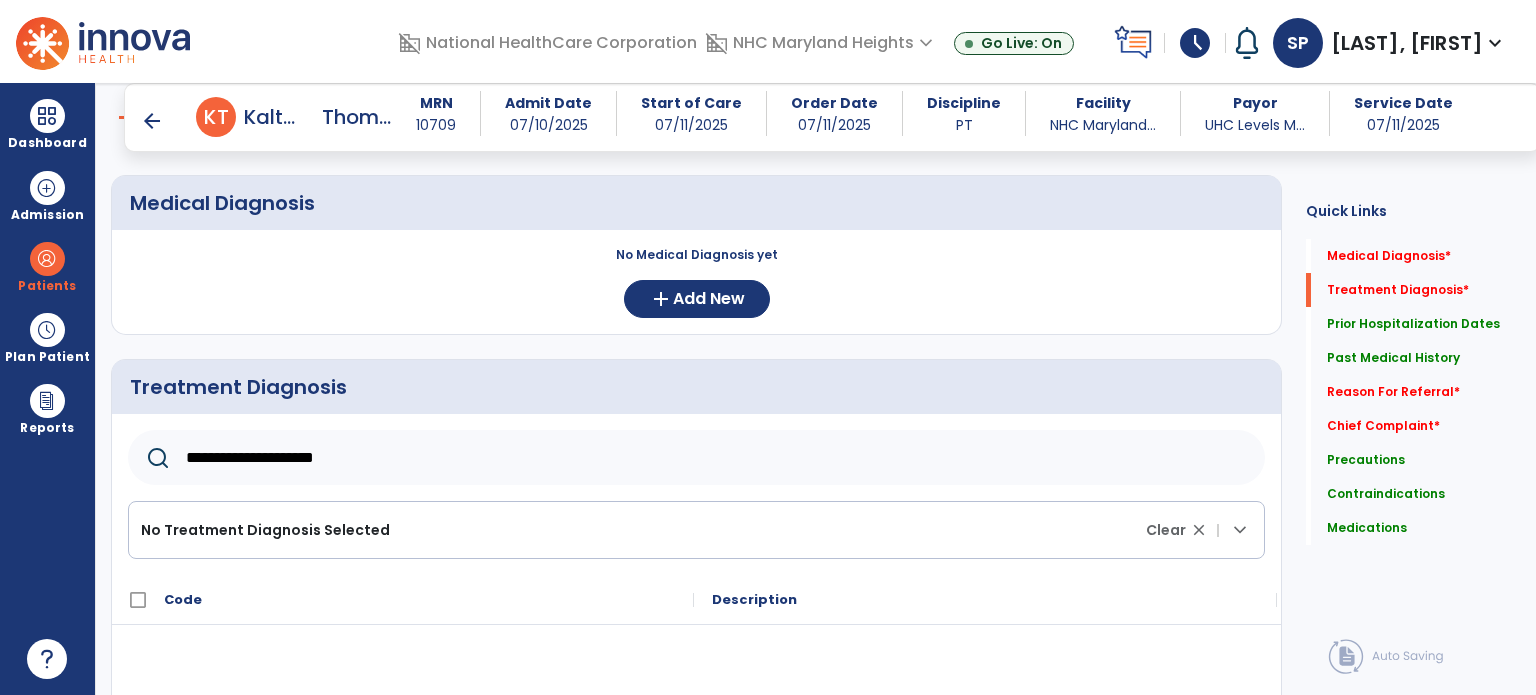 type on "**********" 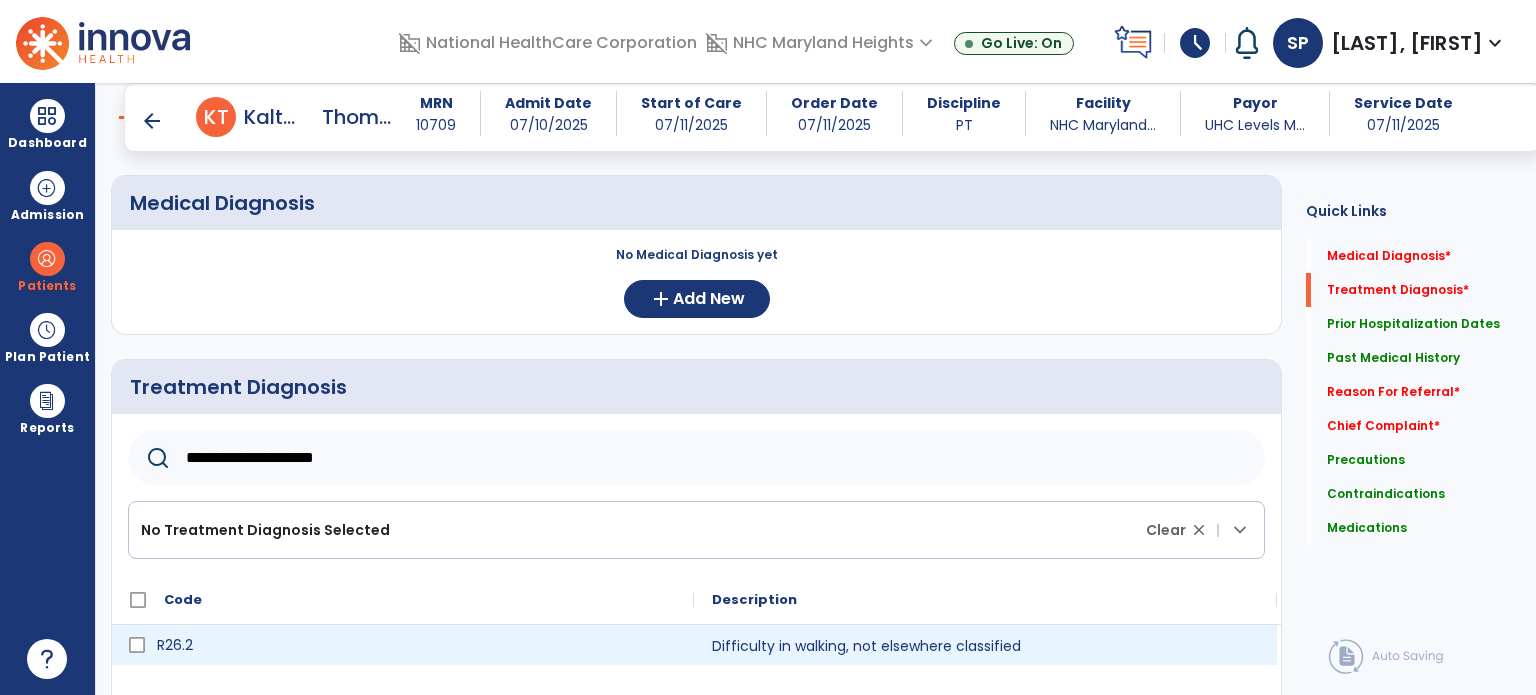 click 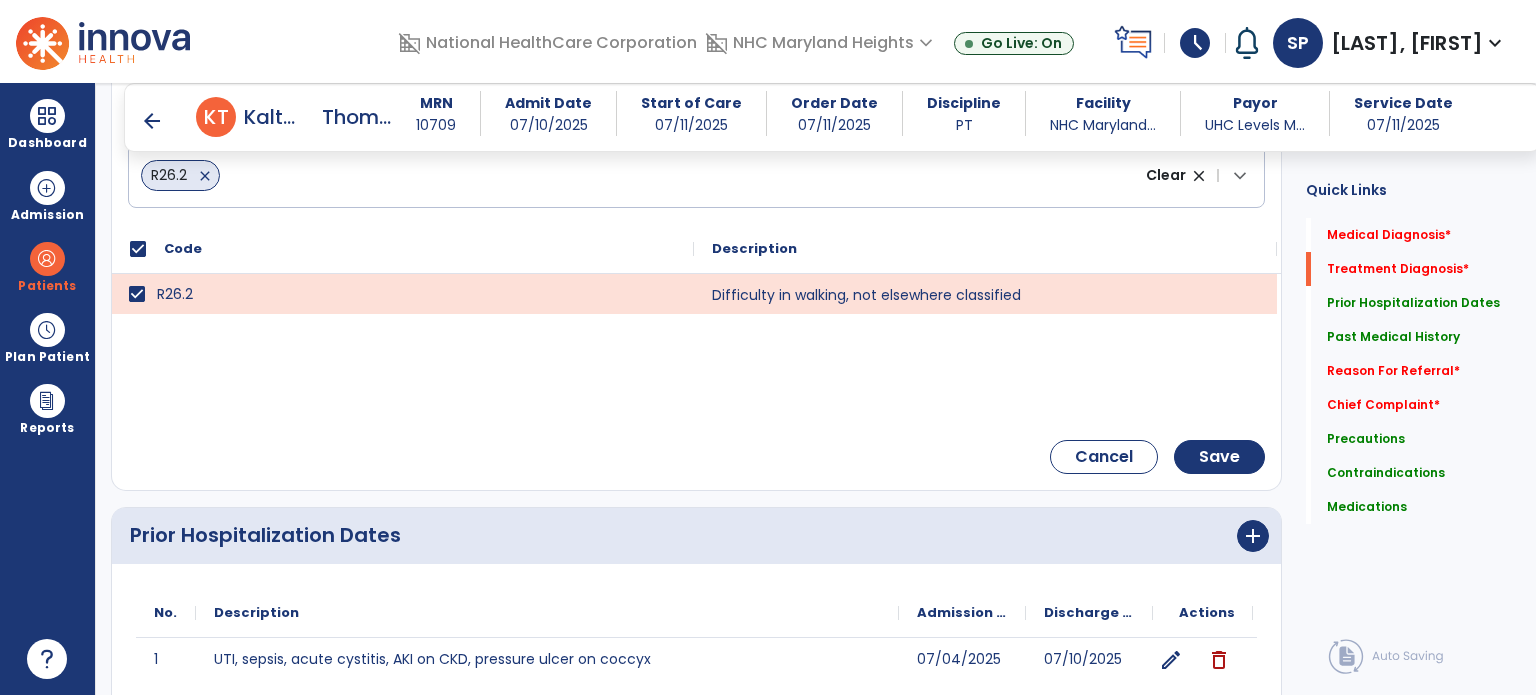 scroll, scrollTop: 524, scrollLeft: 0, axis: vertical 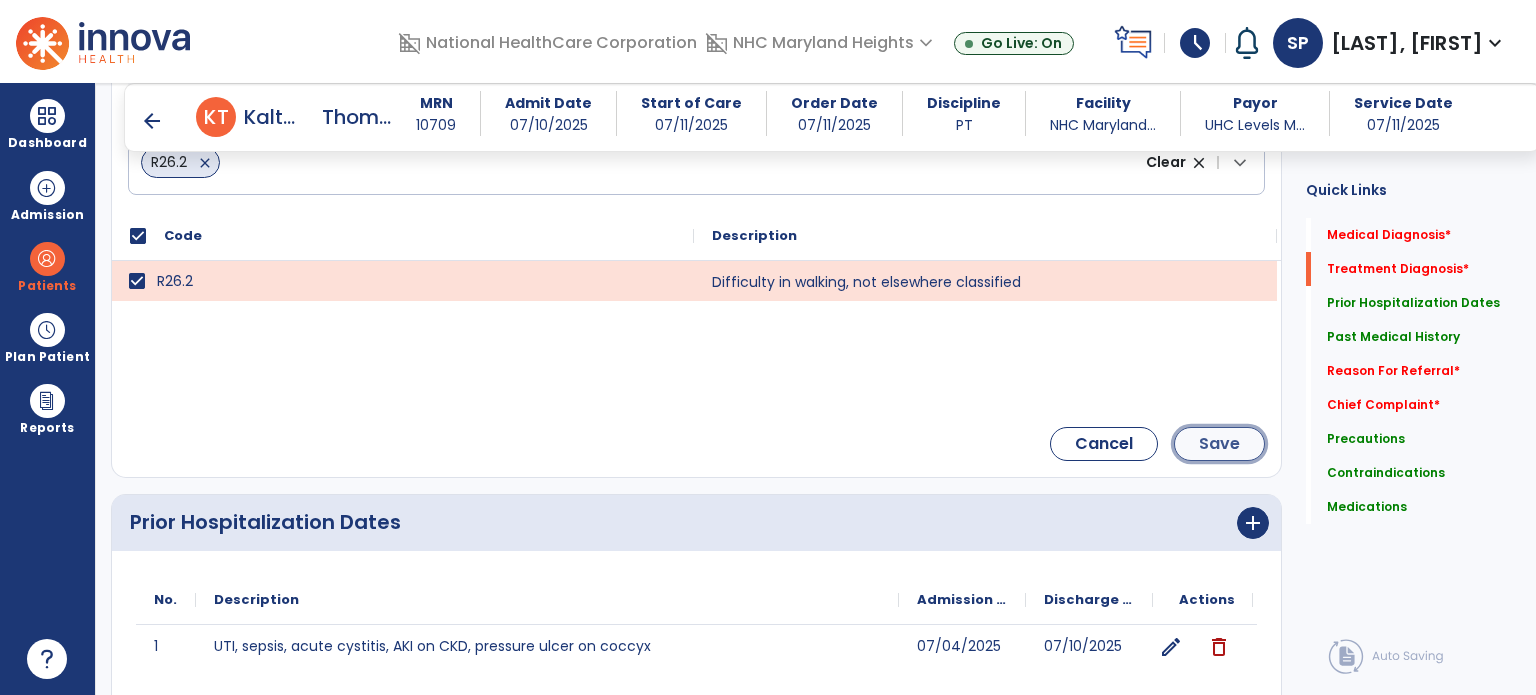 click on "Save" 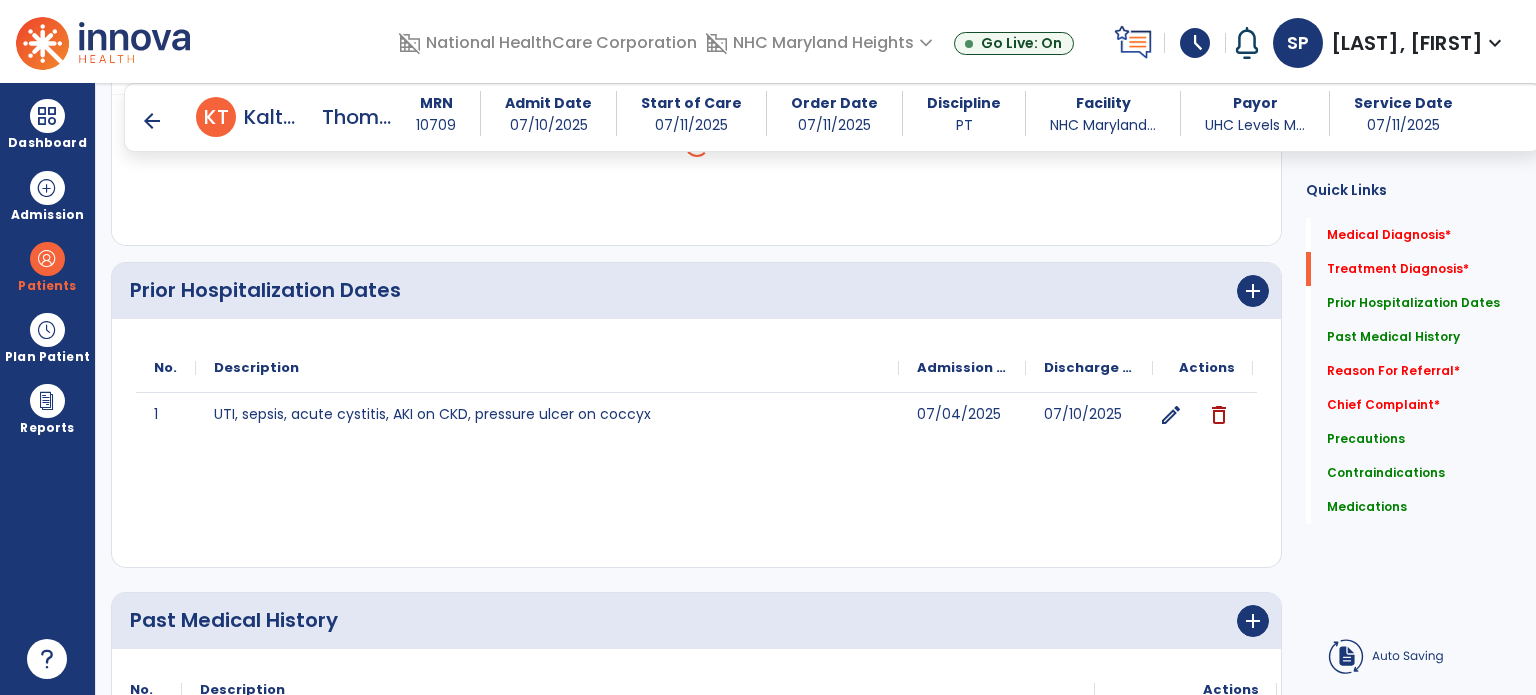 scroll, scrollTop: 358, scrollLeft: 0, axis: vertical 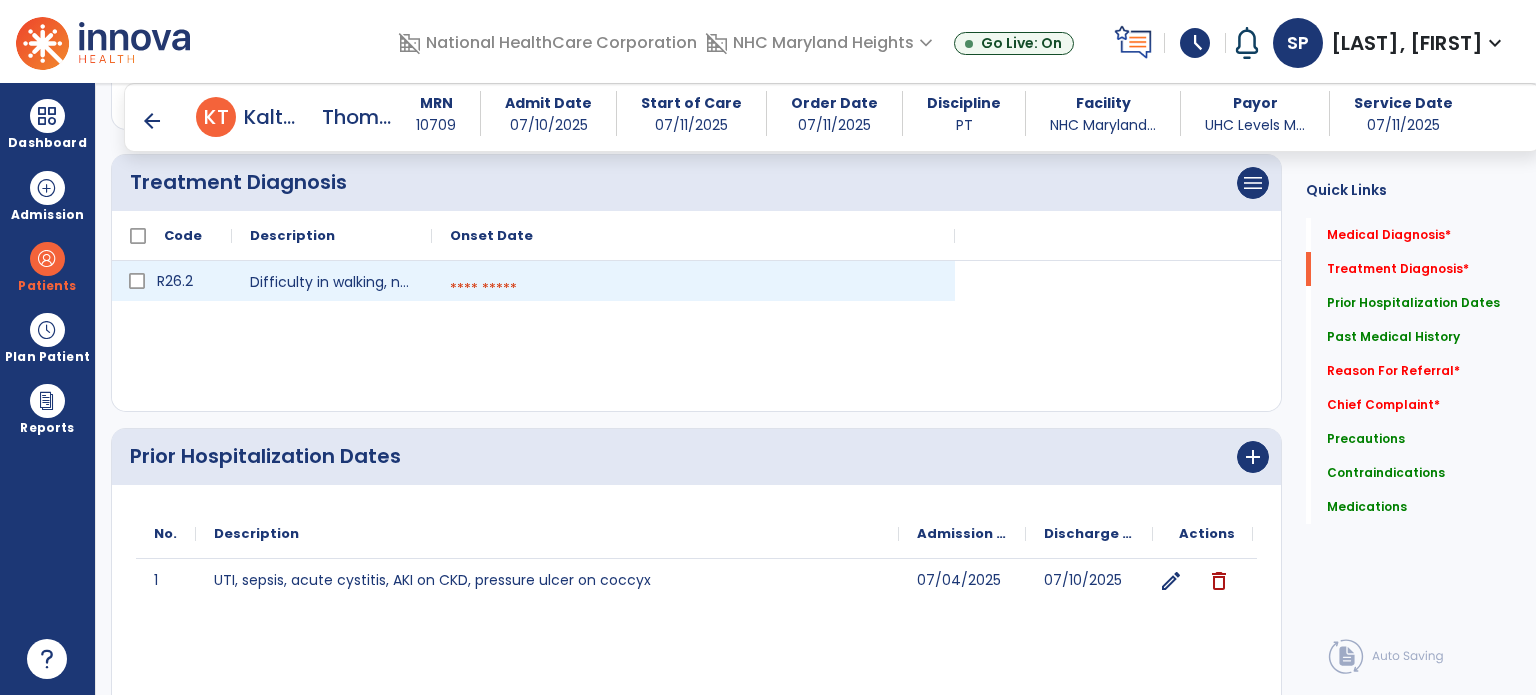 click at bounding box center [693, 289] 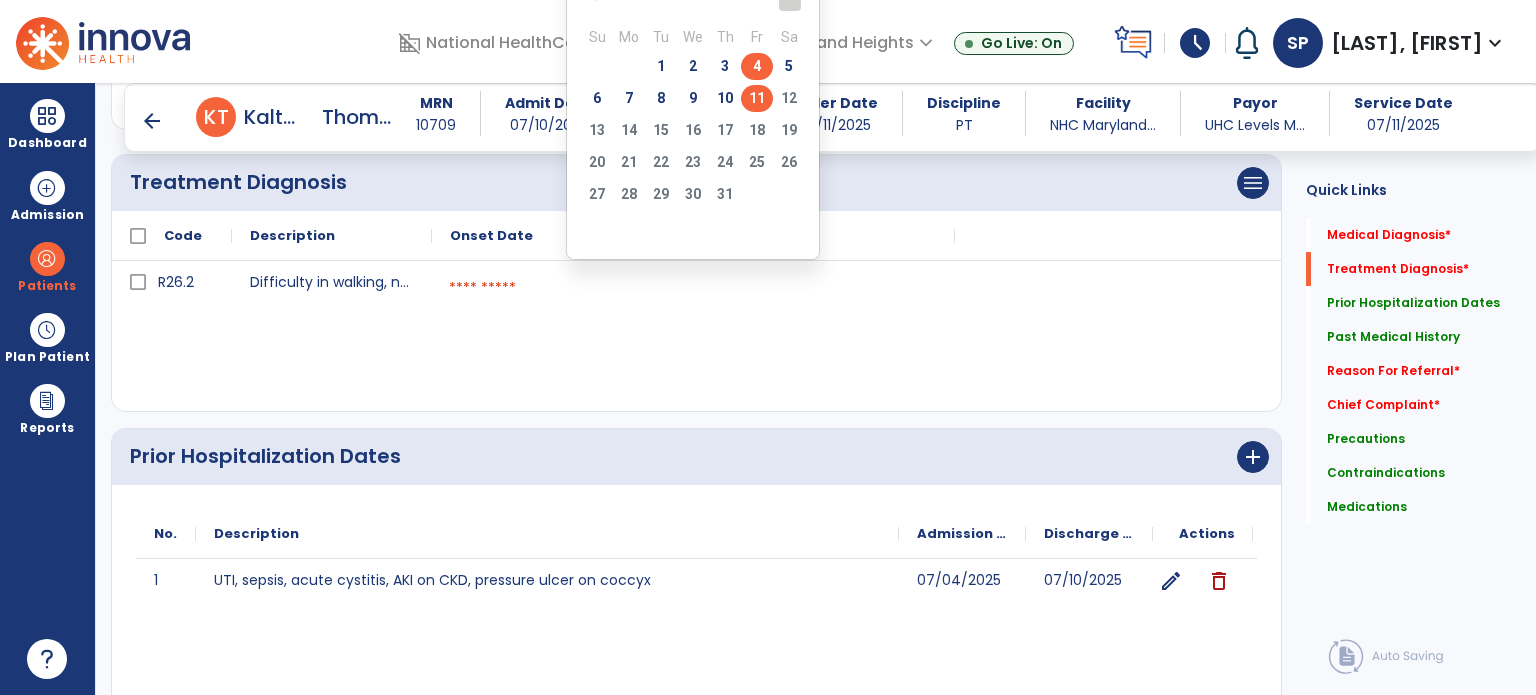 click on "4" 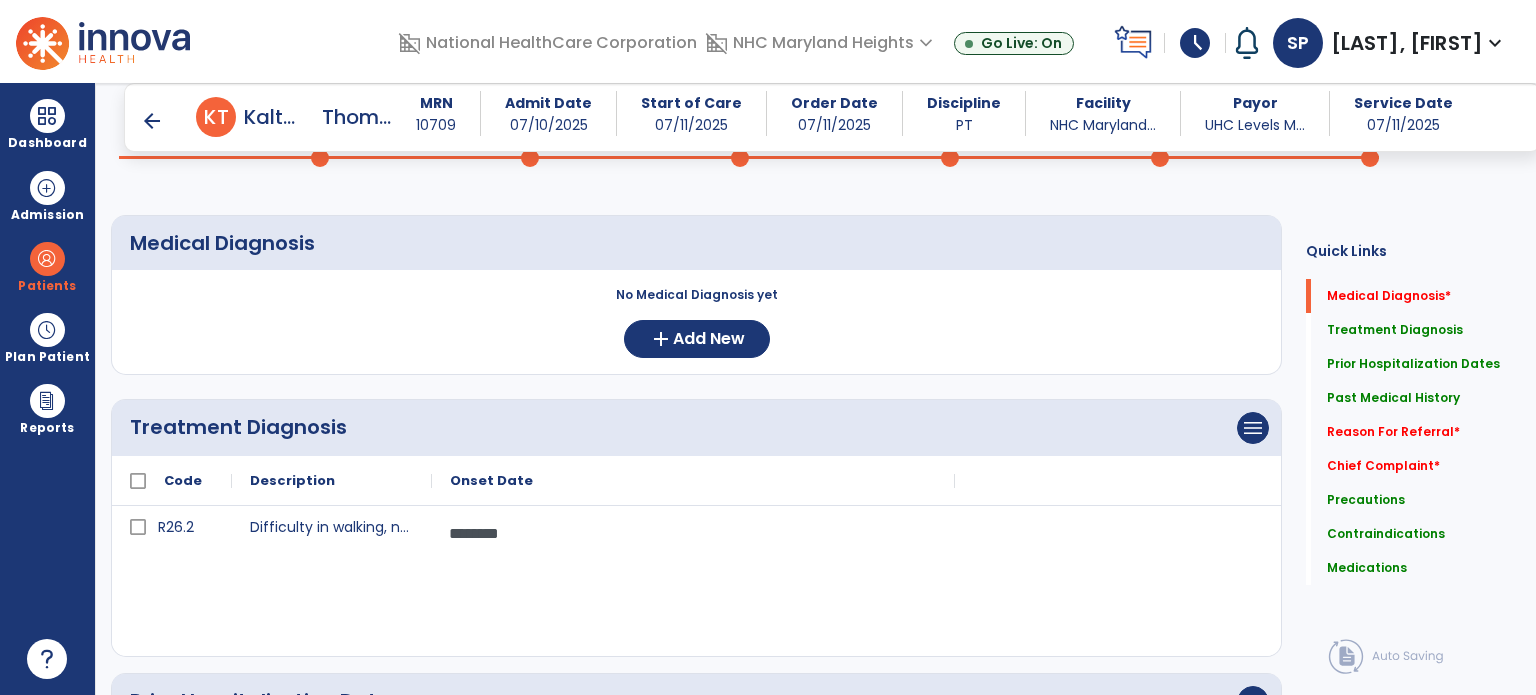 scroll, scrollTop: 134, scrollLeft: 0, axis: vertical 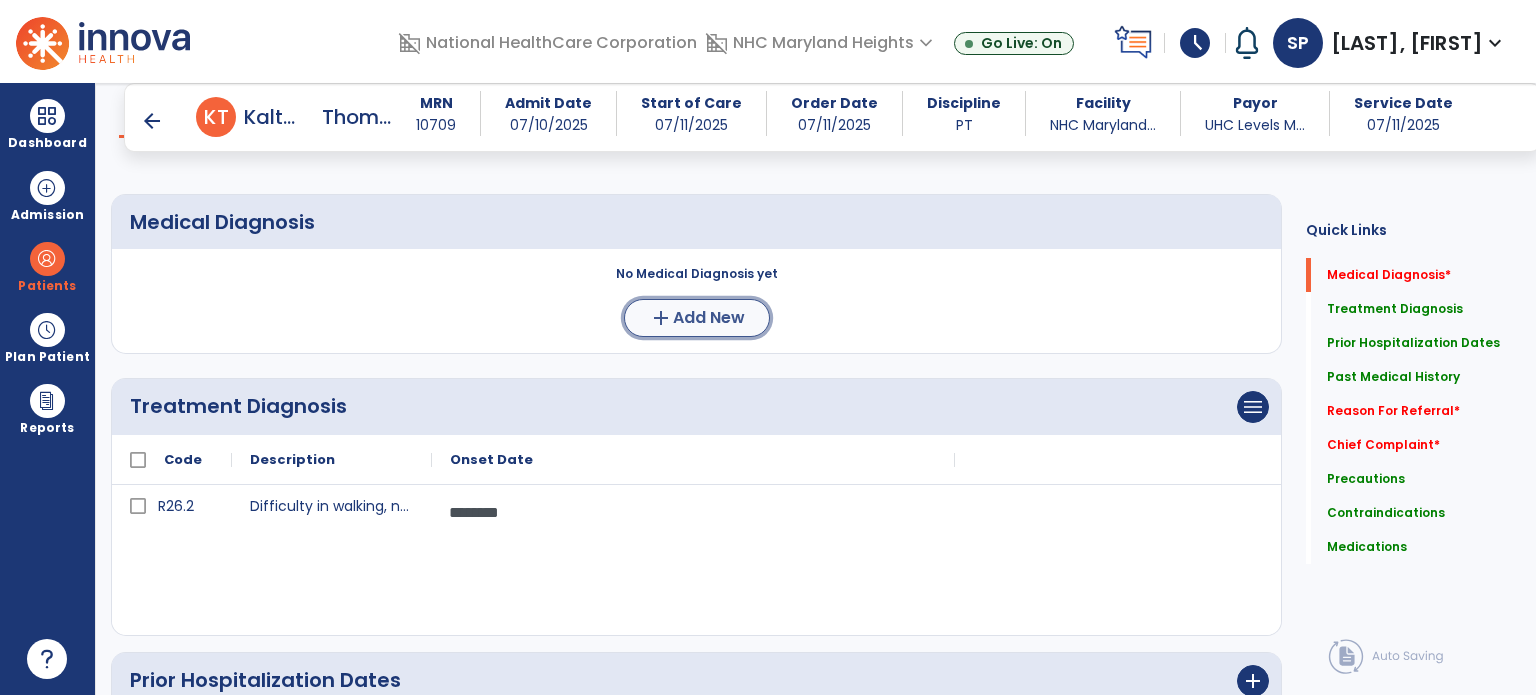 click on "Add New" 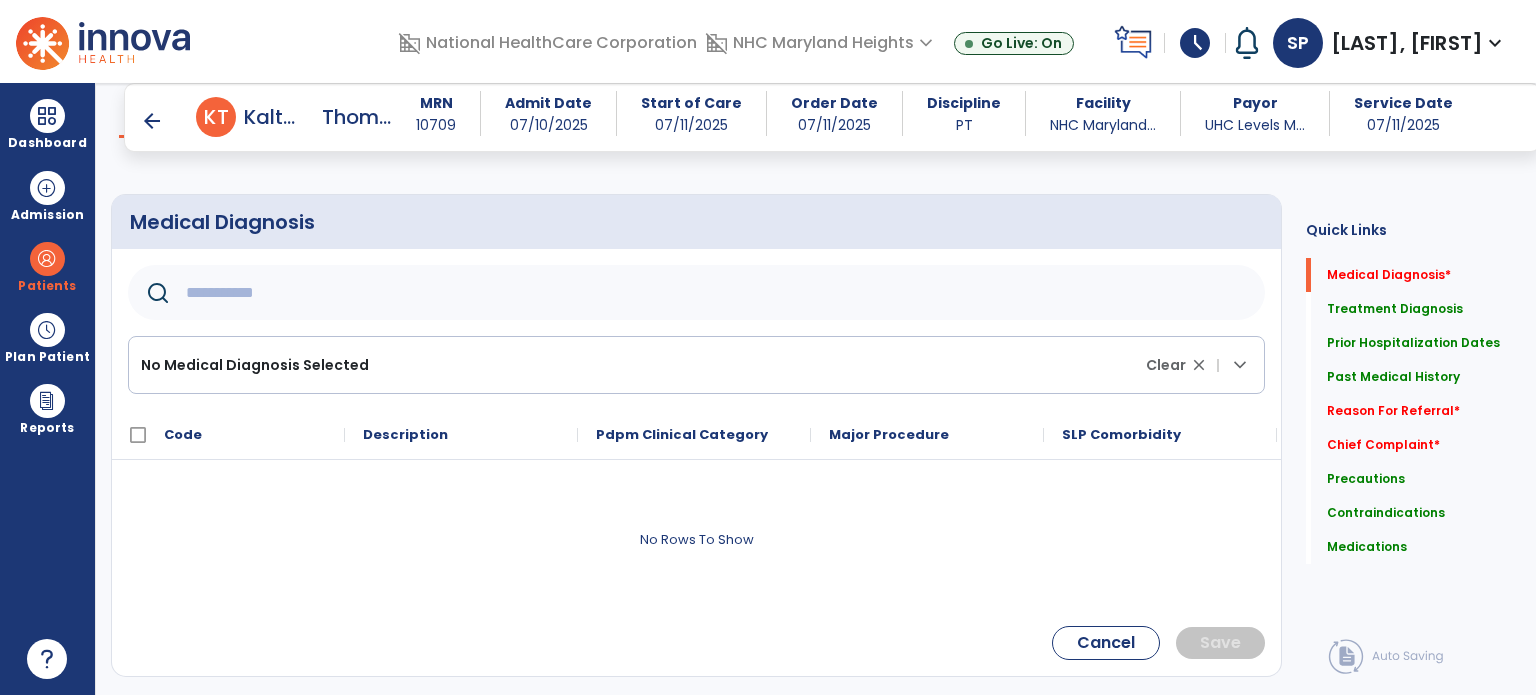 click on "No Medical Diagnosis Selected Clear close |  keyboard_arrow_down" 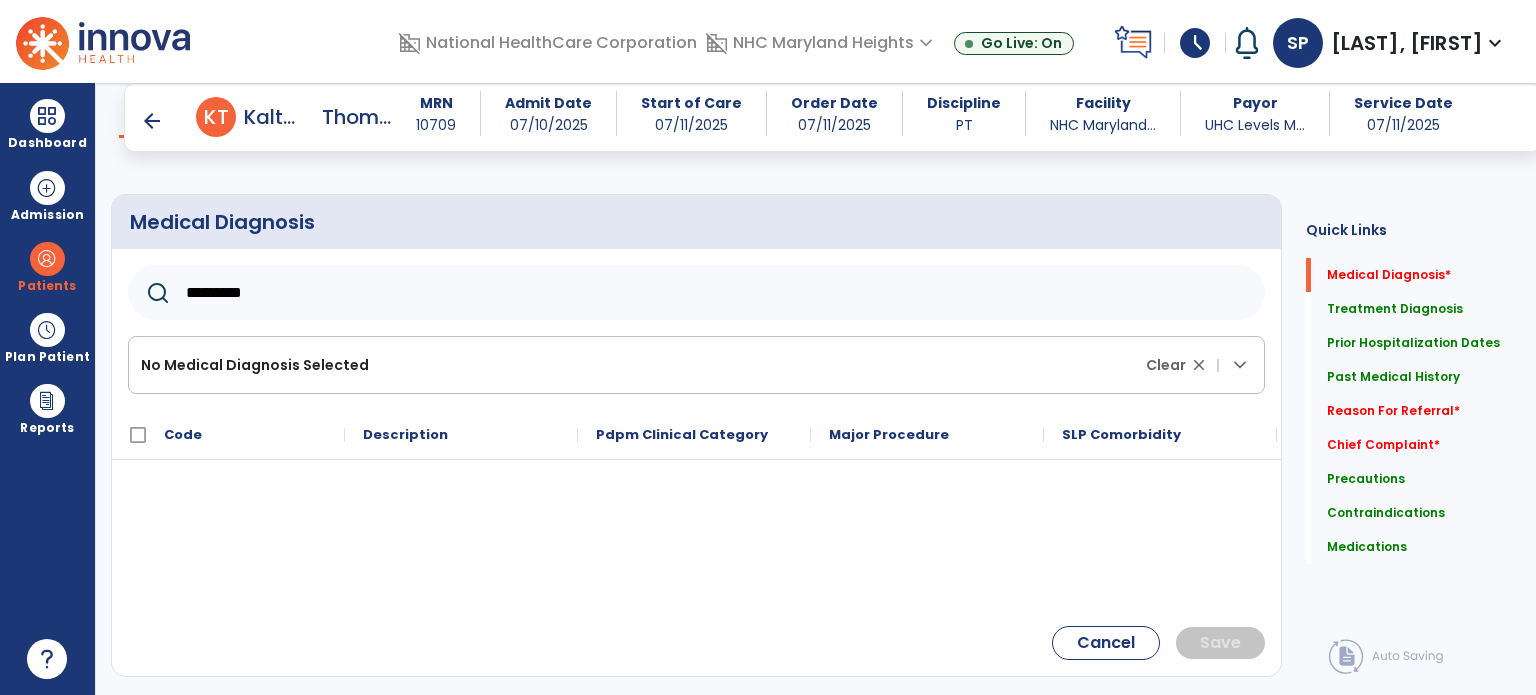type on "*********" 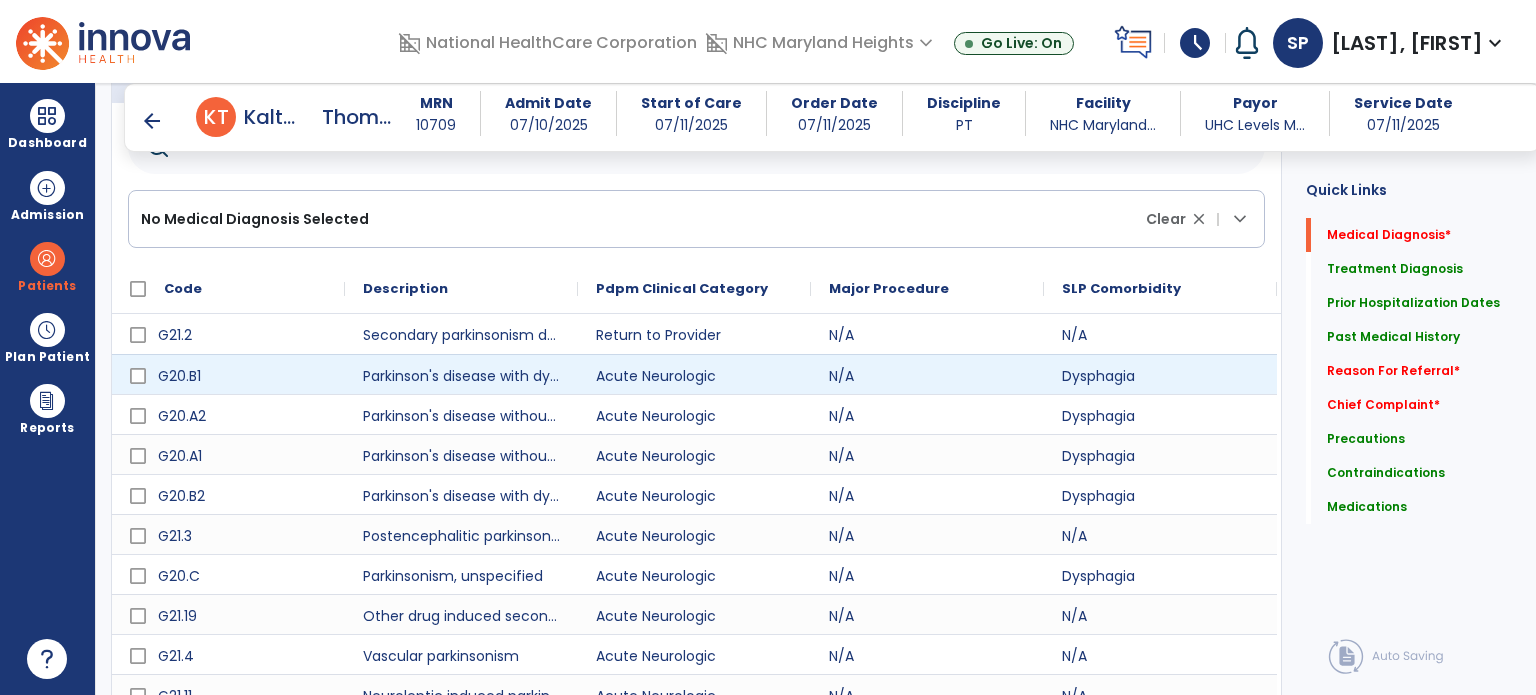 scroll, scrollTop: 344, scrollLeft: 0, axis: vertical 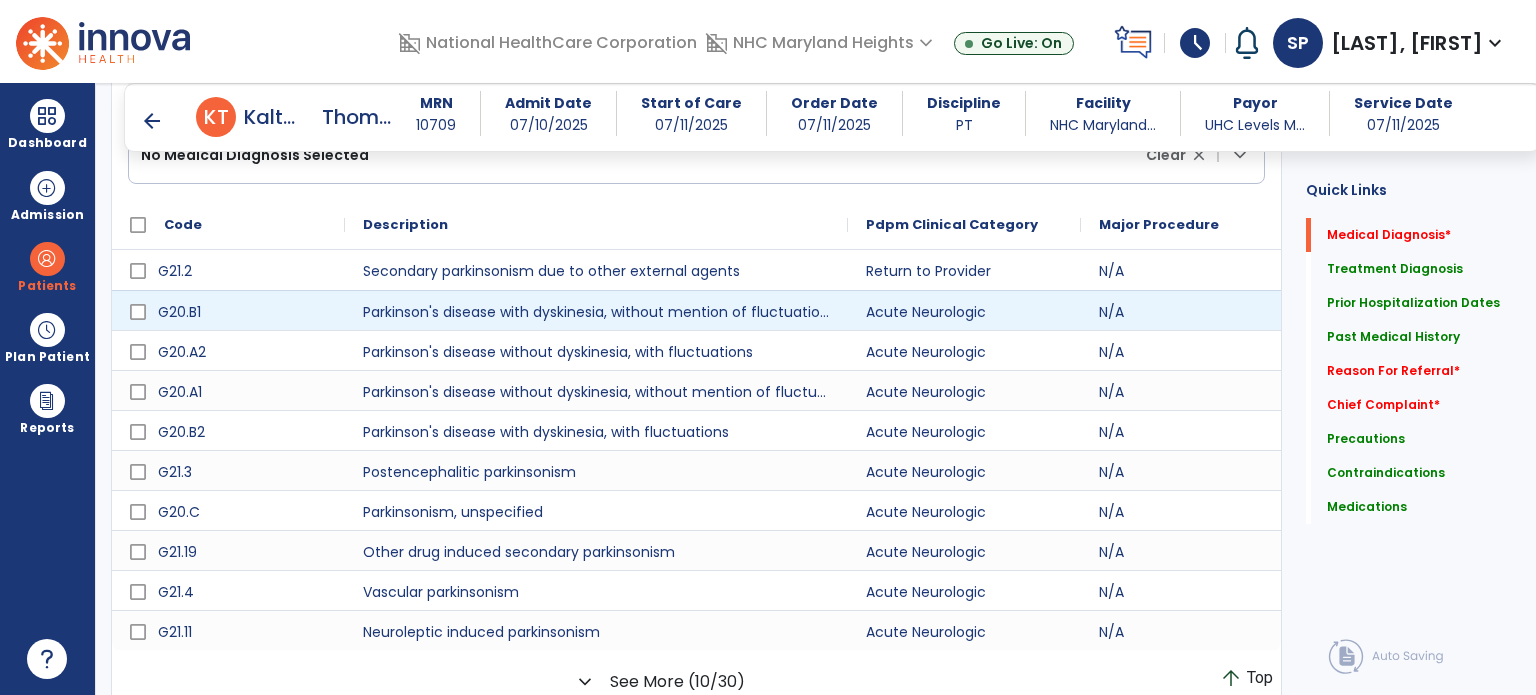 drag, startPoint x: 577, startPoint y: 220, endPoint x: 843, endPoint y: 293, distance: 275.83508 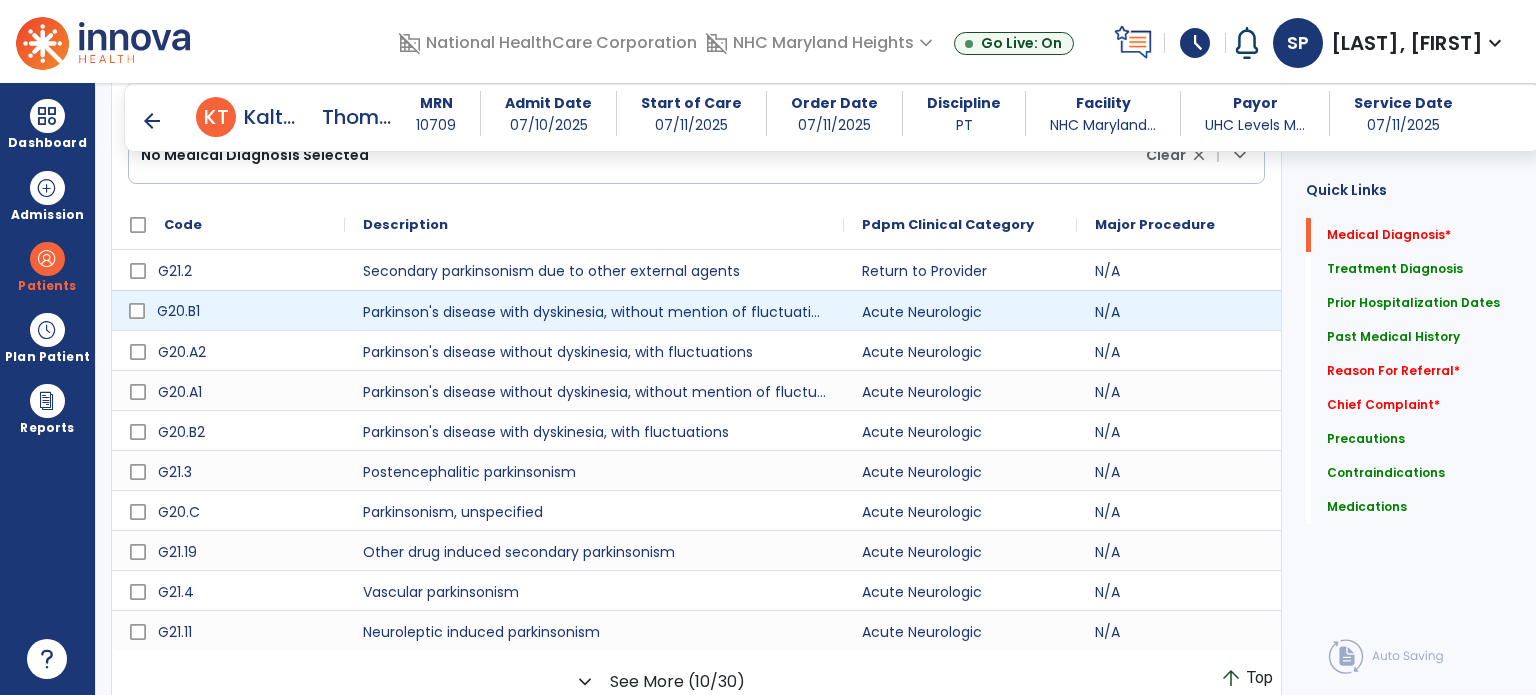 click on "G20.B1" 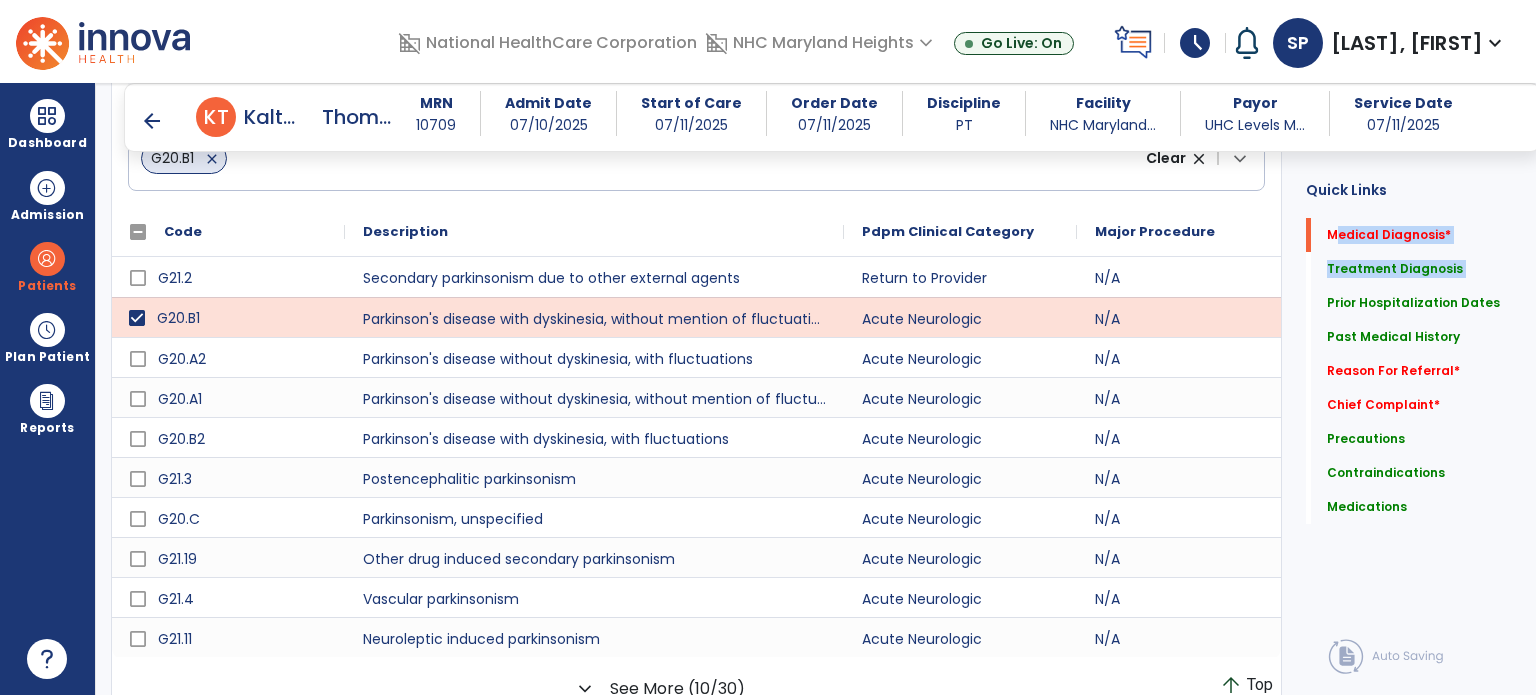 drag, startPoint x: 1310, startPoint y: 234, endPoint x: 1309, endPoint y: 305, distance: 71.00704 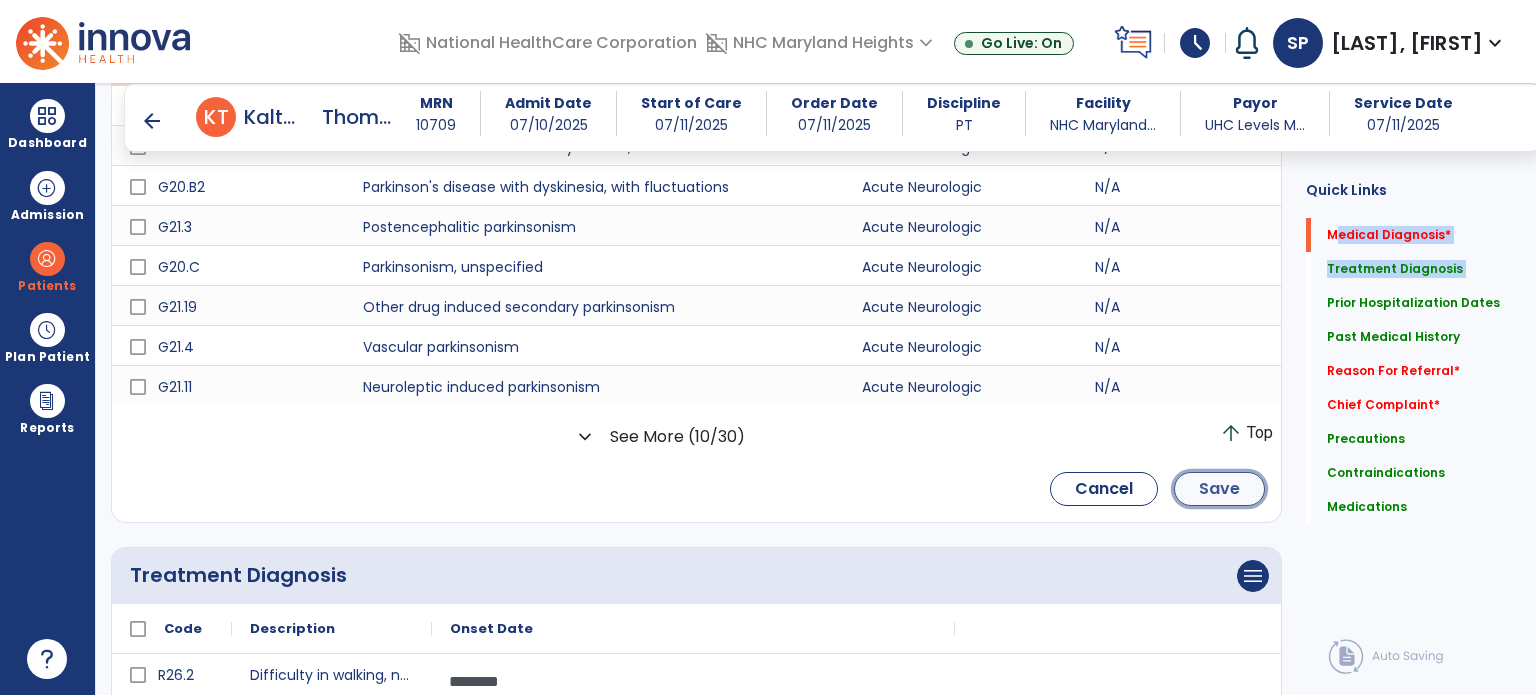 click on "Save" 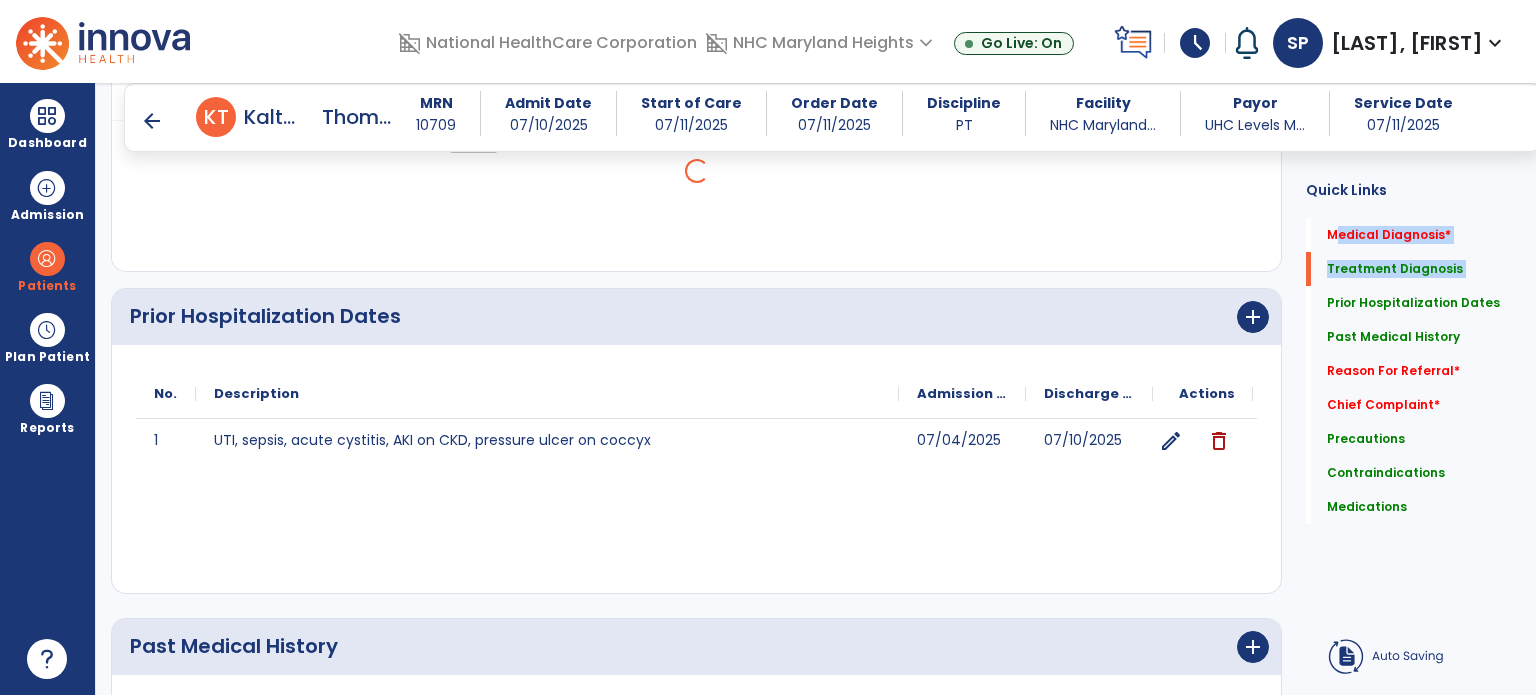 scroll, scrollTop: 432, scrollLeft: 0, axis: vertical 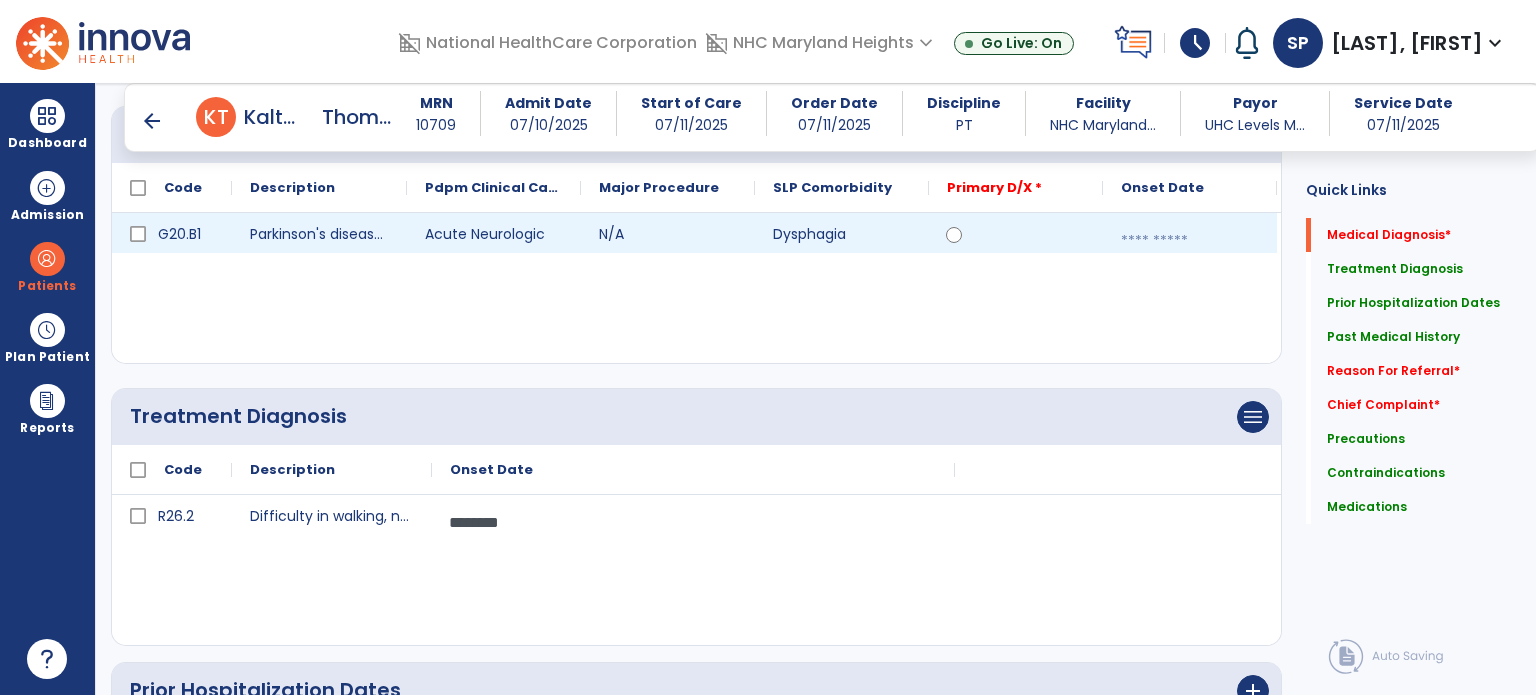 click 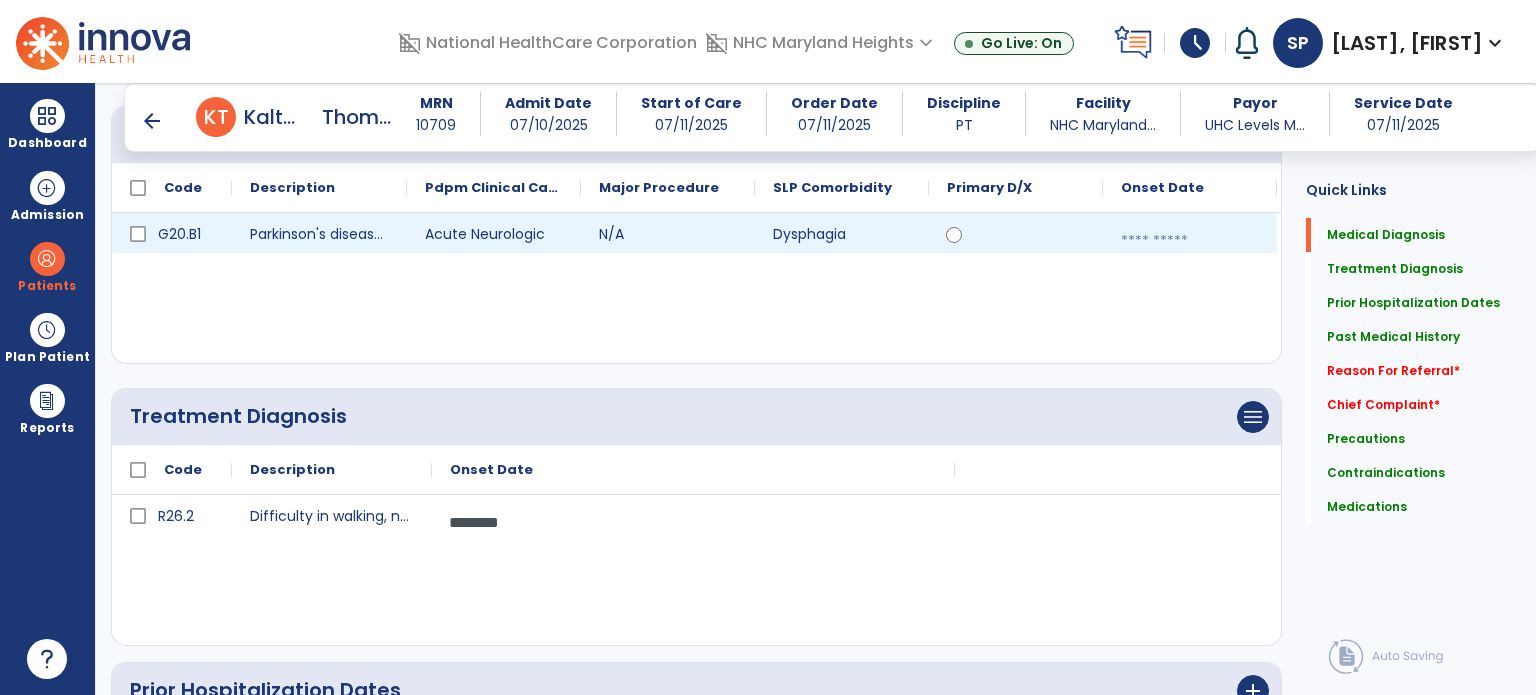 click at bounding box center [1190, 241] 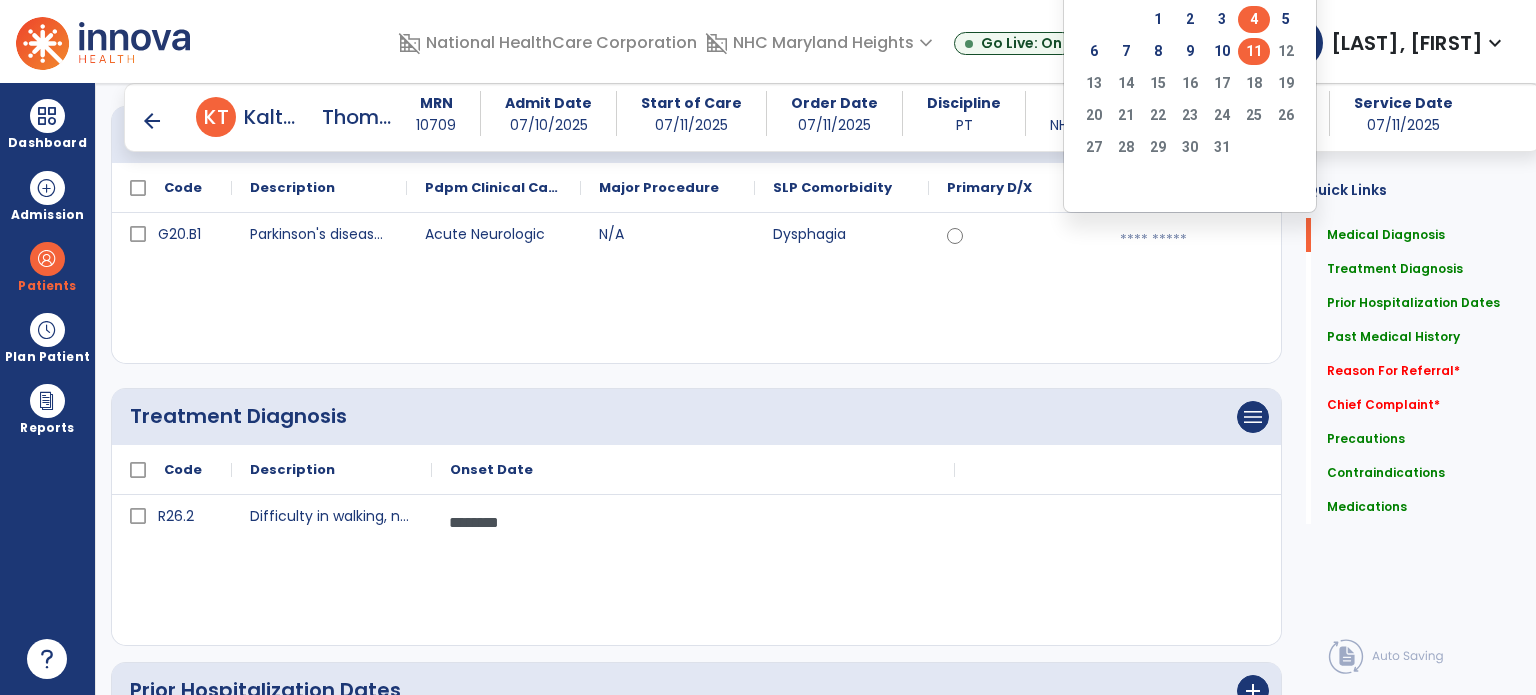 click on "4" 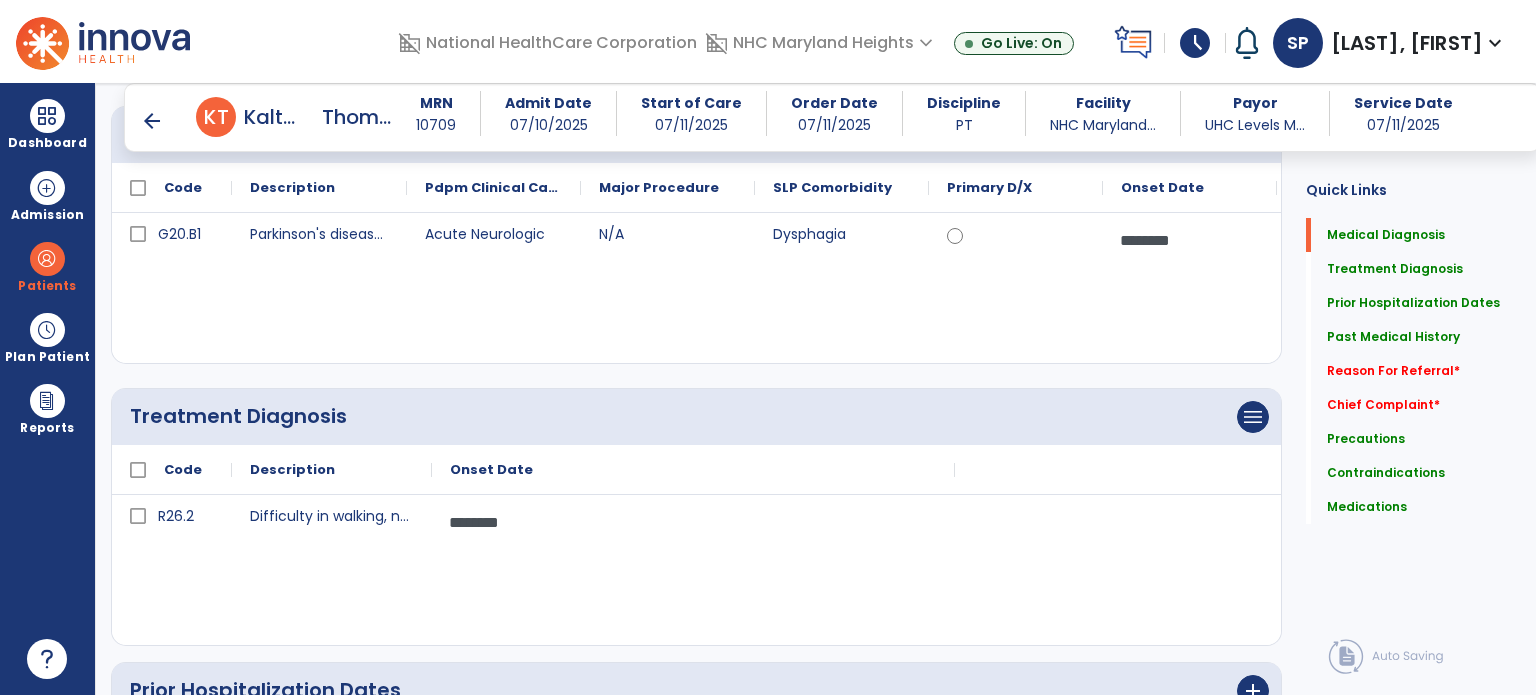 click on "Quick Links  Medical Diagnosis   Medical Diagnosis   Treatment Diagnosis   Treatment Diagnosis   Prior Hospitalization Dates   Prior Hospitalization Dates   Past Medical History   Past Medical History   Reason For Referral   *  Reason For Referral   *  Chief Complaint   *  Chief Complaint   *  Precautions   Precautions   Contraindications   Contraindications   Medications   Medications" 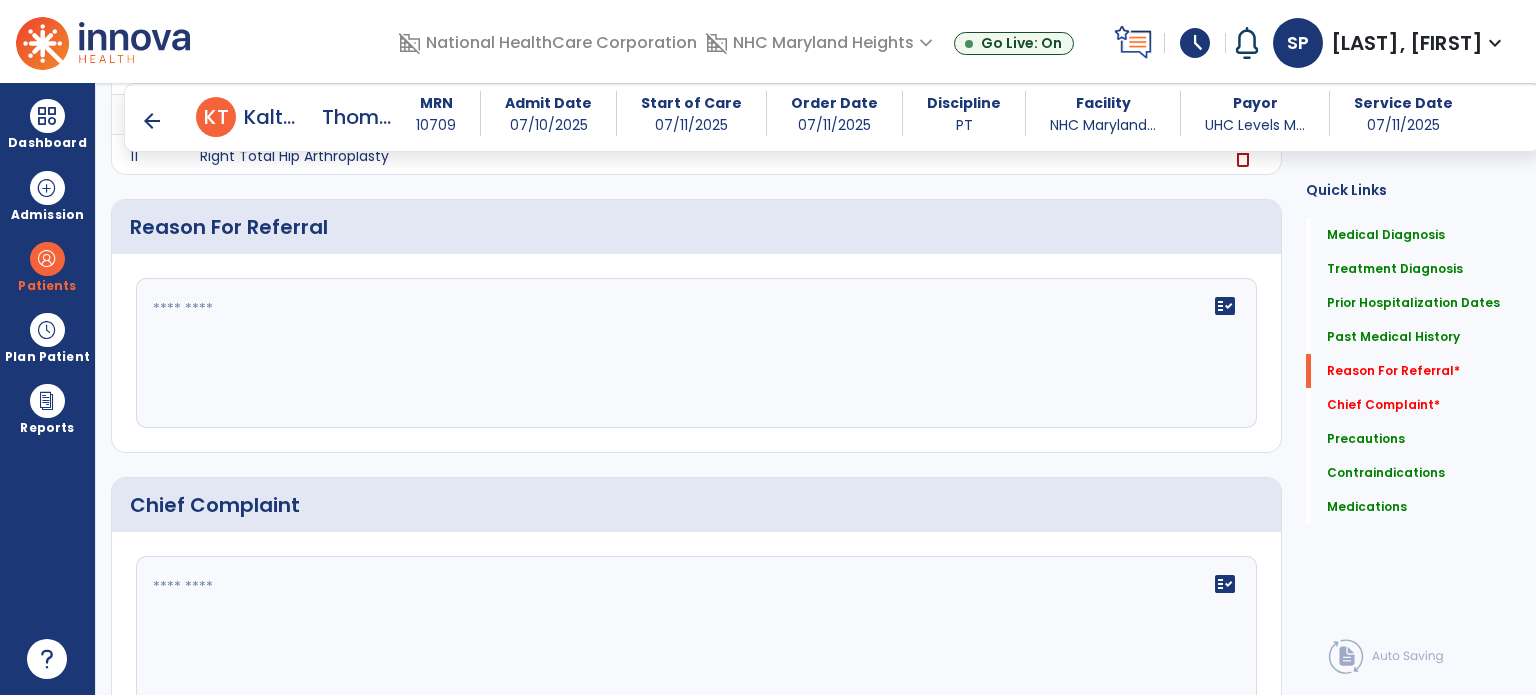 scroll, scrollTop: 1603, scrollLeft: 0, axis: vertical 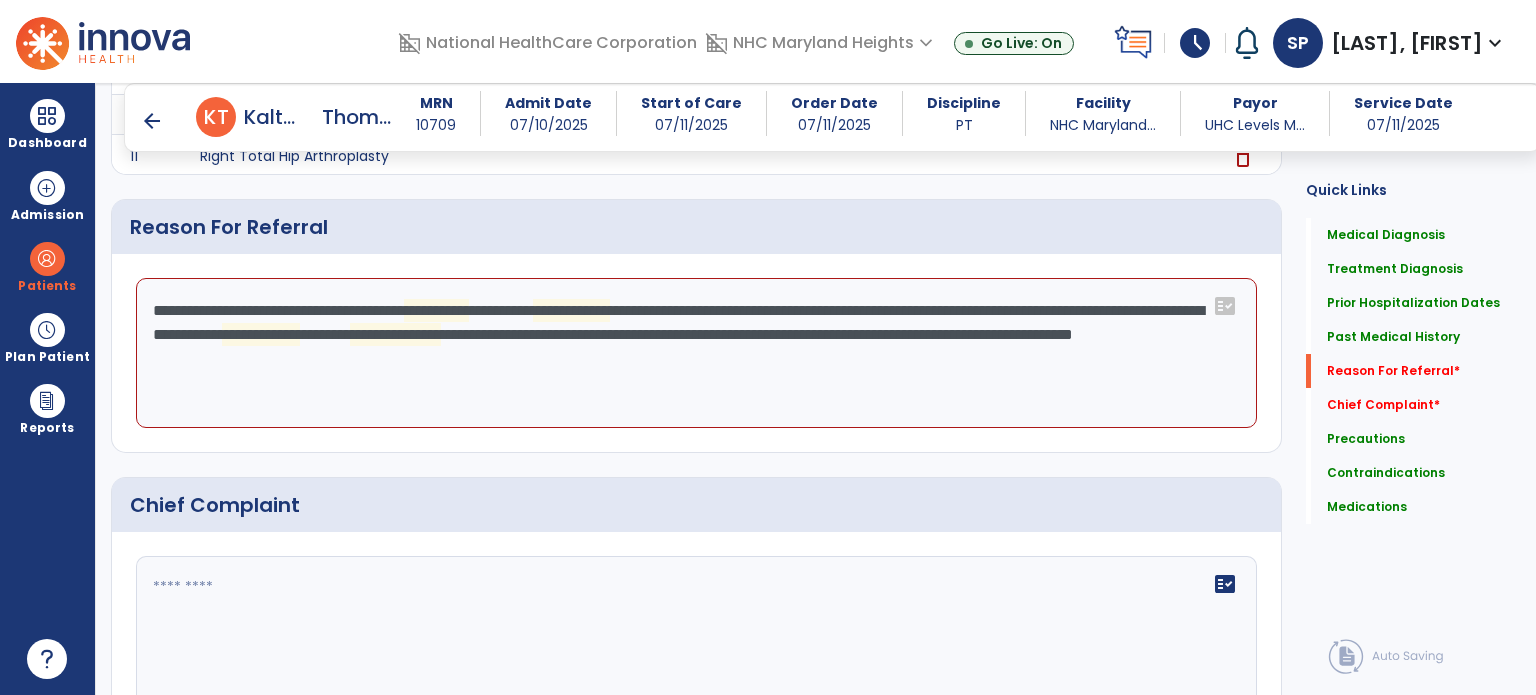 click on "**********" 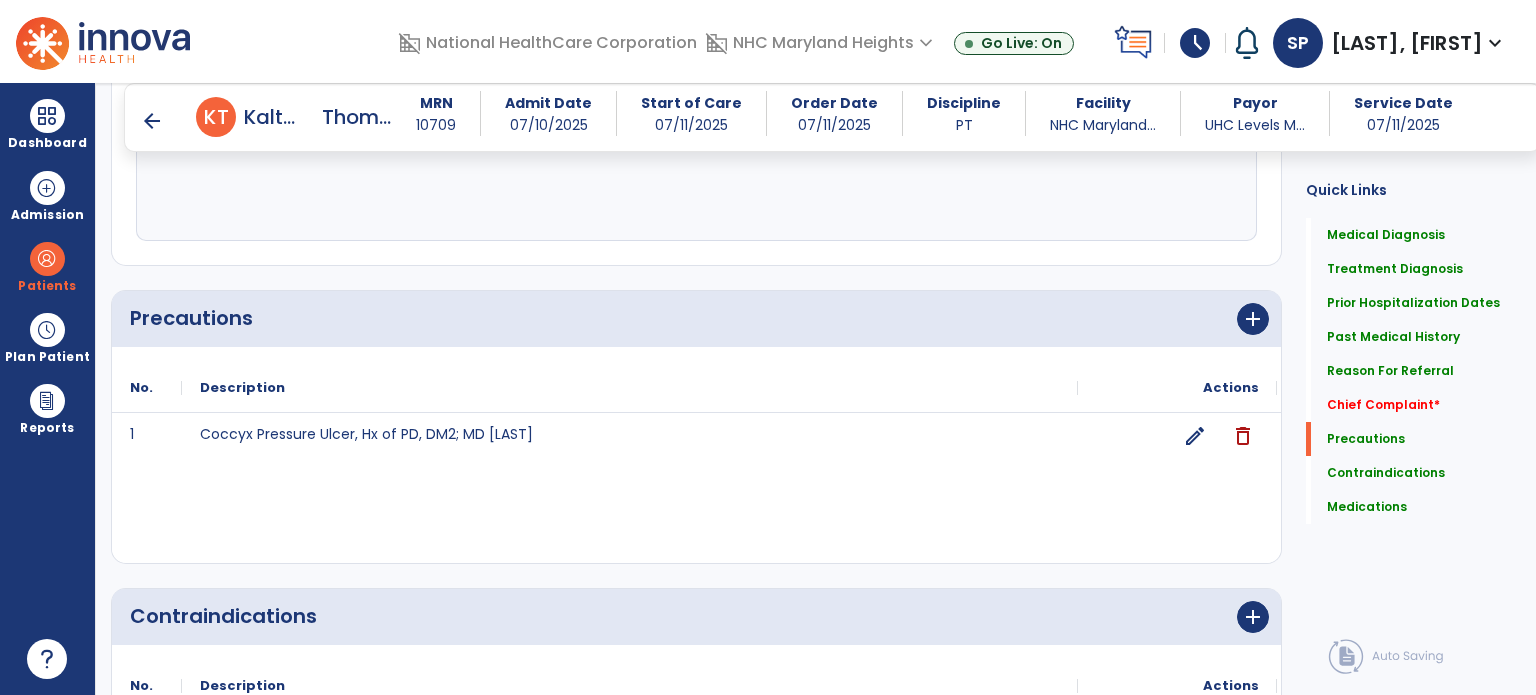 scroll, scrollTop: 2086, scrollLeft: 0, axis: vertical 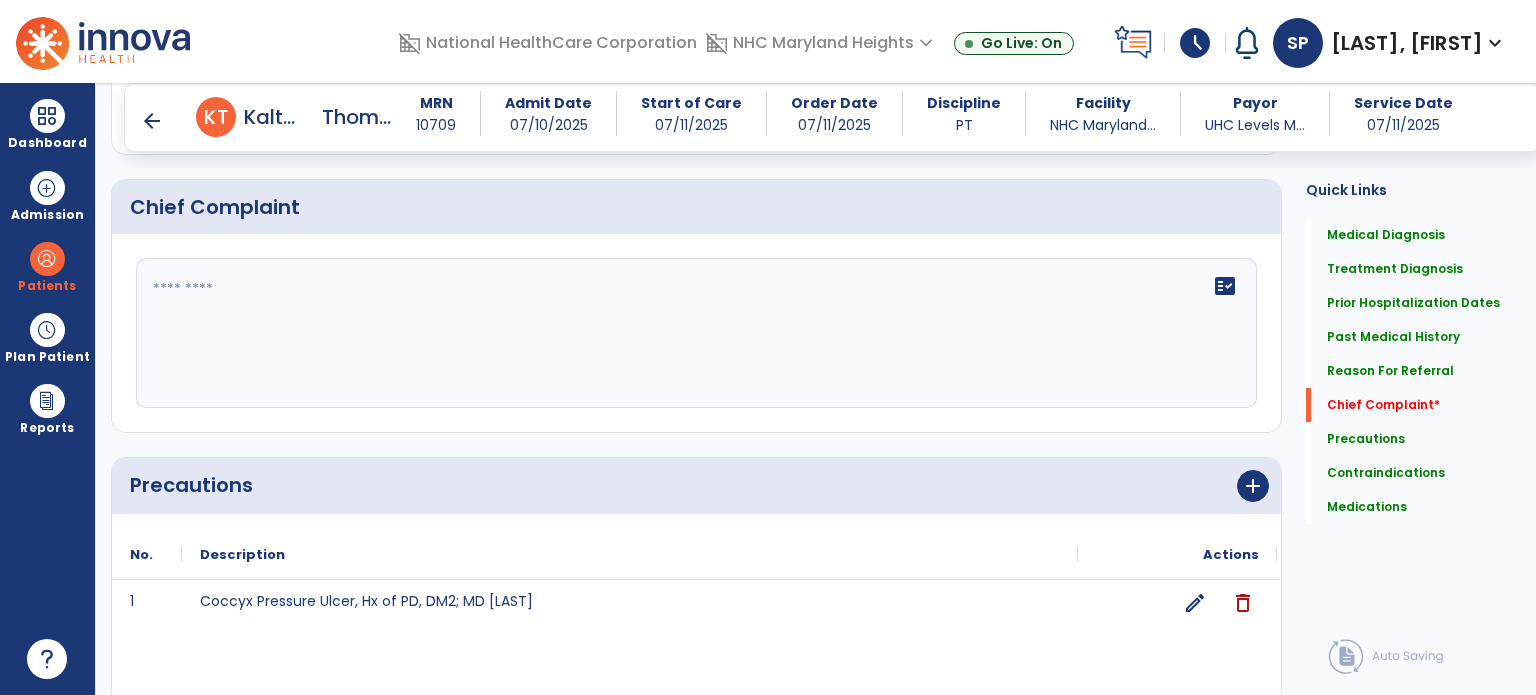 type on "**********" 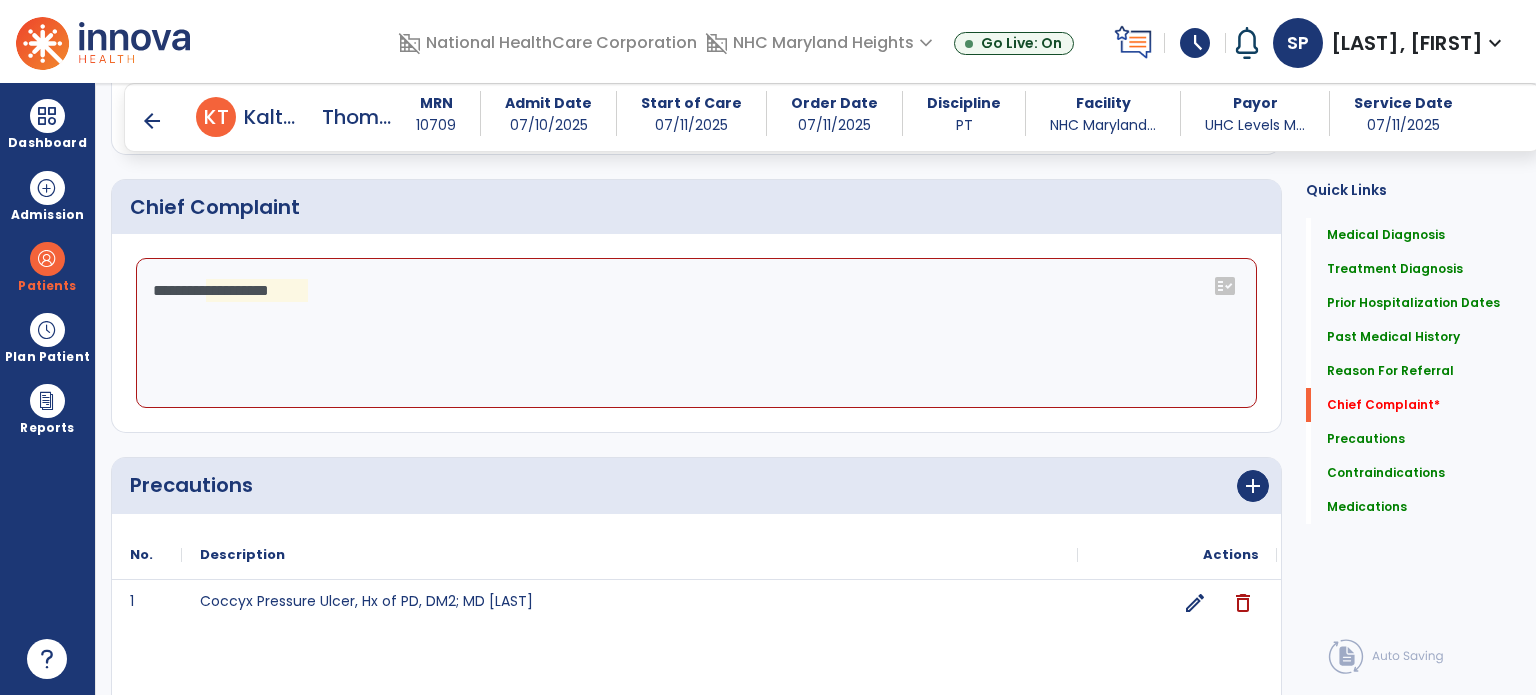 click on "**********" 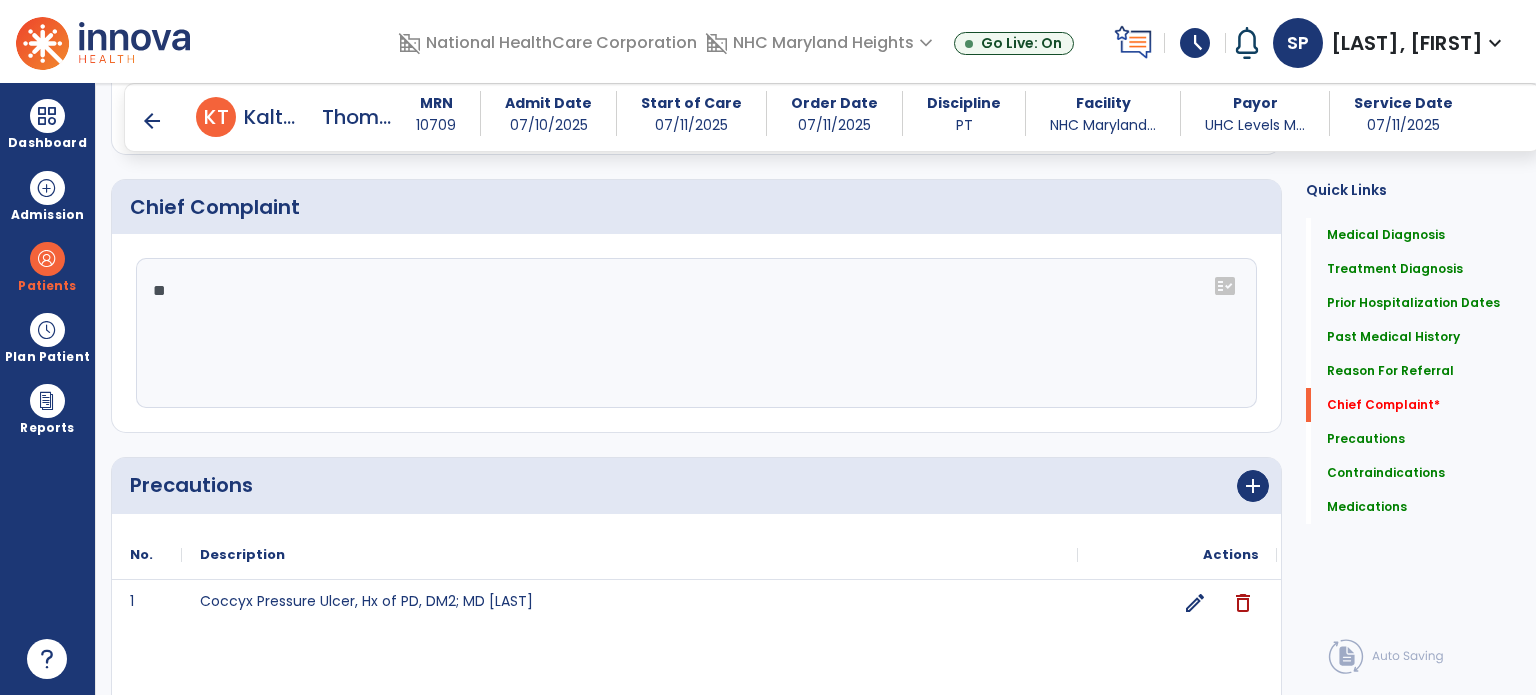 type on "*" 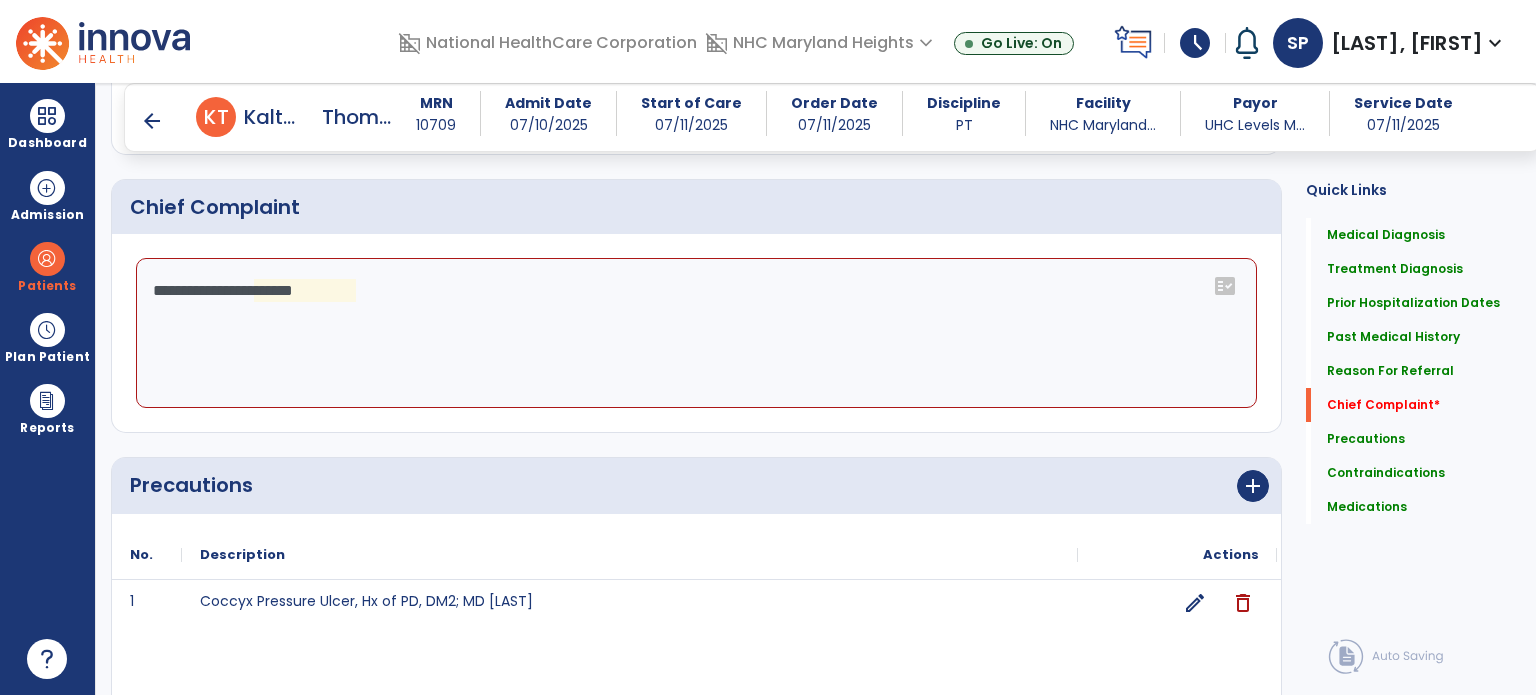 click on "**********" 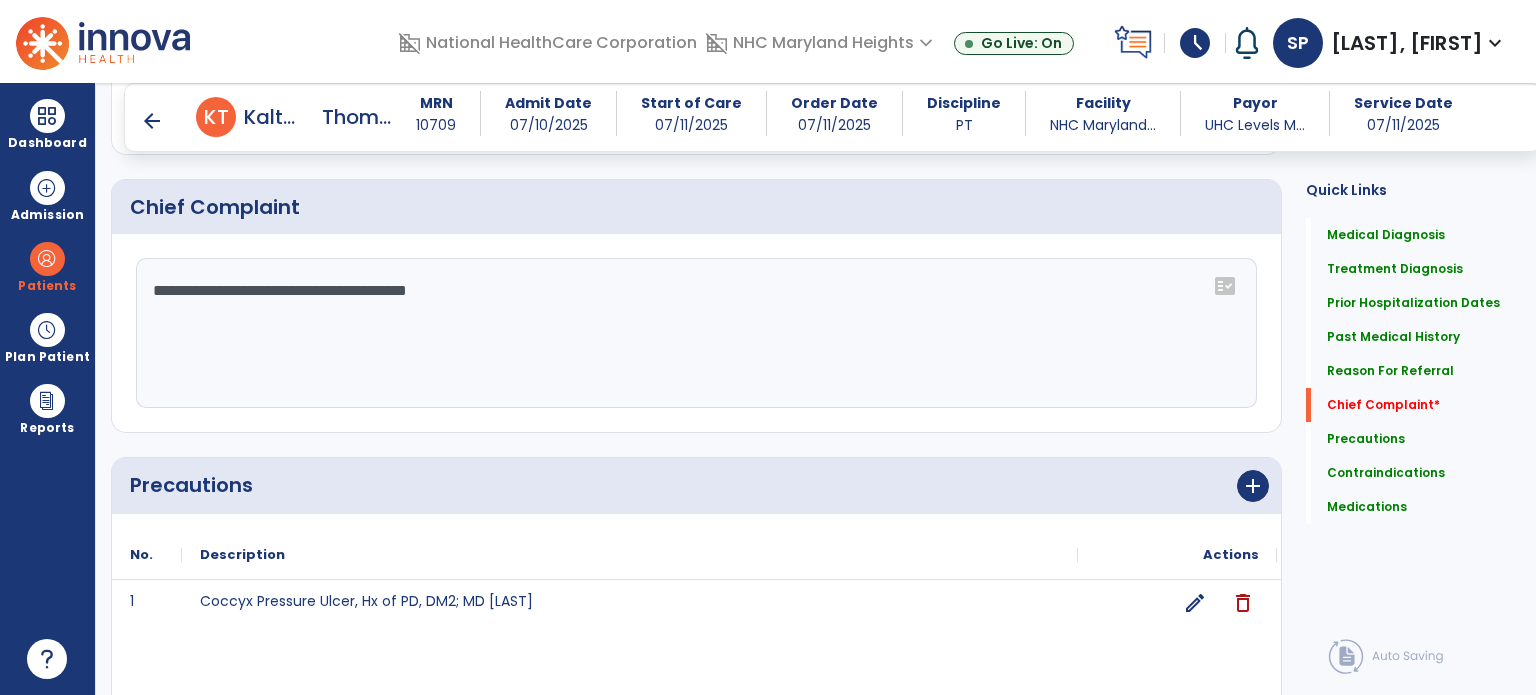 type on "**********" 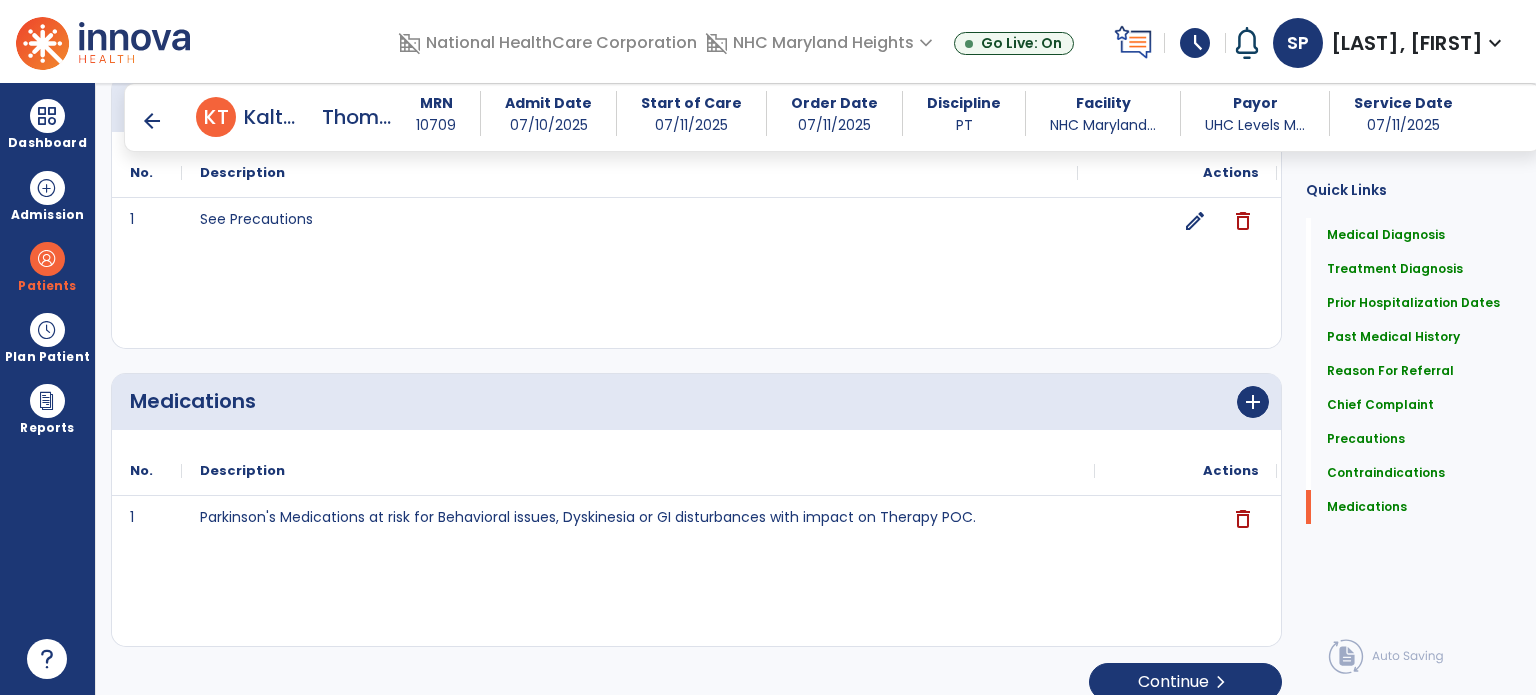scroll, scrollTop: 2598, scrollLeft: 0, axis: vertical 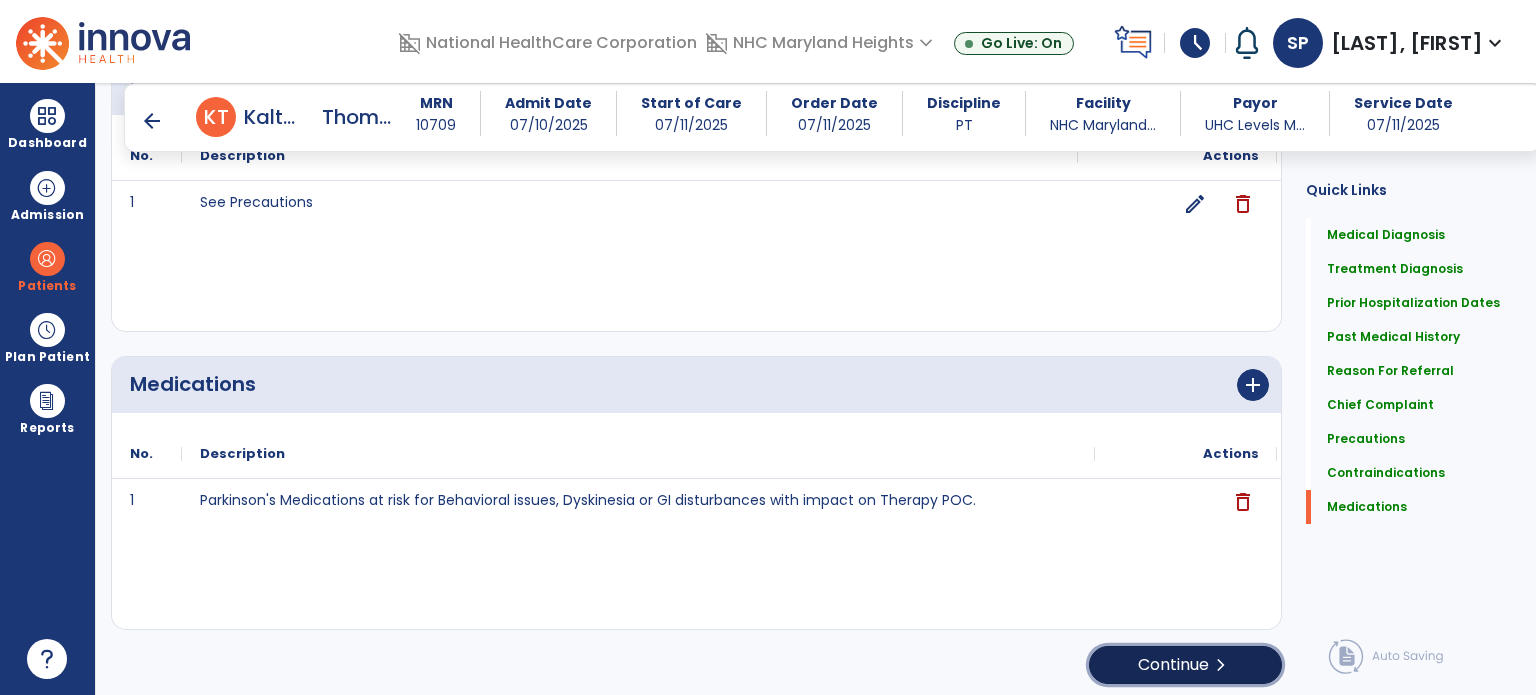 click on "Continue  chevron_right" 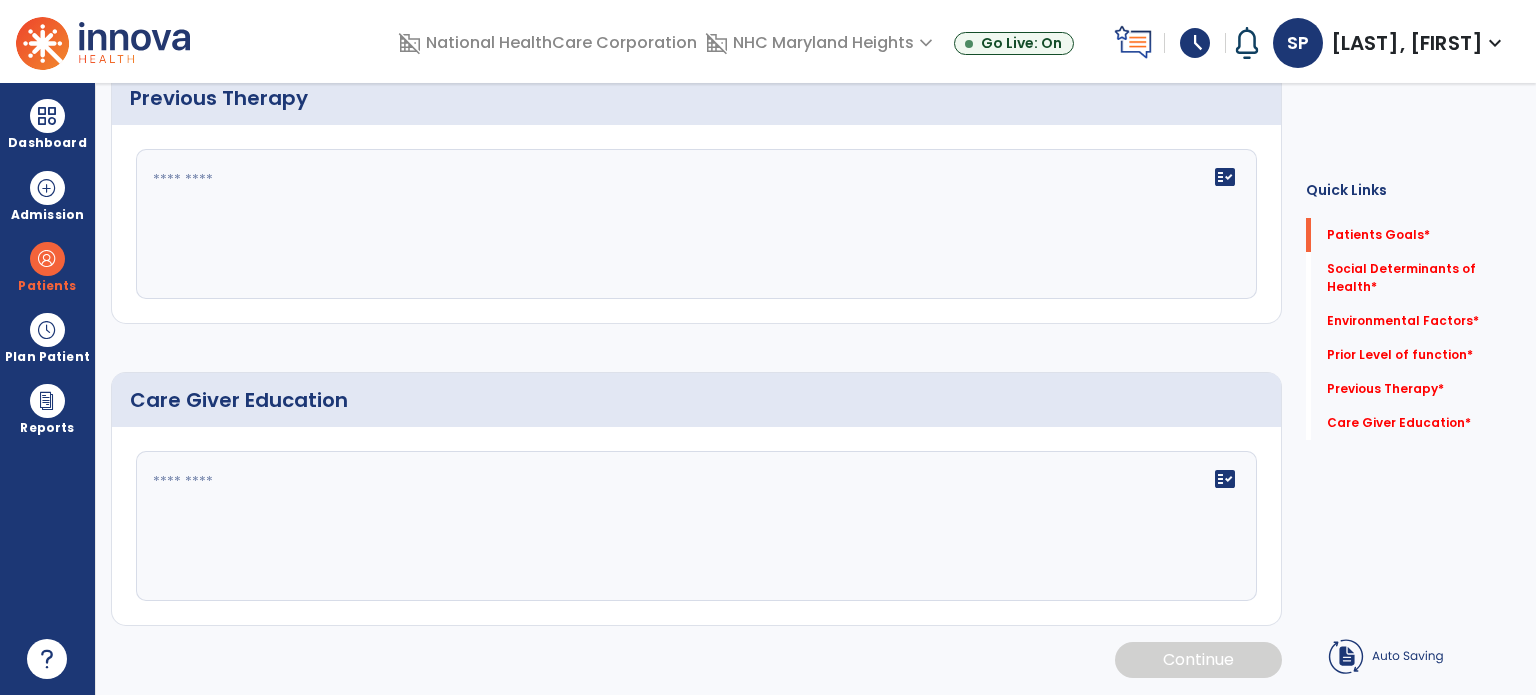 scroll, scrollTop: 8, scrollLeft: 0, axis: vertical 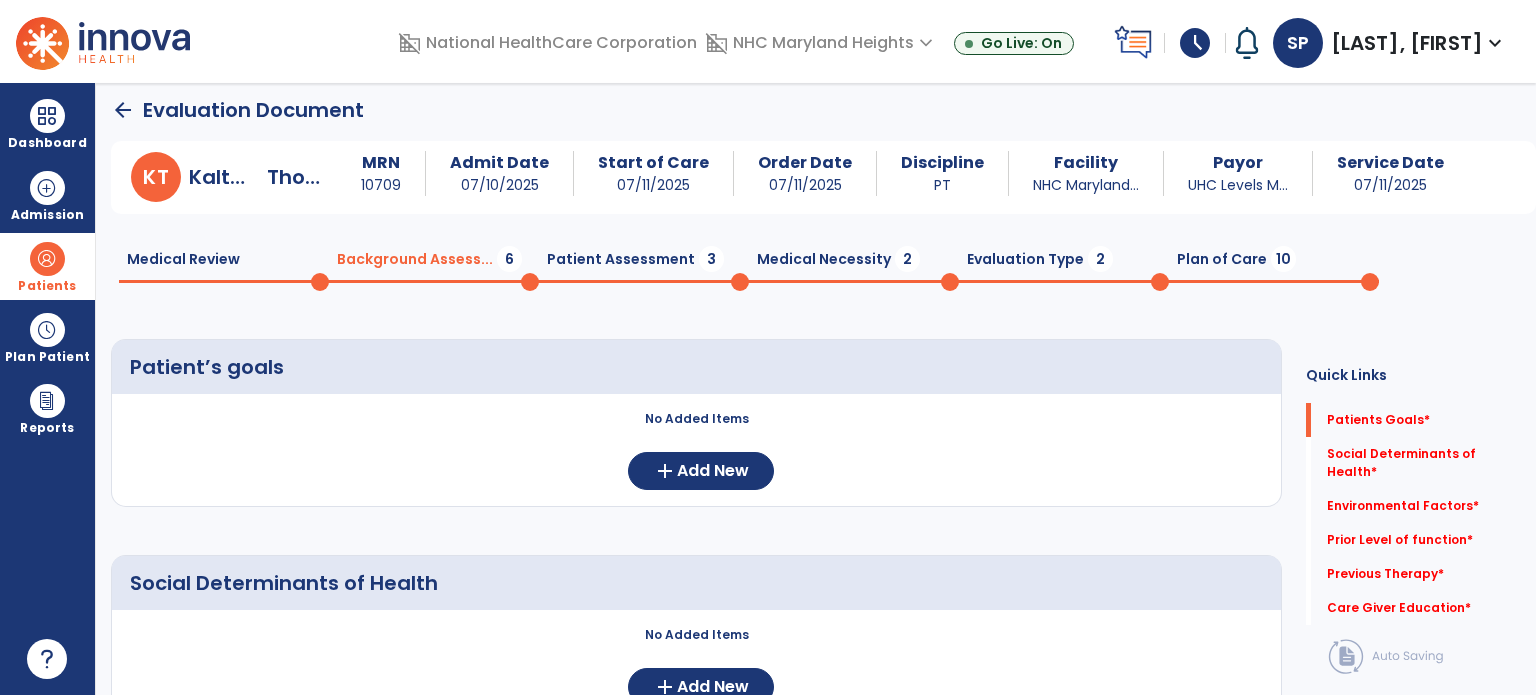 click on "Patients" at bounding box center [47, 266] 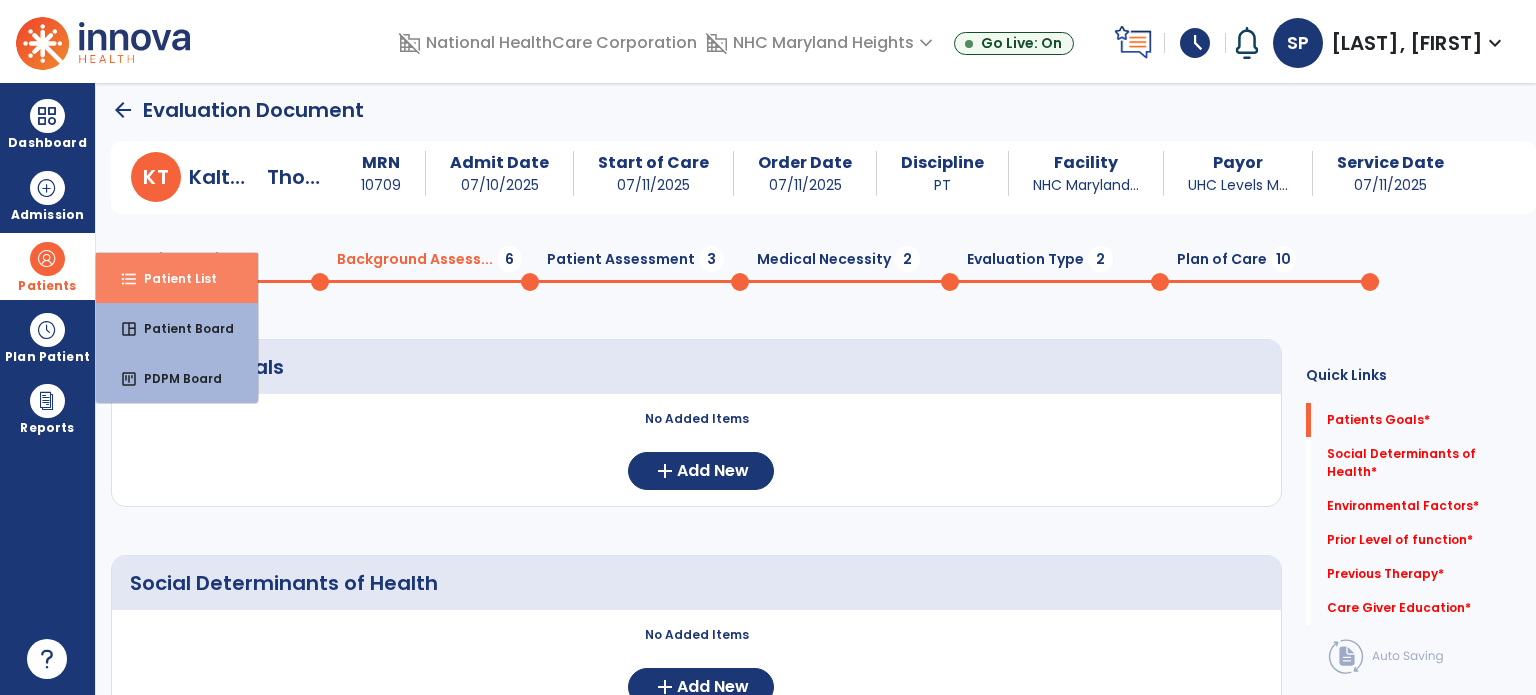 click on "format_list_bulleted  Patient List" at bounding box center [177, 278] 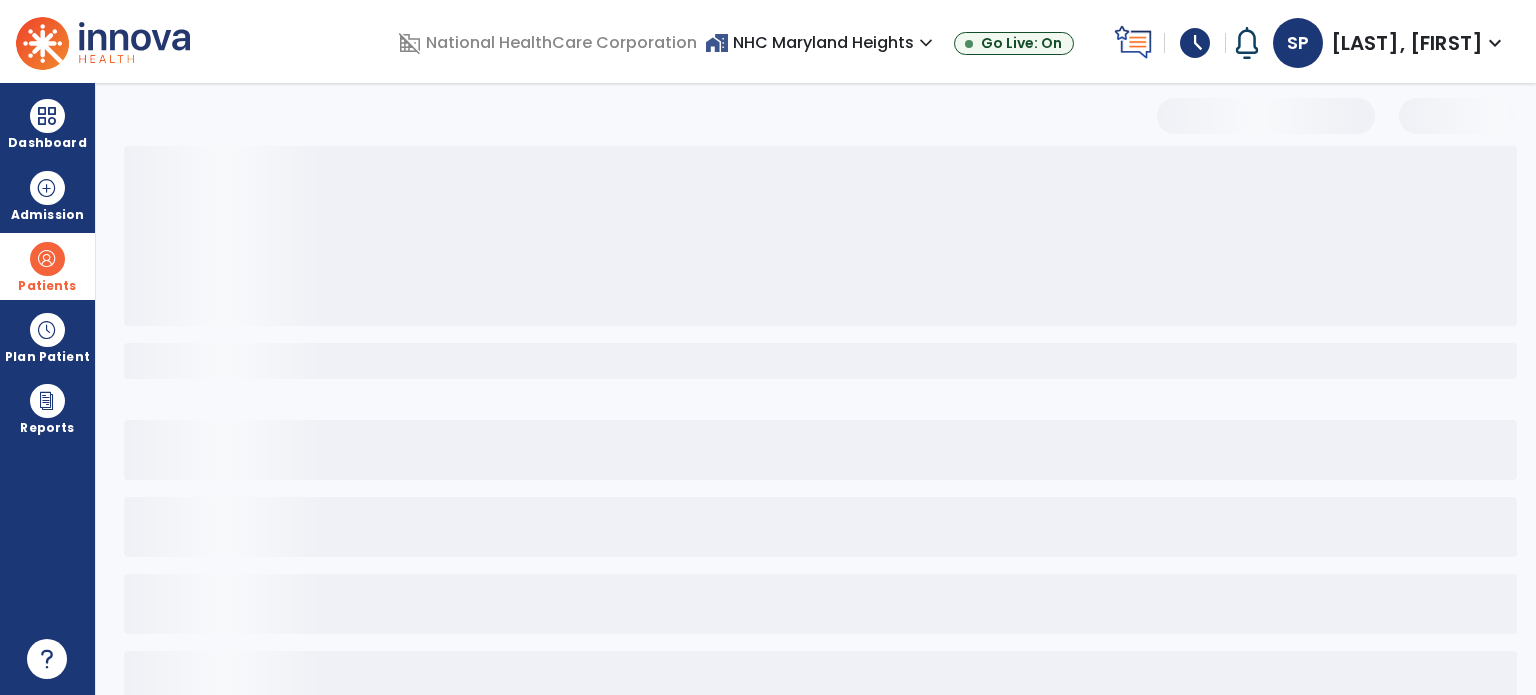 select on "***" 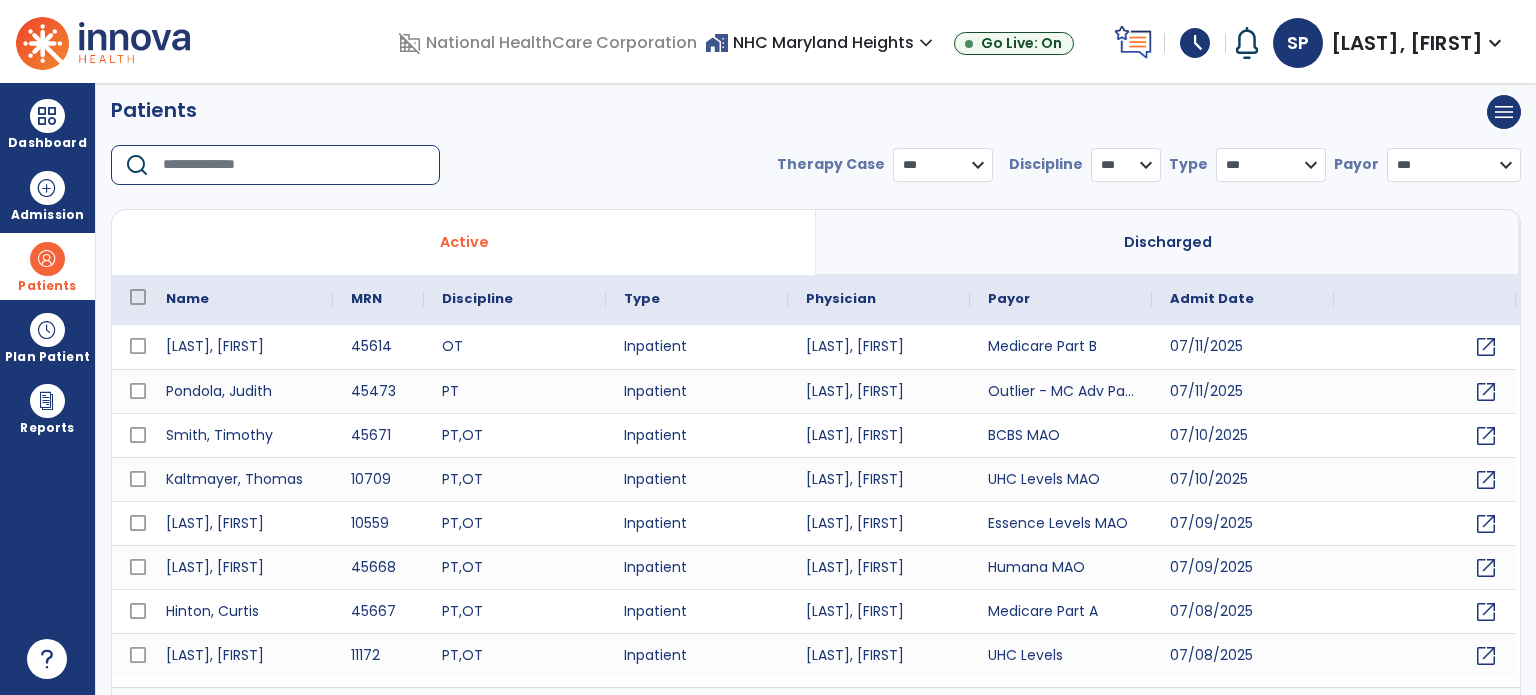click at bounding box center [294, 165] 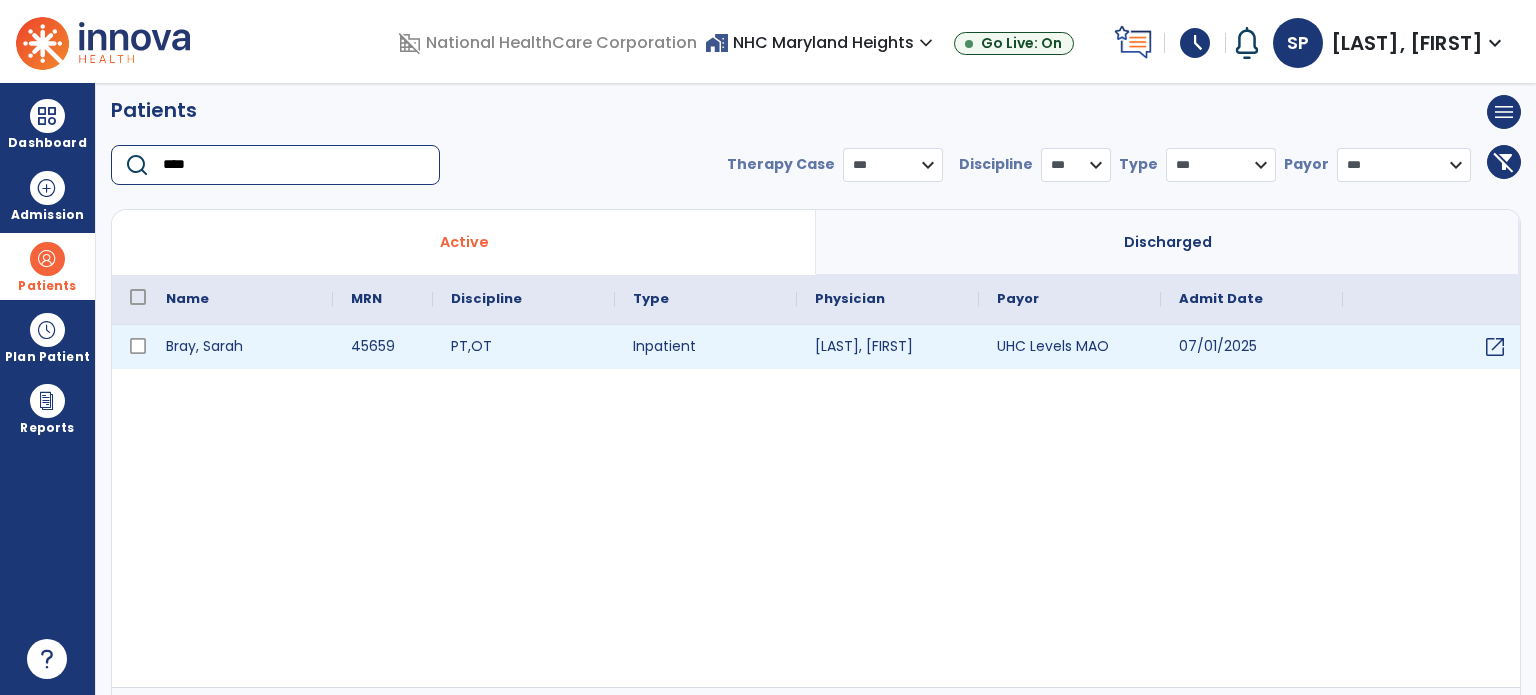 type on "****" 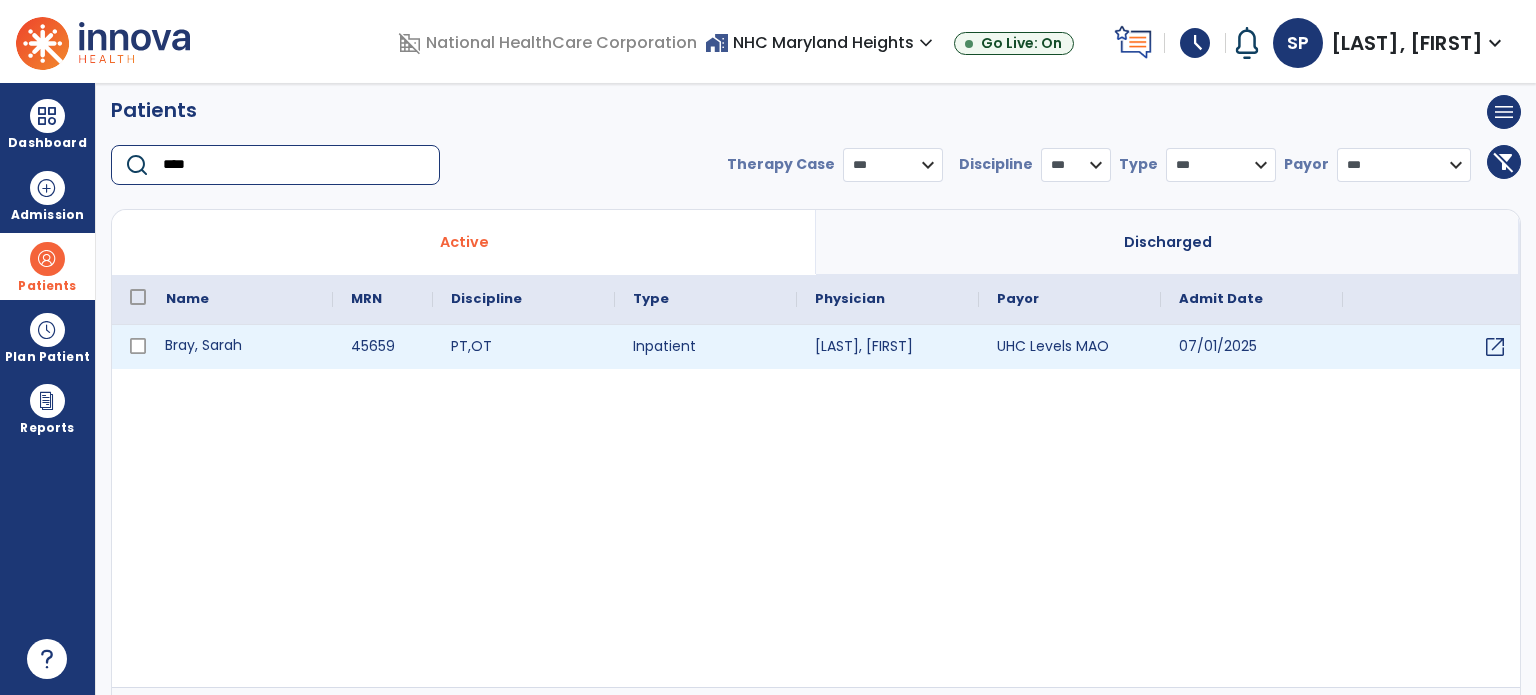 click on "Bray, Sarah" at bounding box center [240, 347] 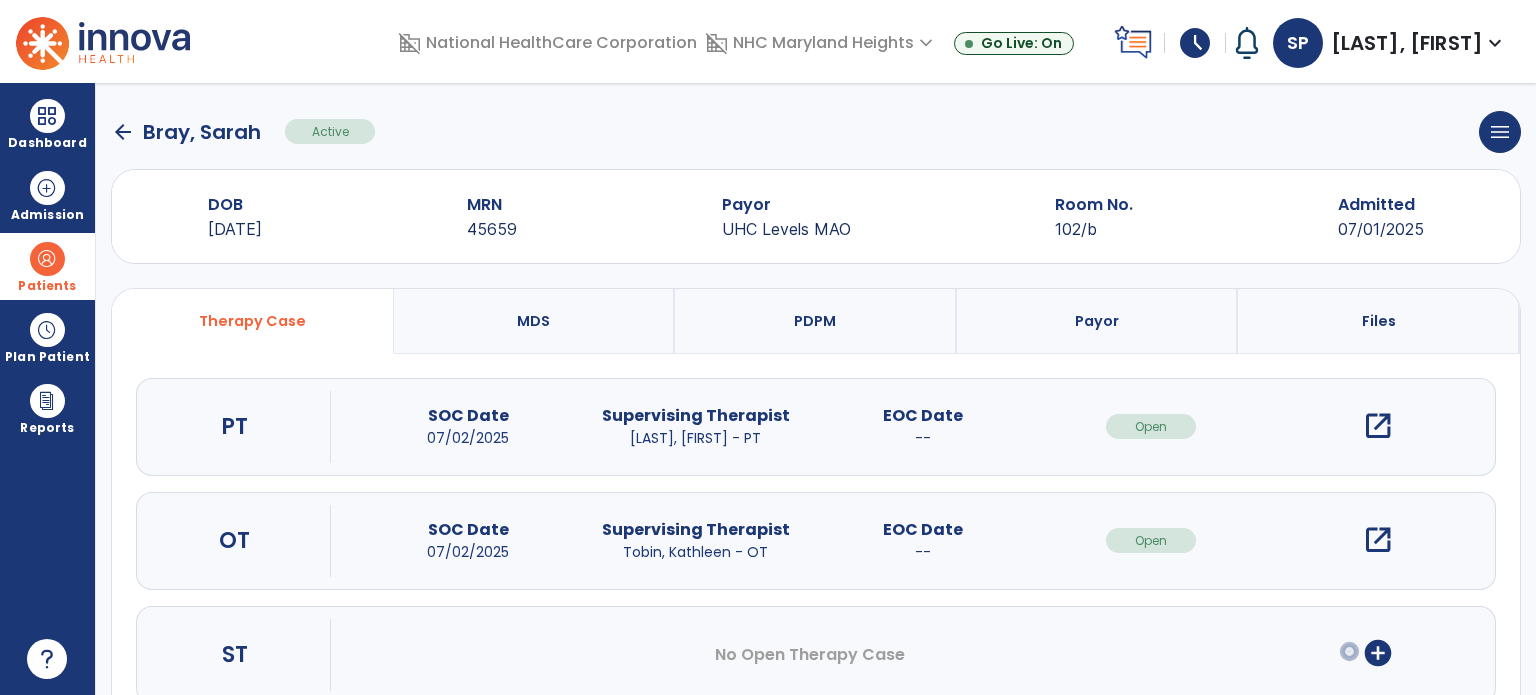 click on "open_in_new" at bounding box center [1378, 426] 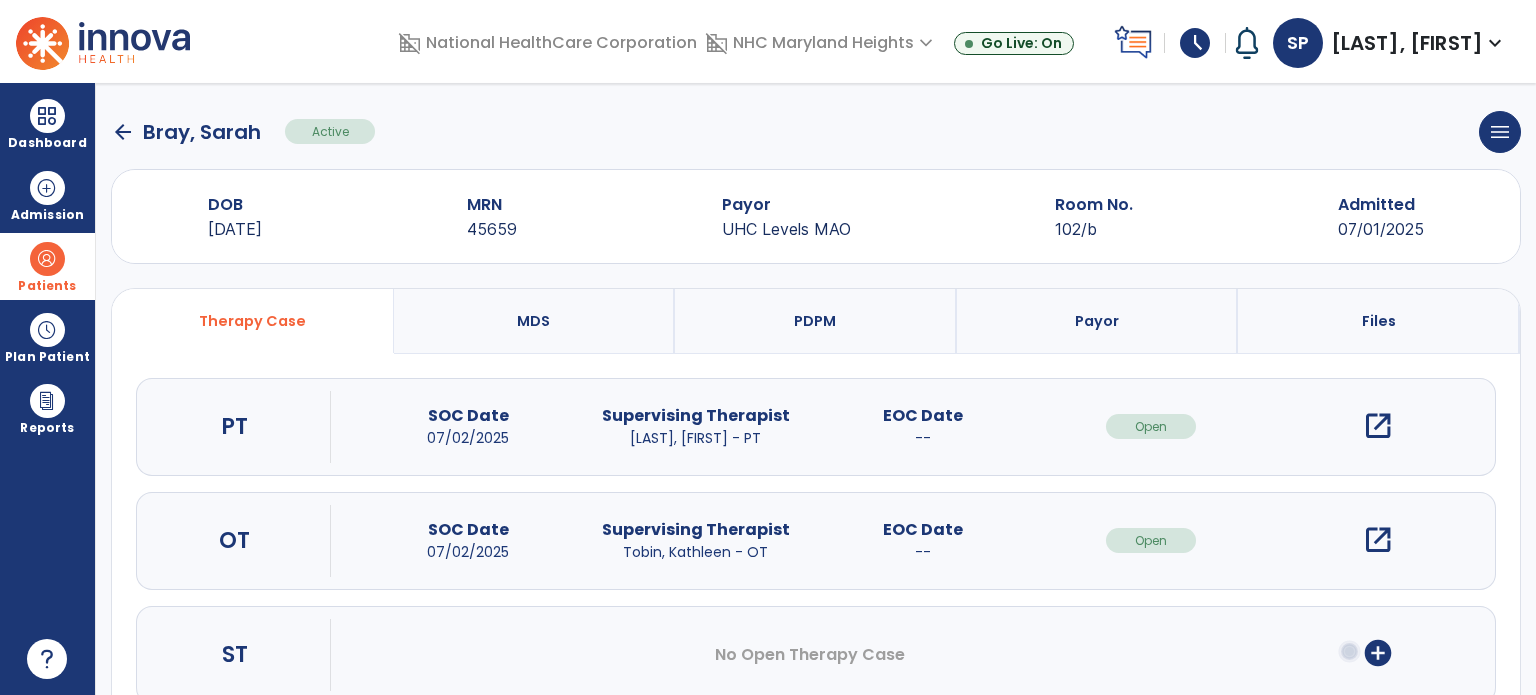 scroll, scrollTop: 0, scrollLeft: 0, axis: both 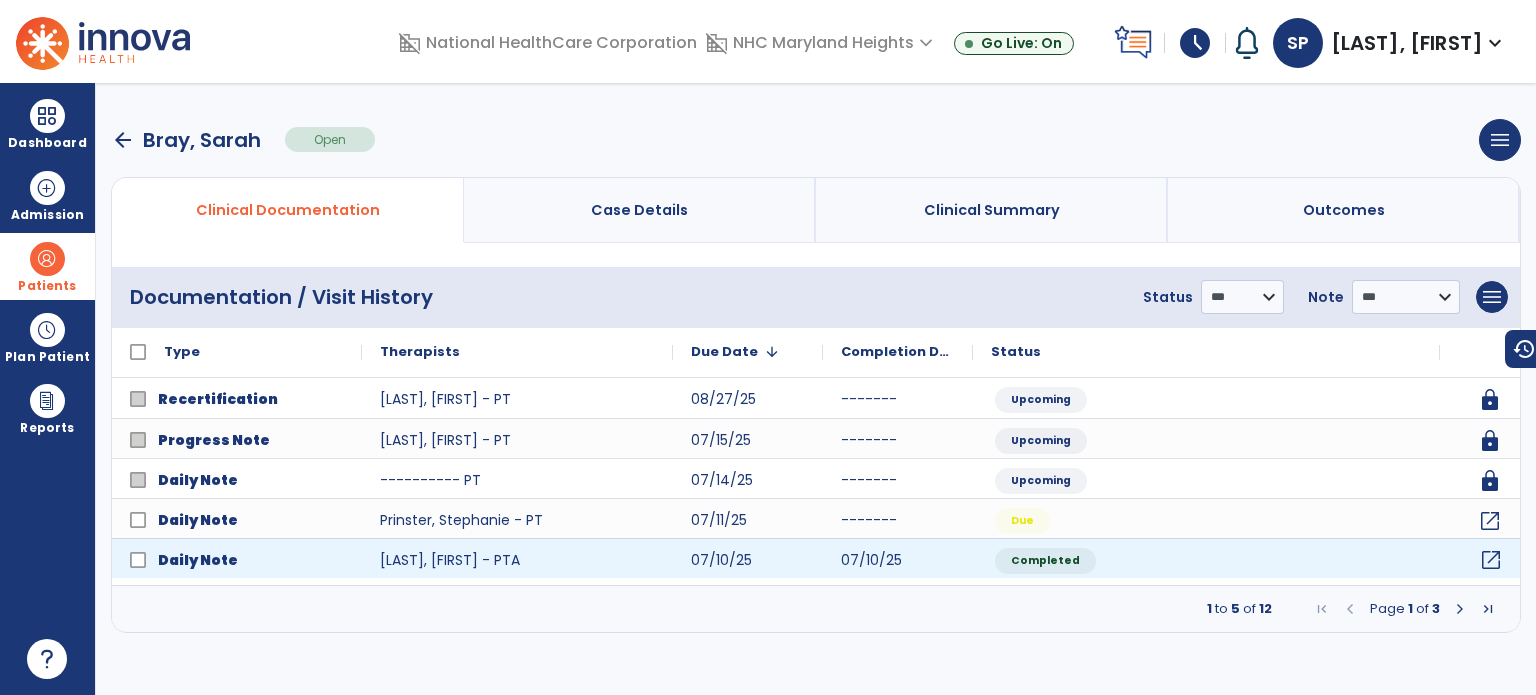 click on "open_in_new" 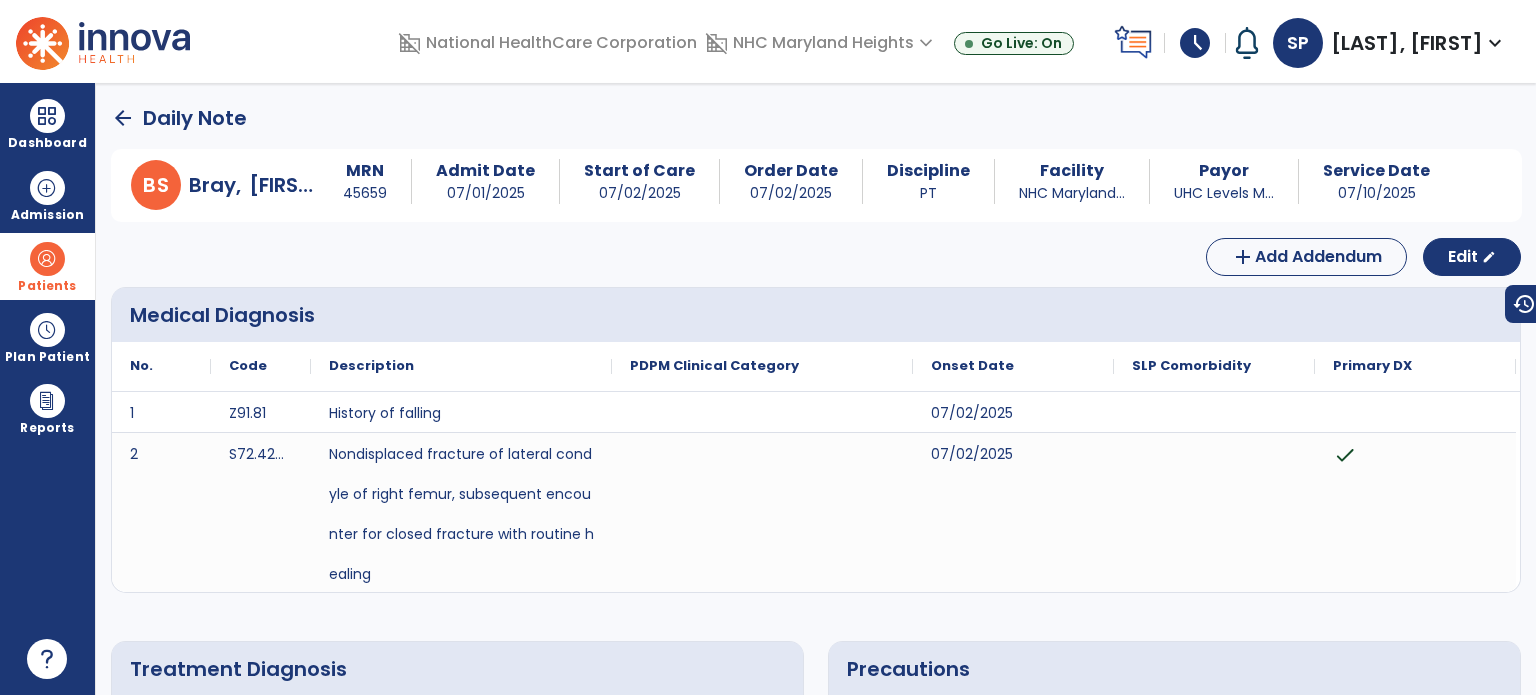 scroll, scrollTop: 23, scrollLeft: 0, axis: vertical 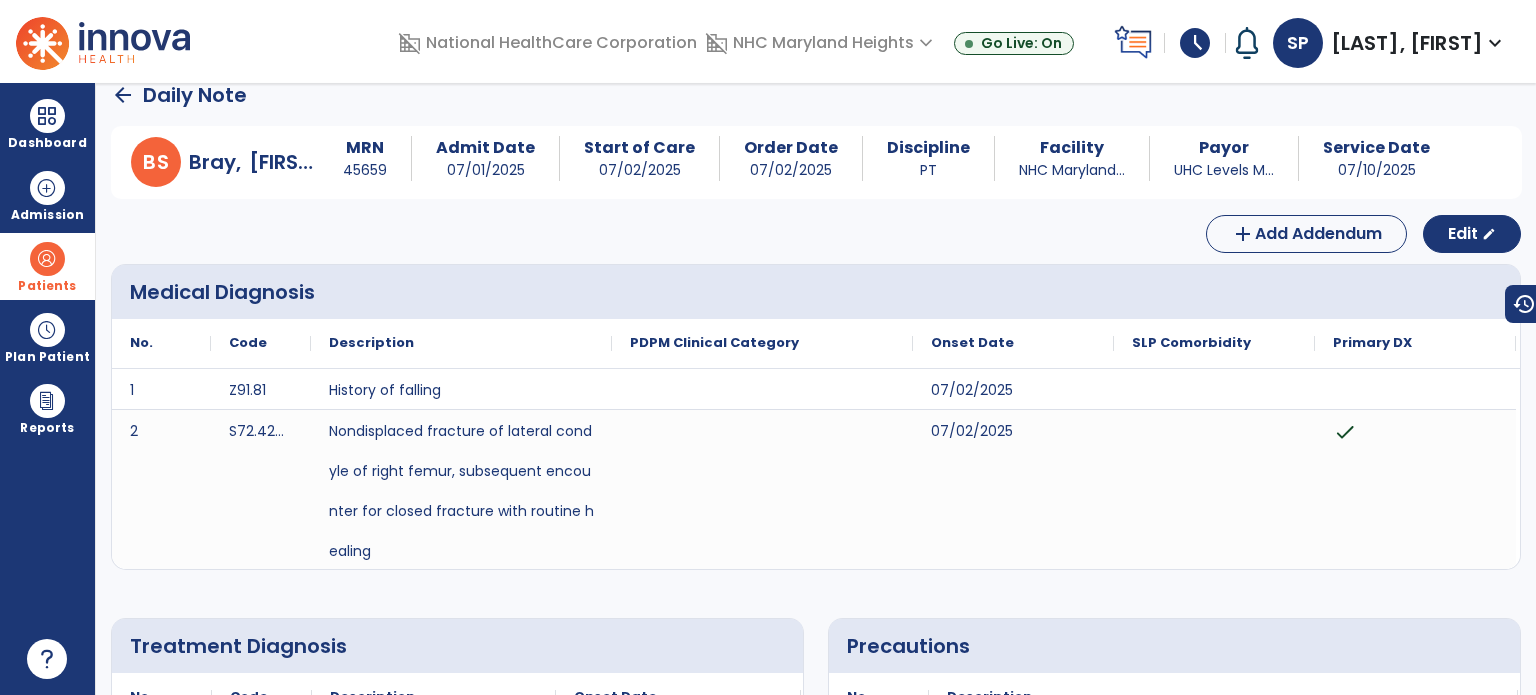 click on "arrow_back   Daily Note   B  S  [LAST],   [FIRST]  MRN [NUMBER] Admit Date [DATE] Start of Care [DATE] Order Date [DATE] Discipline PT Facility NHC Maryland... Payor UHC Levels M... Service Date [DATE]  add  Add Addendum Edit  edit  Medical Diagnosis
No.
Code
Description" at bounding box center (816, 389) 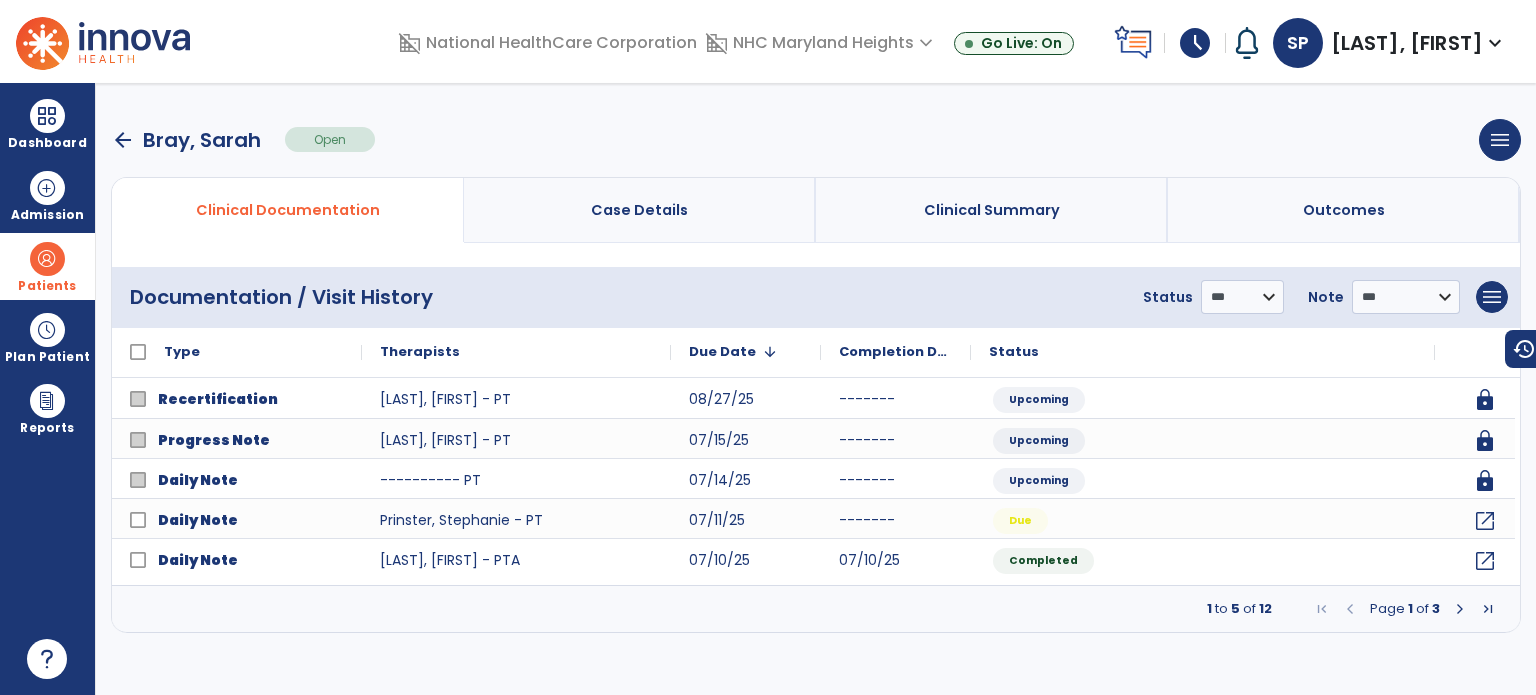 scroll, scrollTop: 0, scrollLeft: 0, axis: both 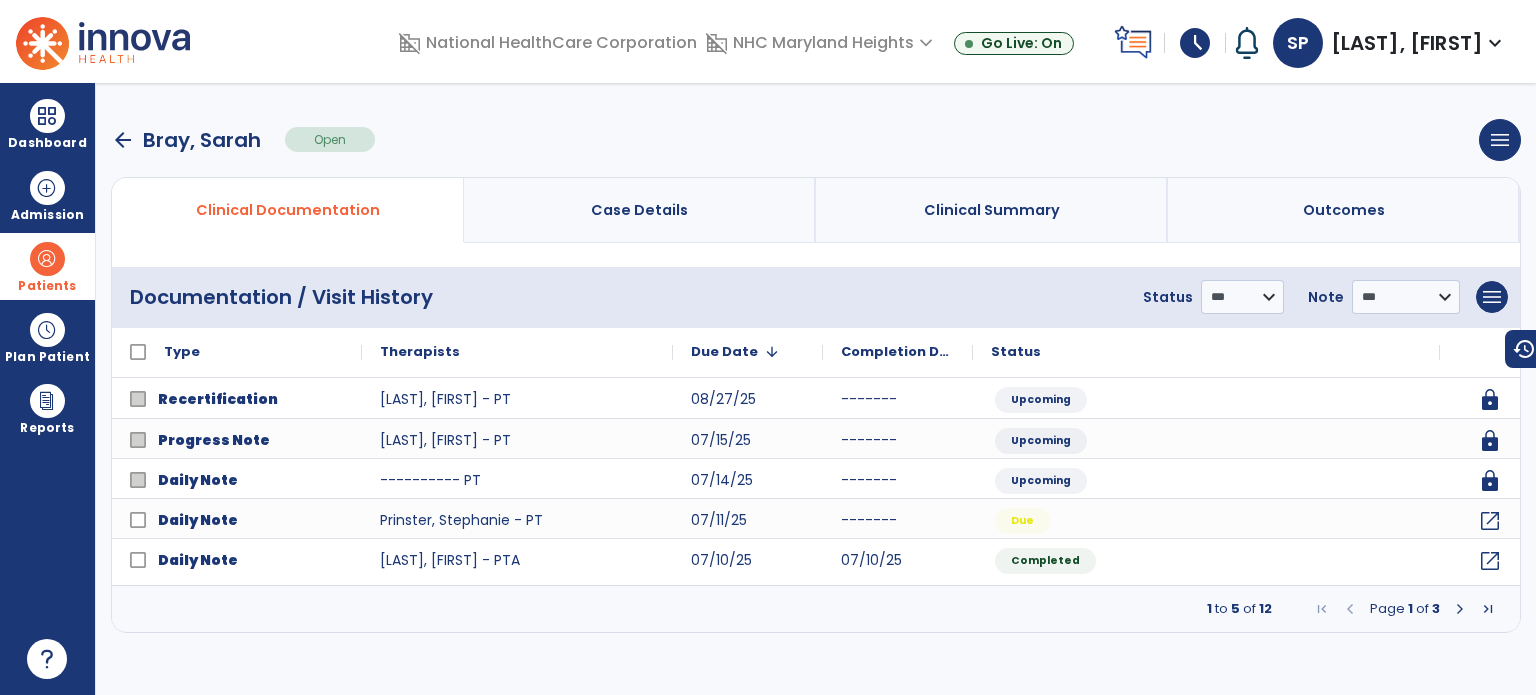 click on "arrow_back" at bounding box center (123, 140) 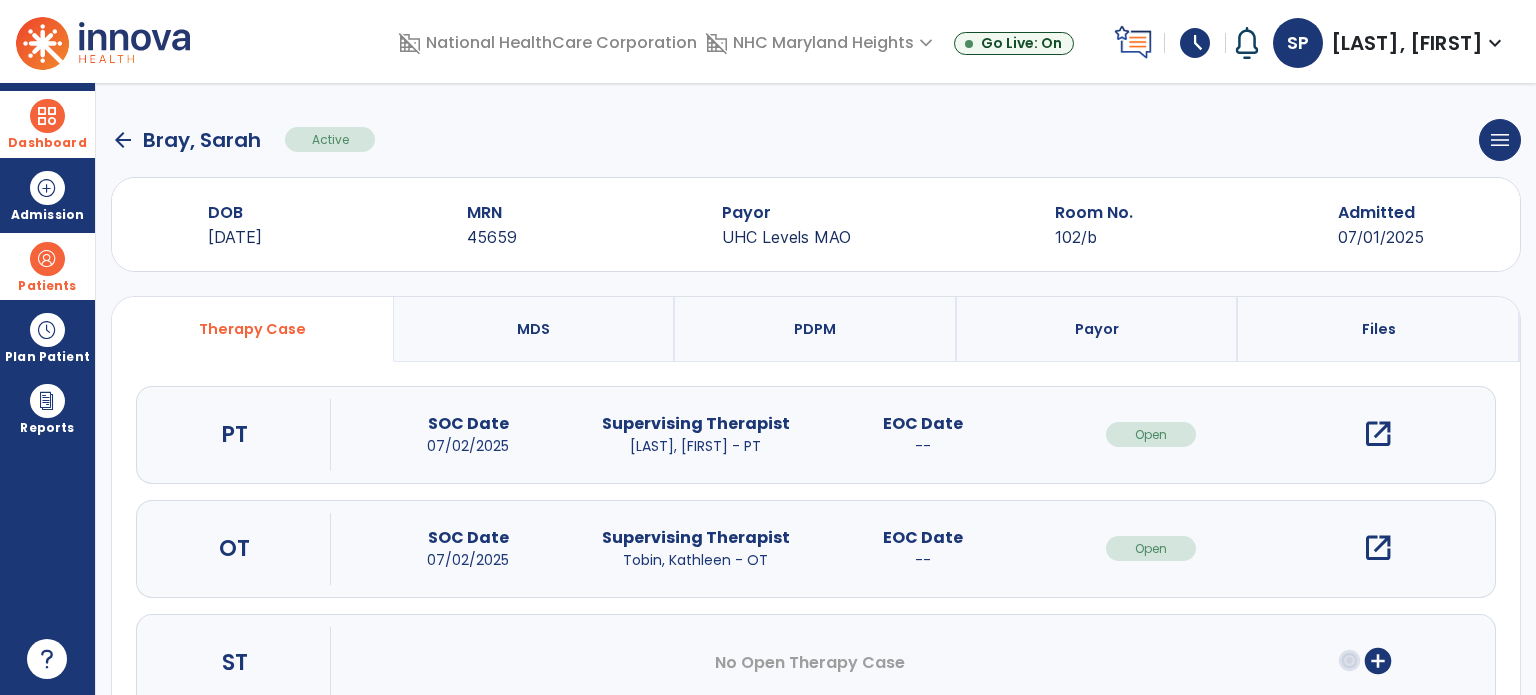 click on "Dashboard" at bounding box center [47, 143] 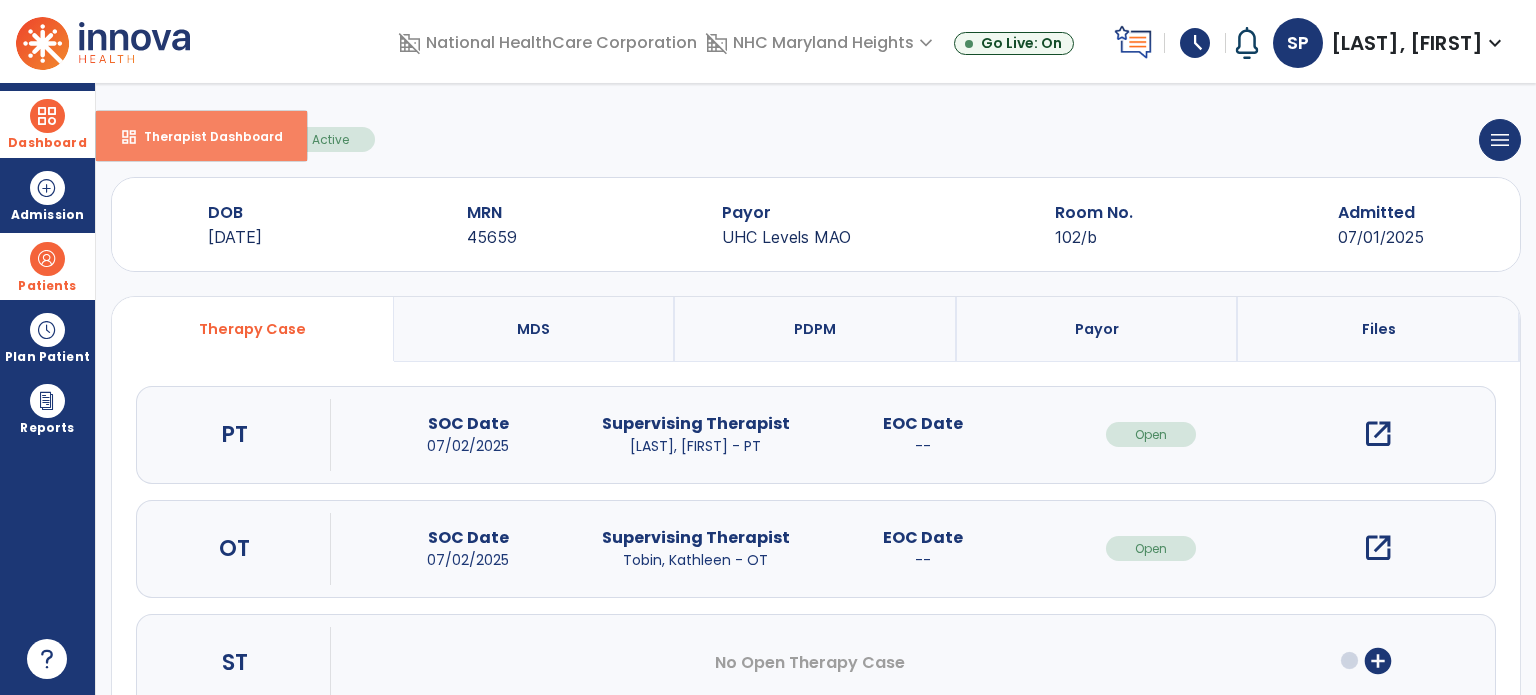 click on "dashboard" at bounding box center [129, 137] 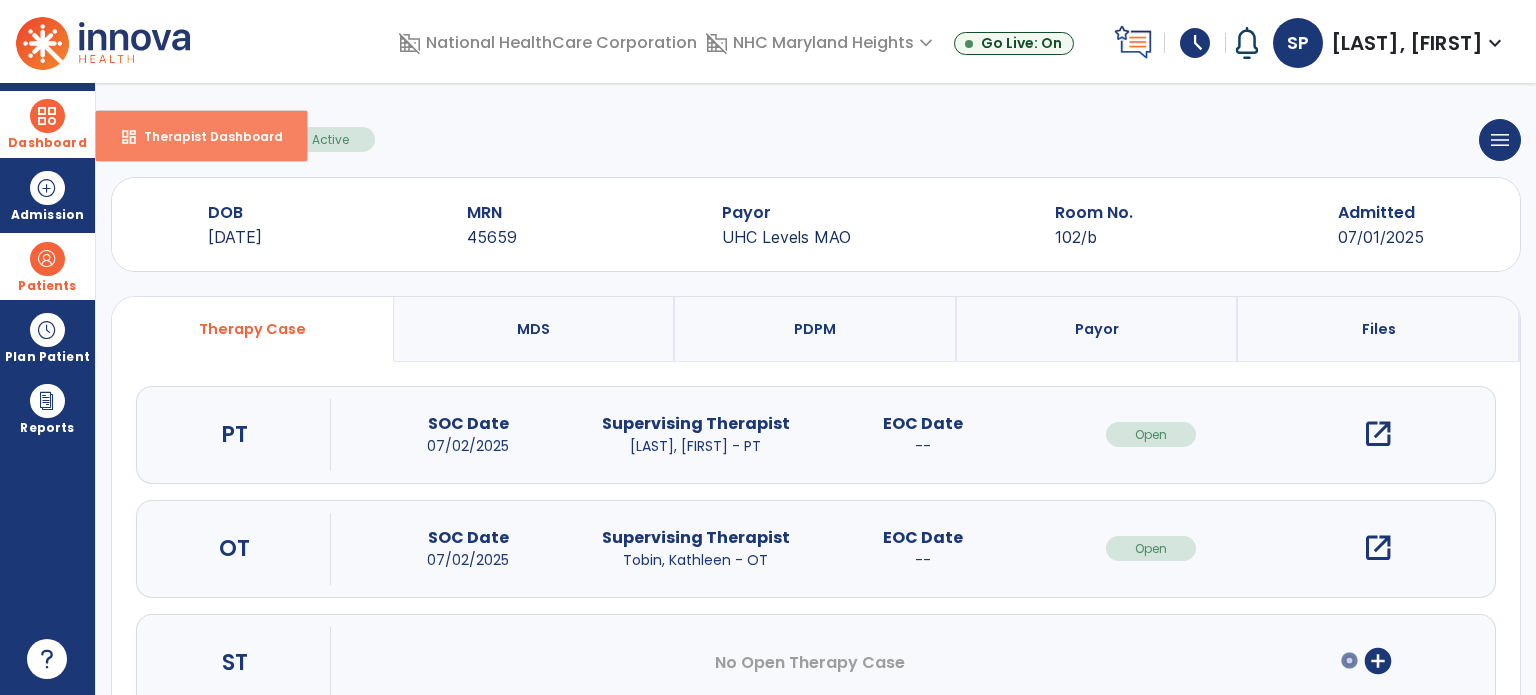 select on "****" 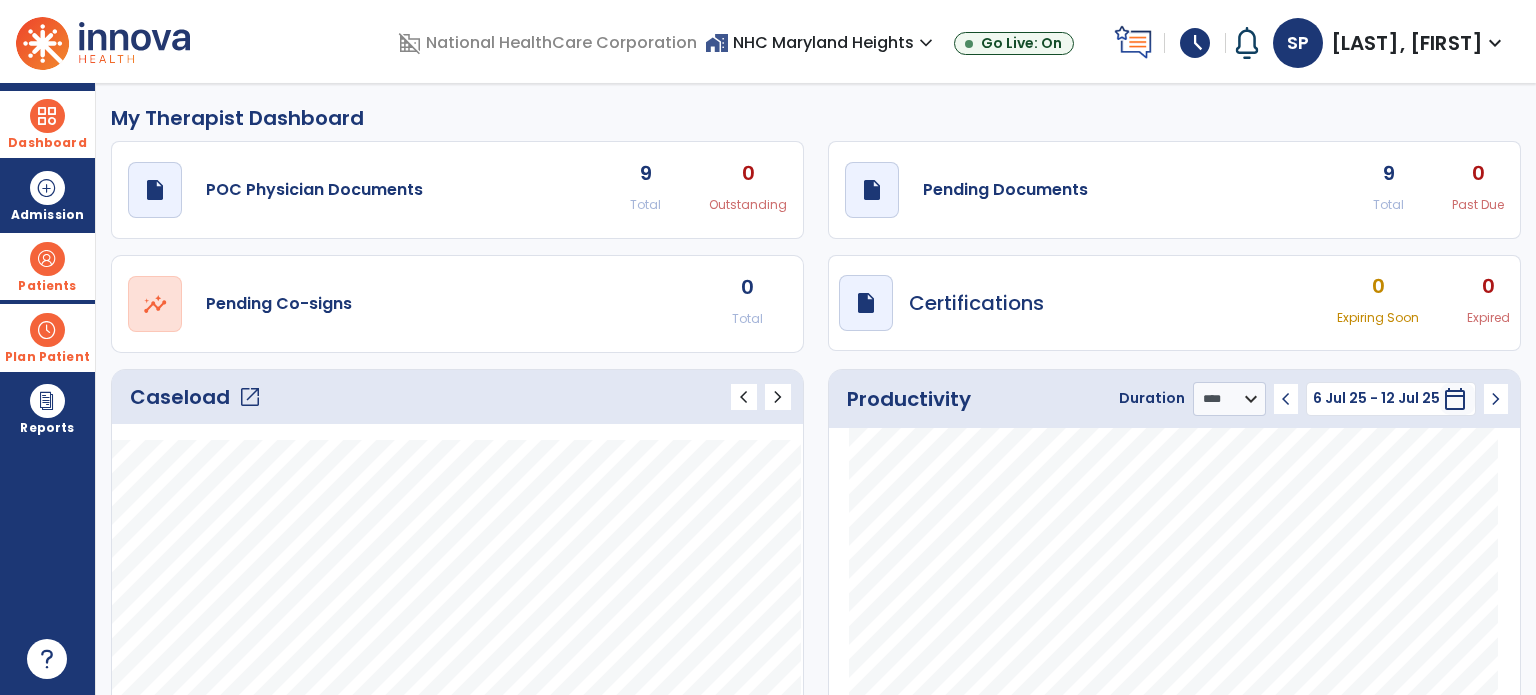 click on "Plan Patient" at bounding box center (47, 266) 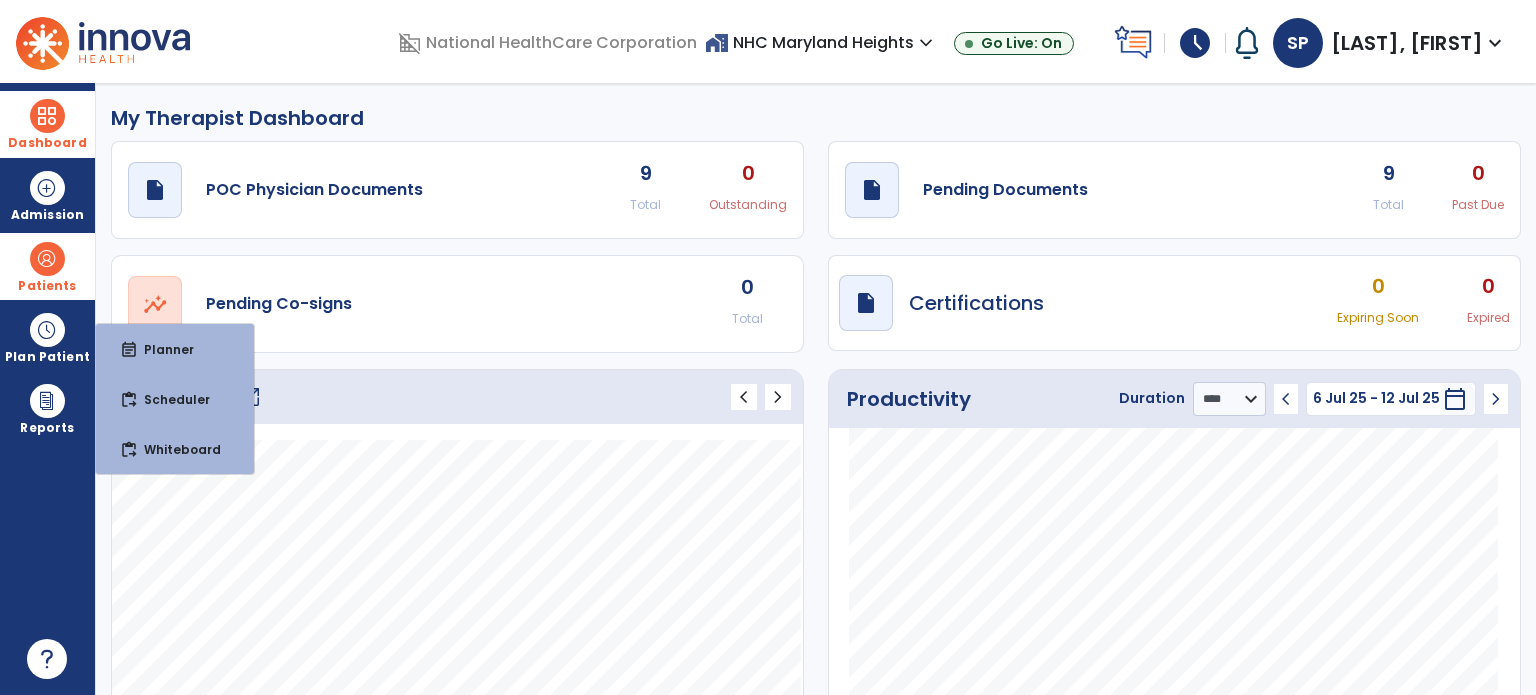 click on "Patients" at bounding box center [47, 266] 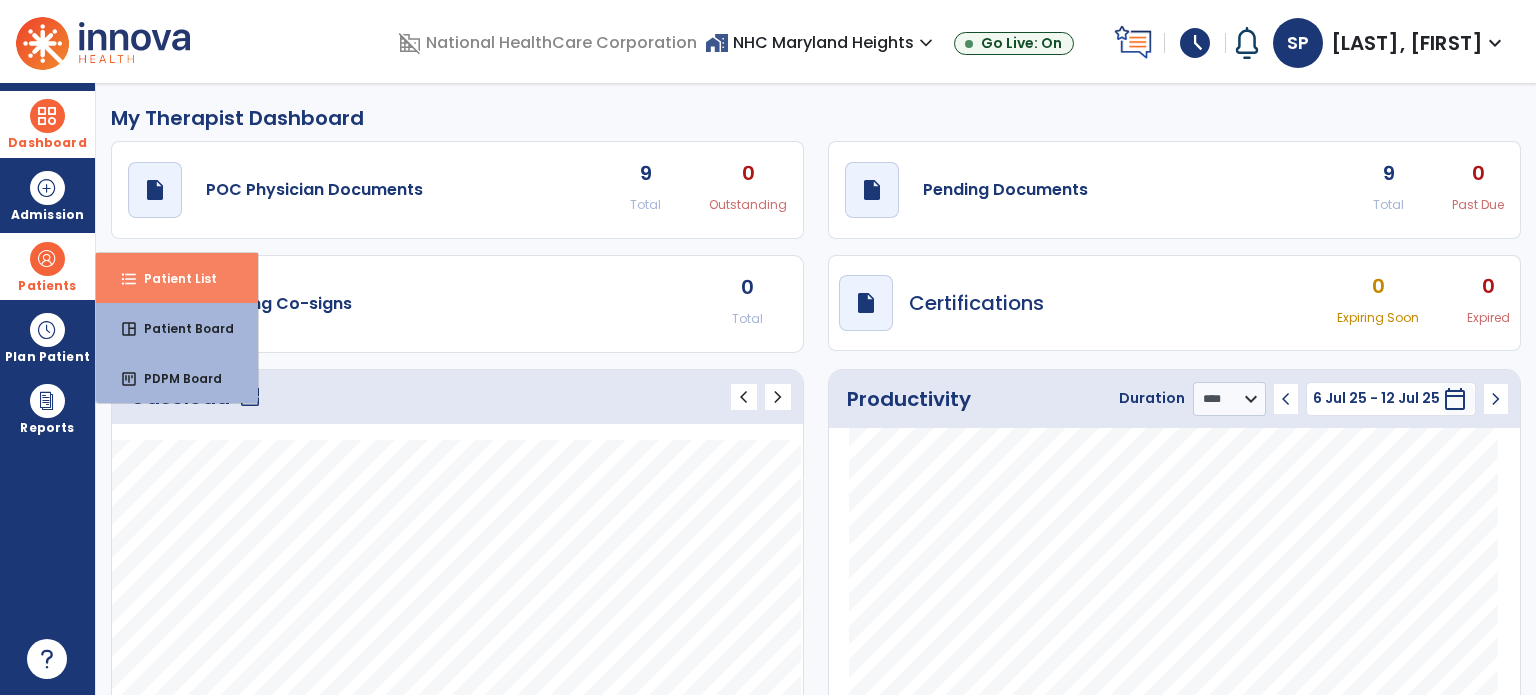 click on "format_list_bulleted  Patient List" at bounding box center [177, 278] 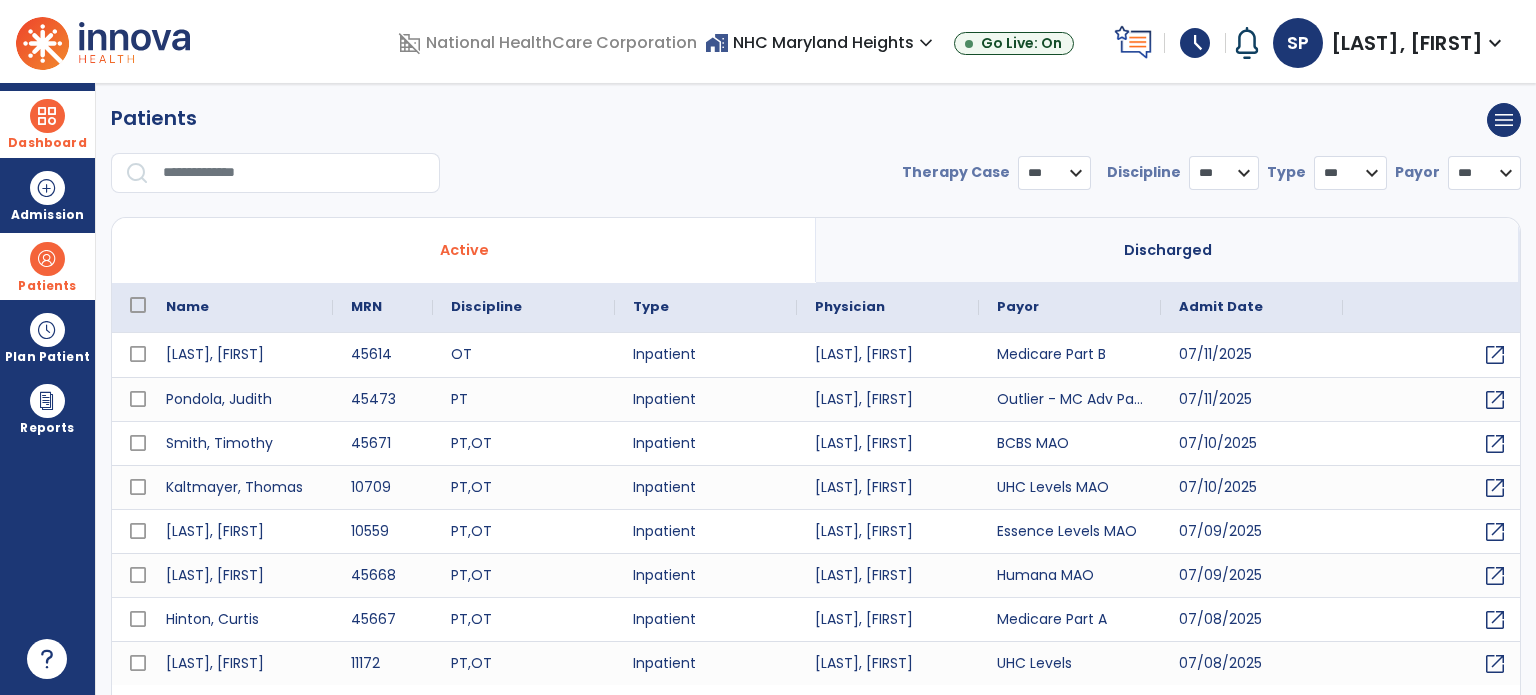 select on "***" 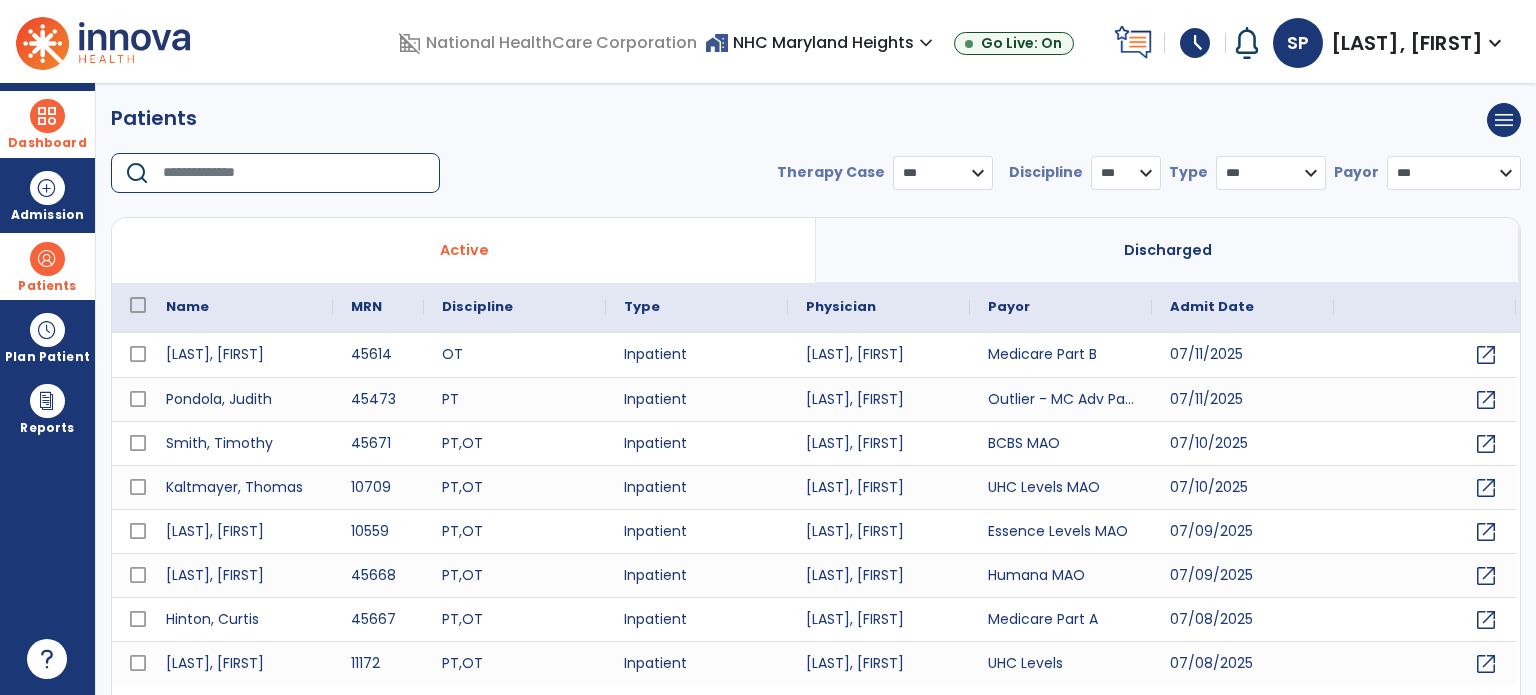 click at bounding box center (294, 173) 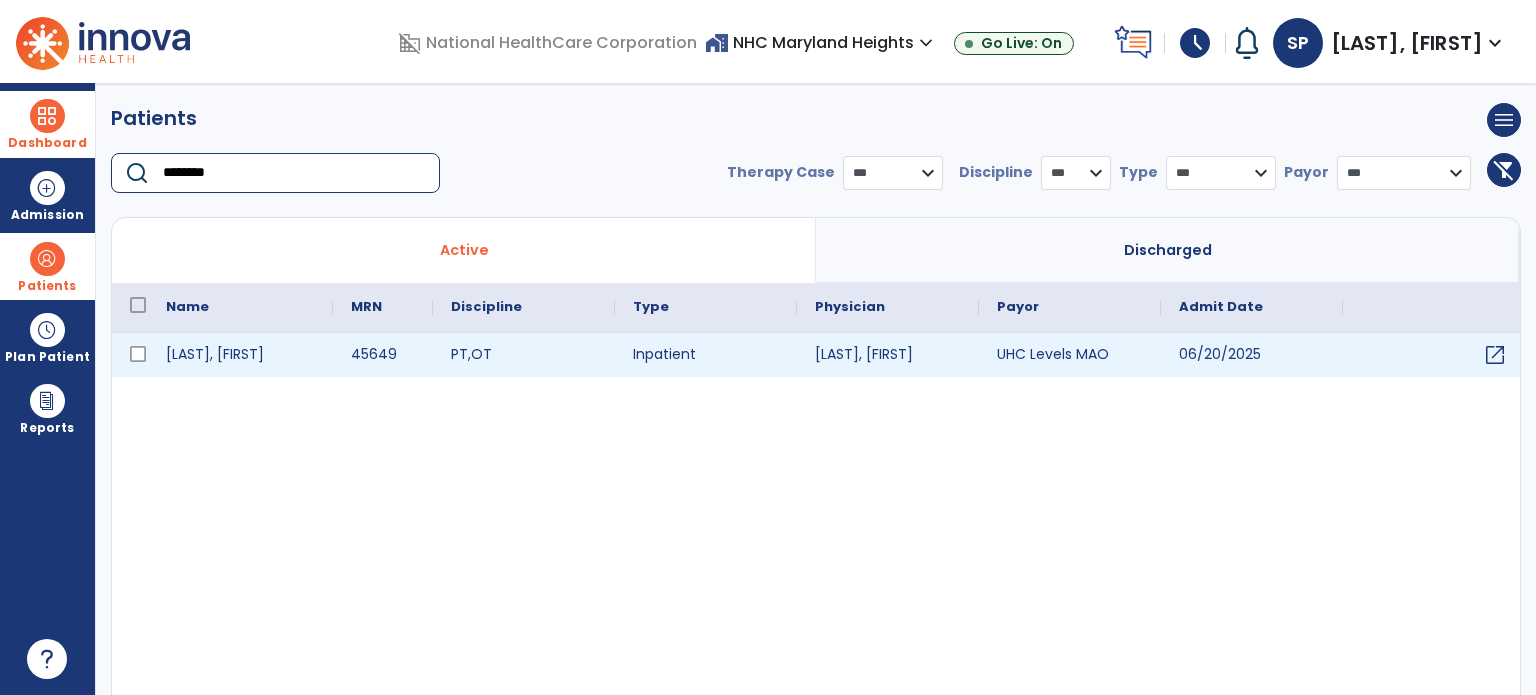 type on "********" 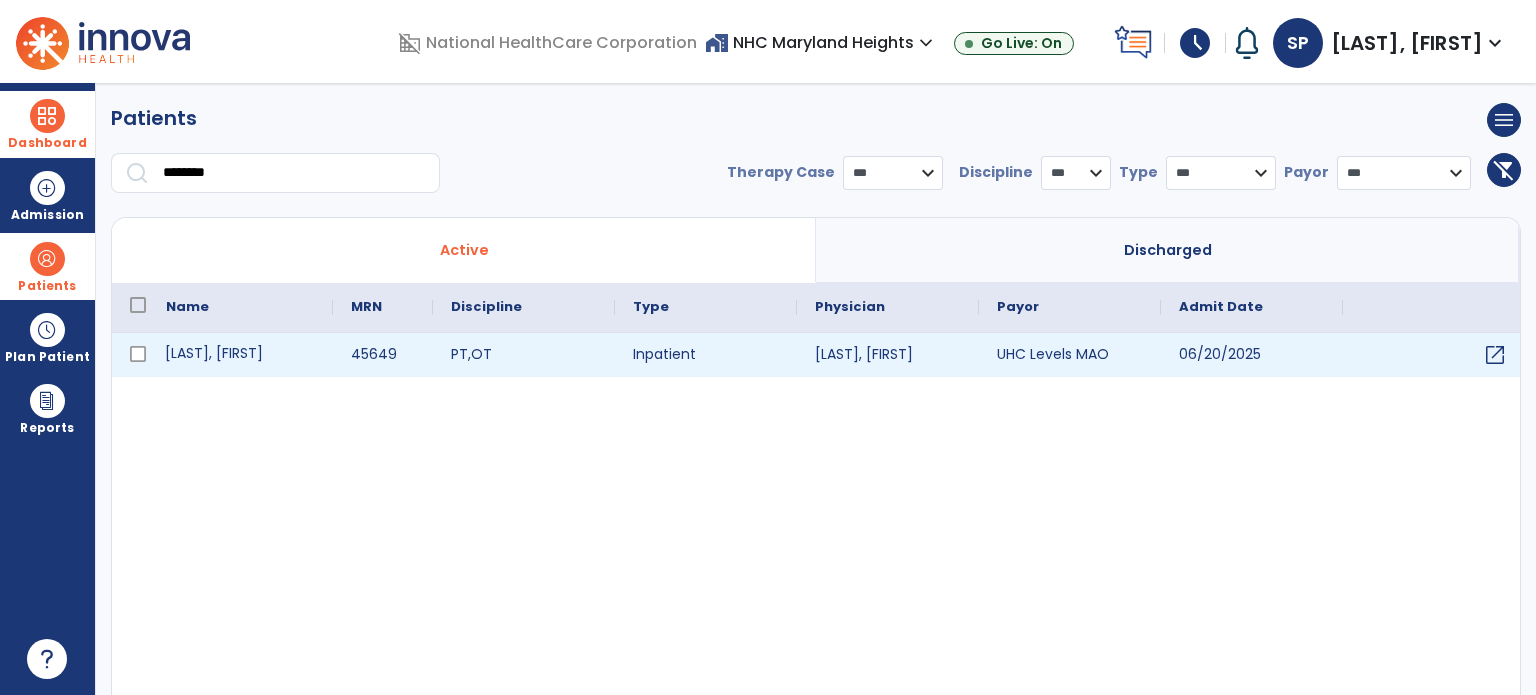 click on "[LAST], [FIRST]" at bounding box center [240, 355] 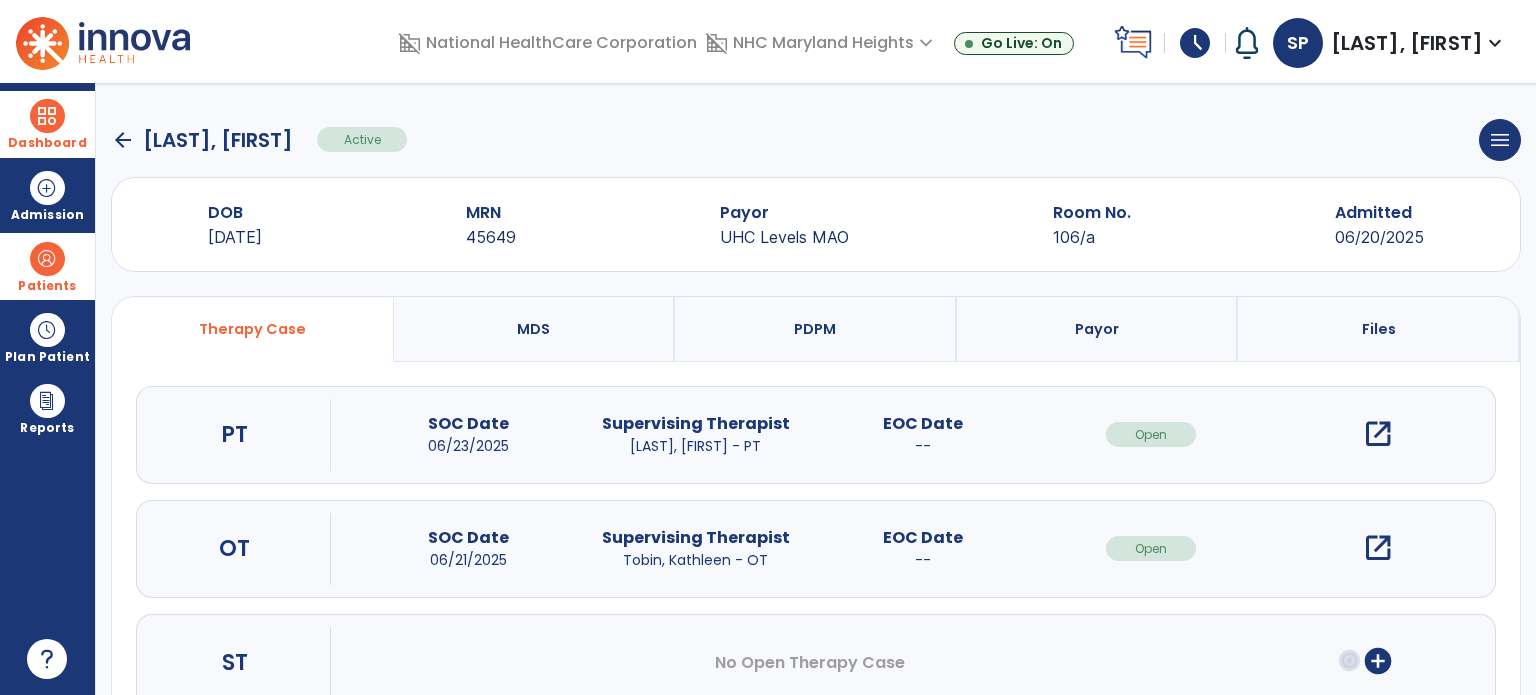 click on "open_in_new" at bounding box center (1378, 434) 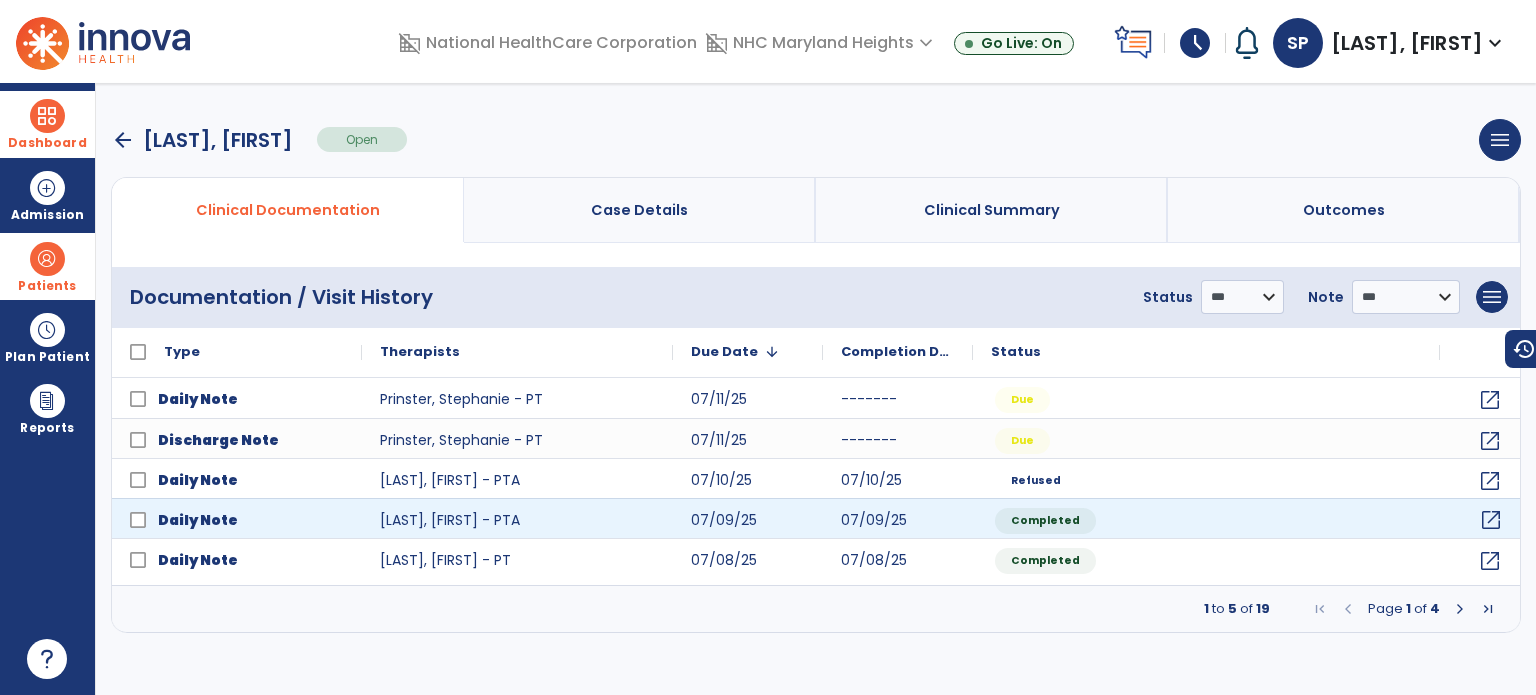 click on "open_in_new" 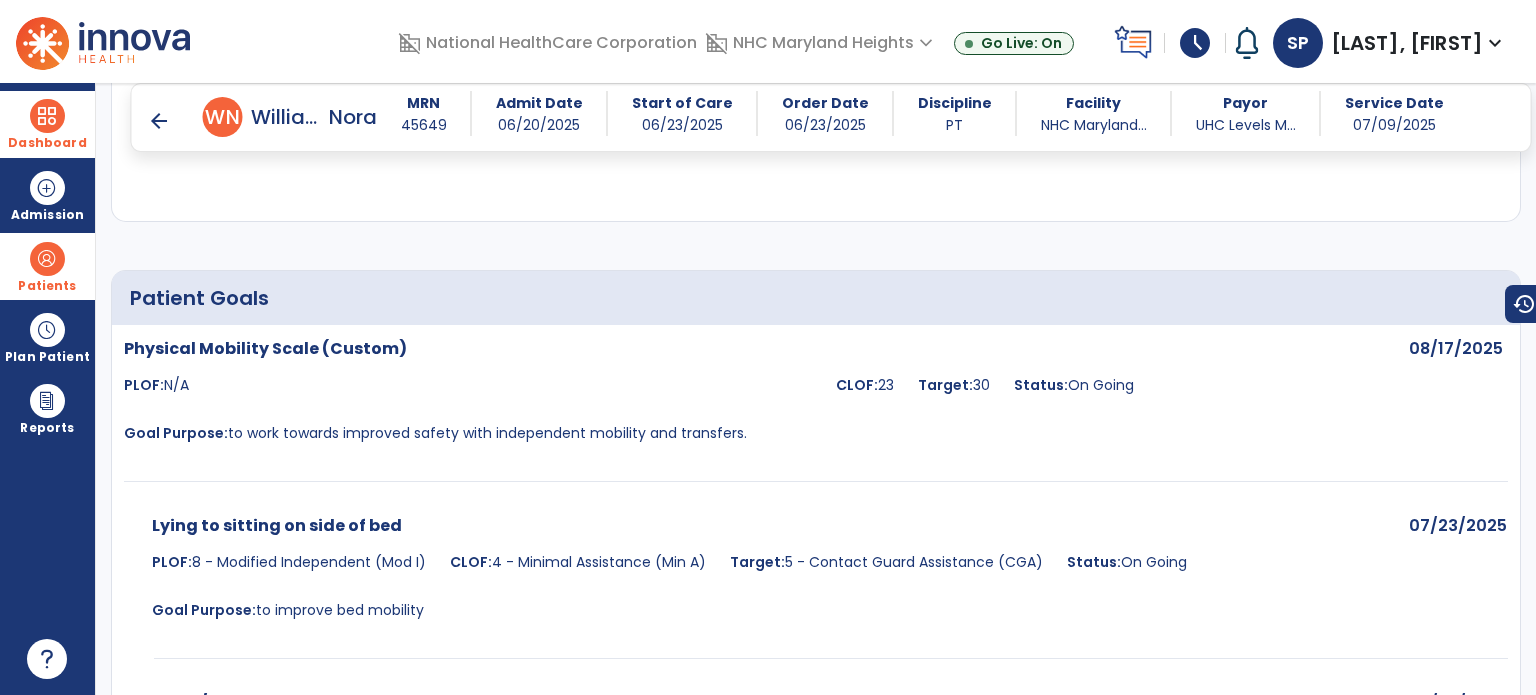 scroll, scrollTop: 1800, scrollLeft: 0, axis: vertical 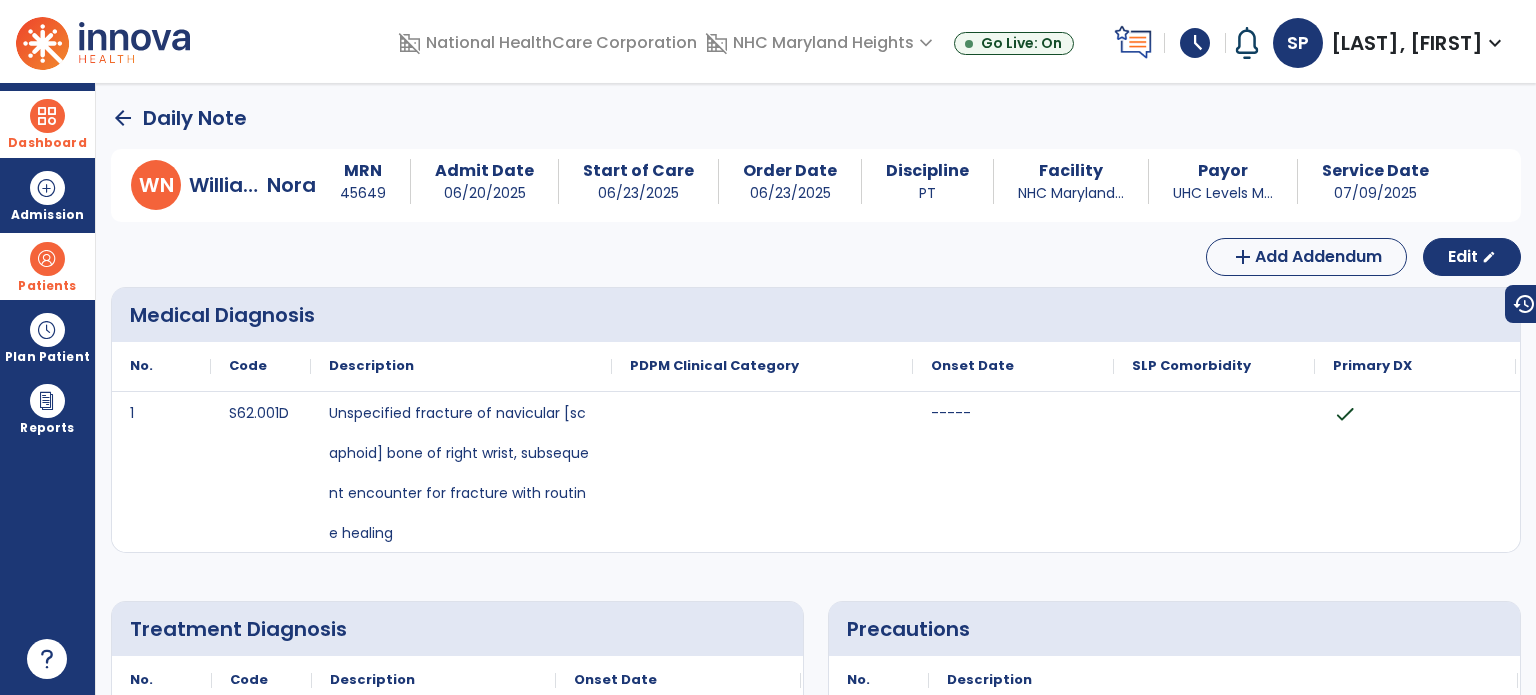 click on "arrow_back" 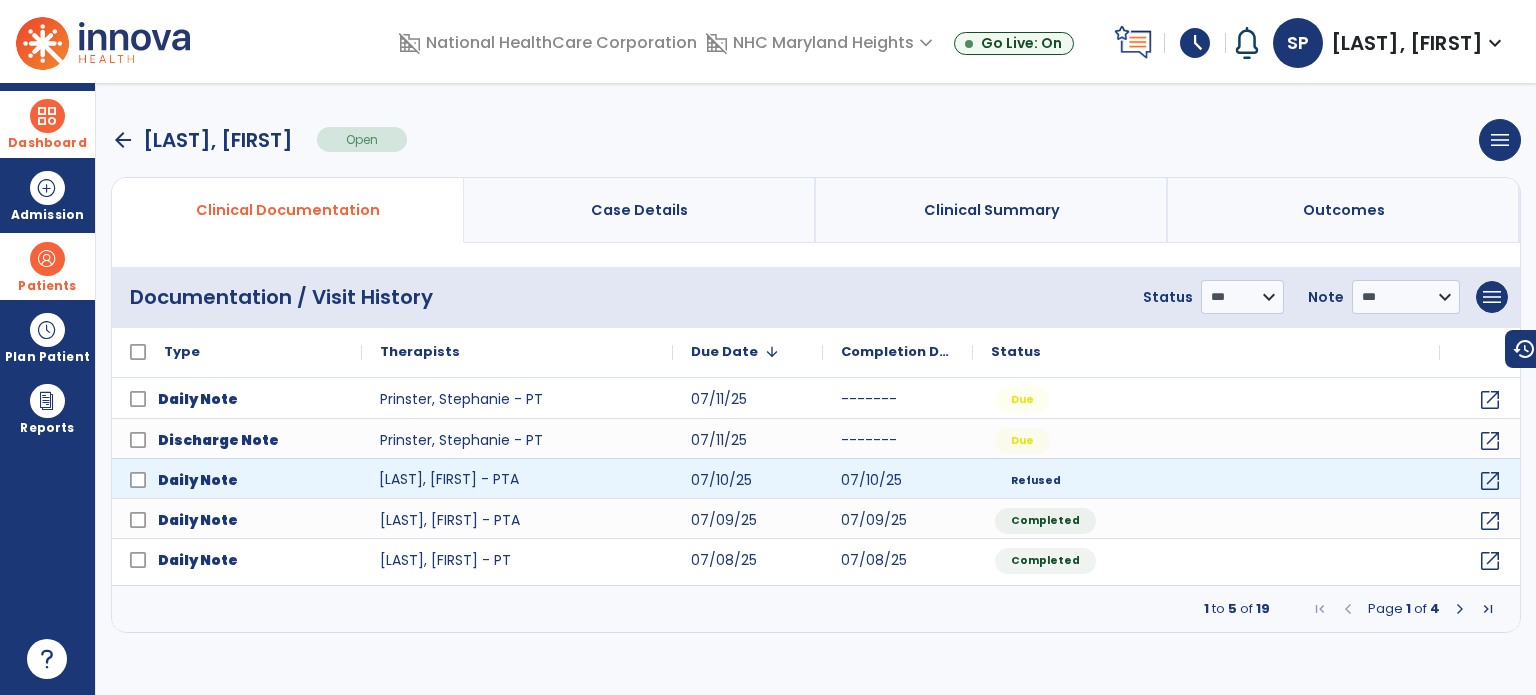 click on "[LAST], [FIRST] - PTA" 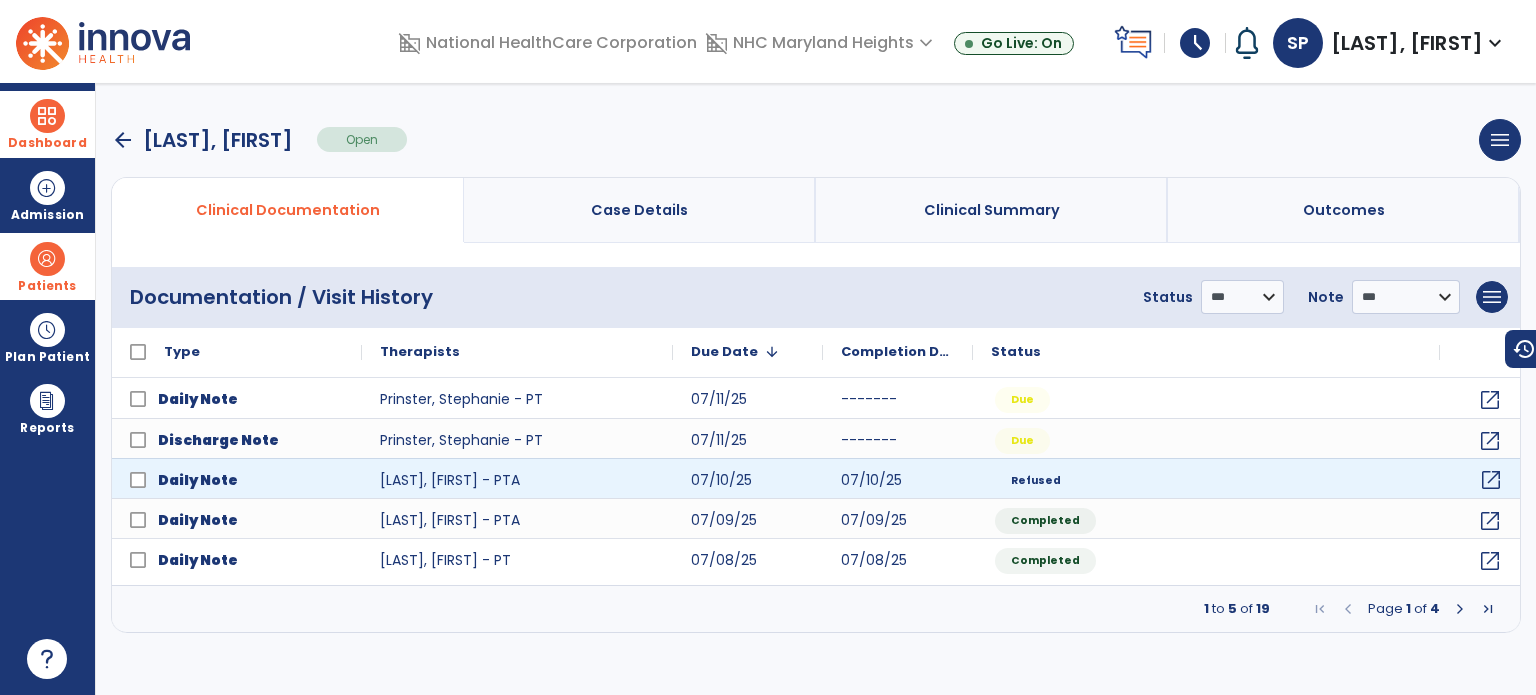 click on "open_in_new" 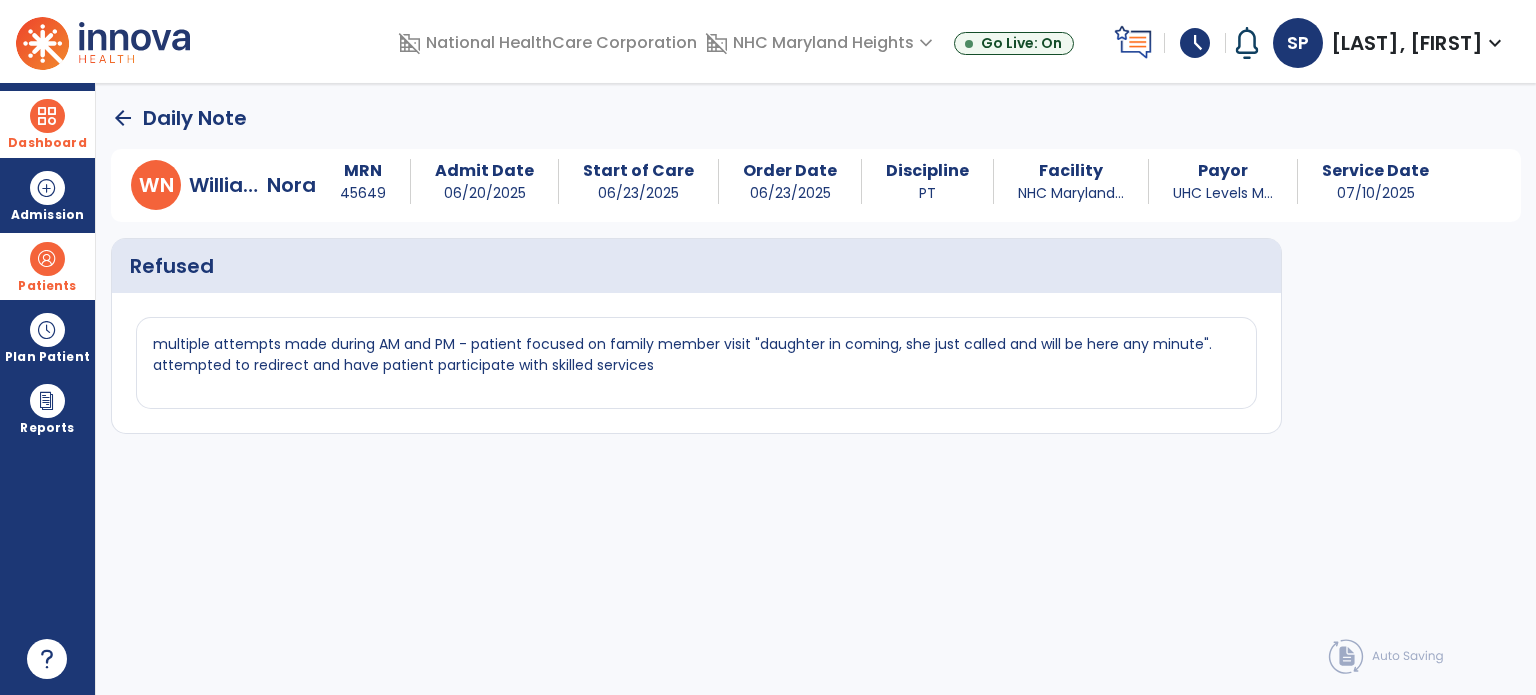click on "arrow_back" 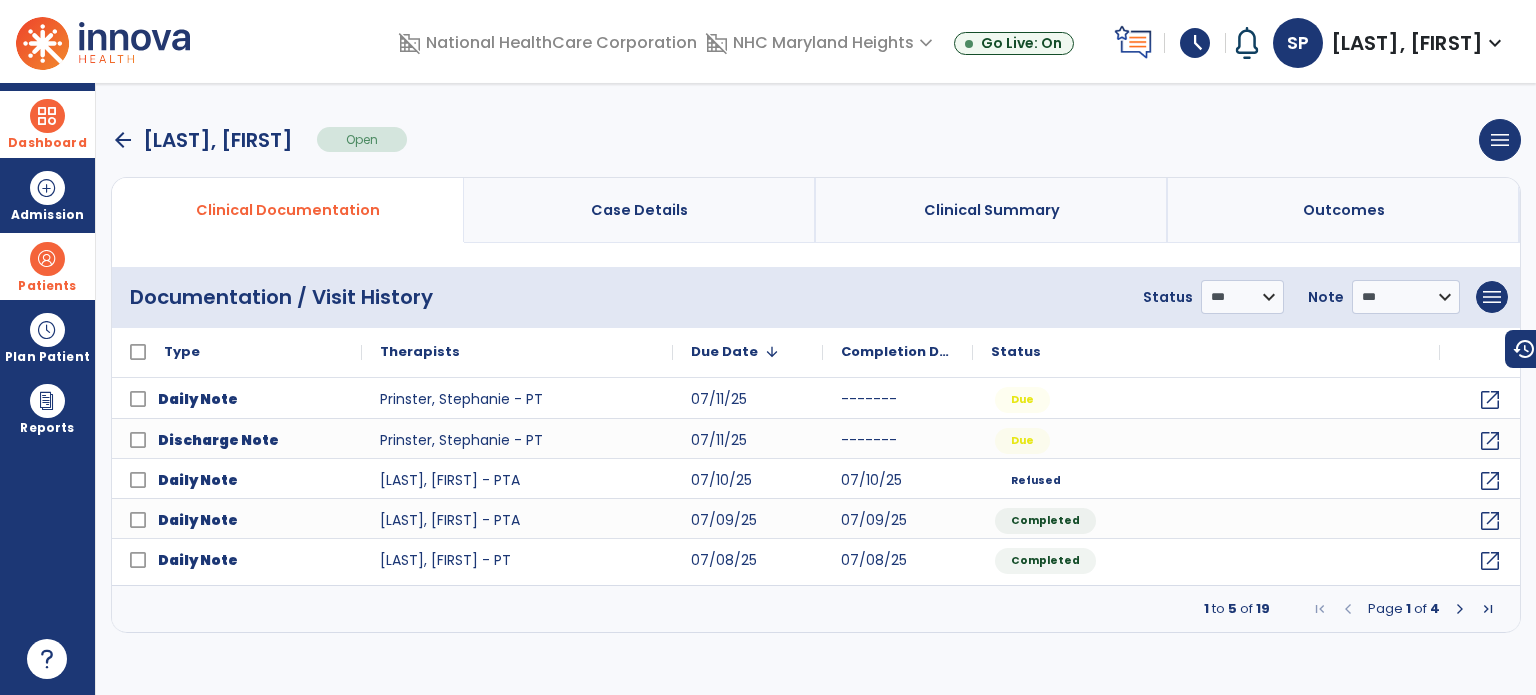 click on "arrow_back" at bounding box center [123, 140] 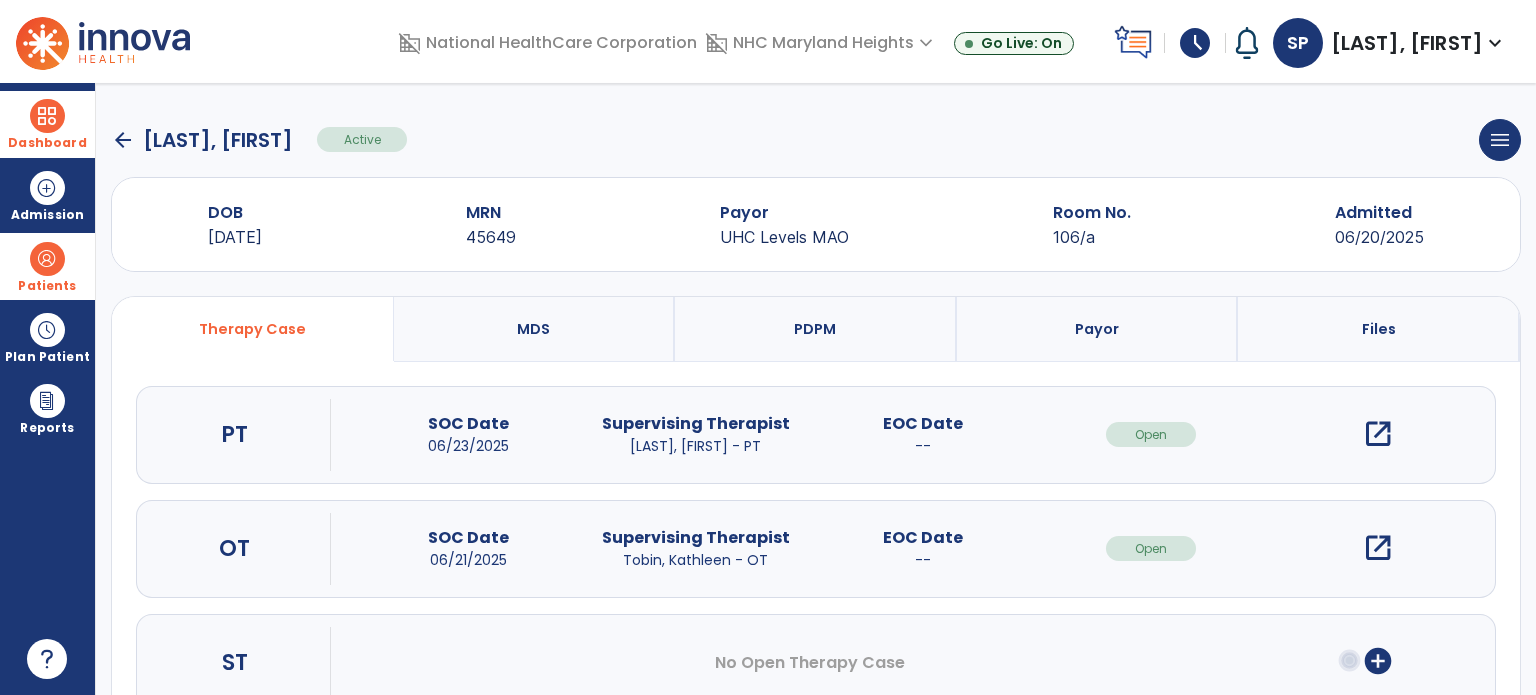click at bounding box center (47, 116) 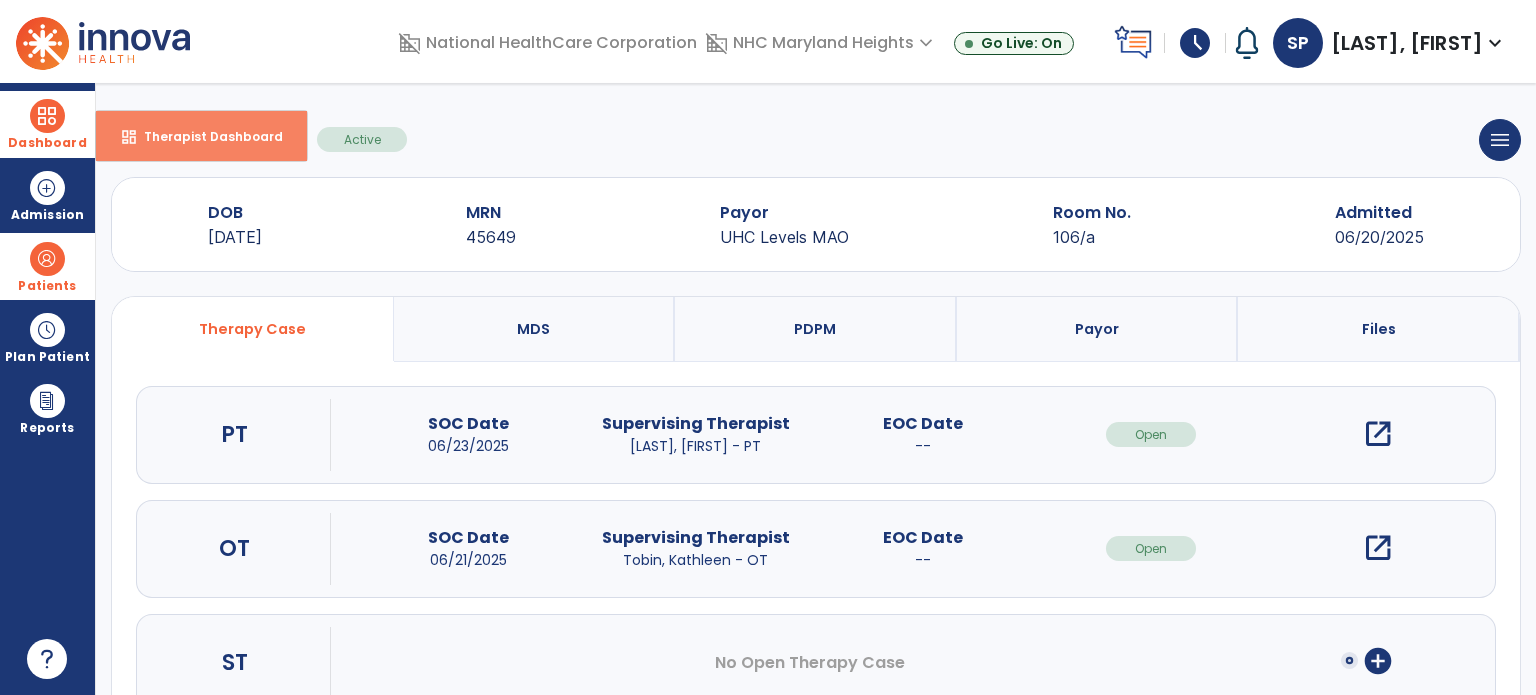 click on "dashboard  Therapist Dashboard" at bounding box center (201, 136) 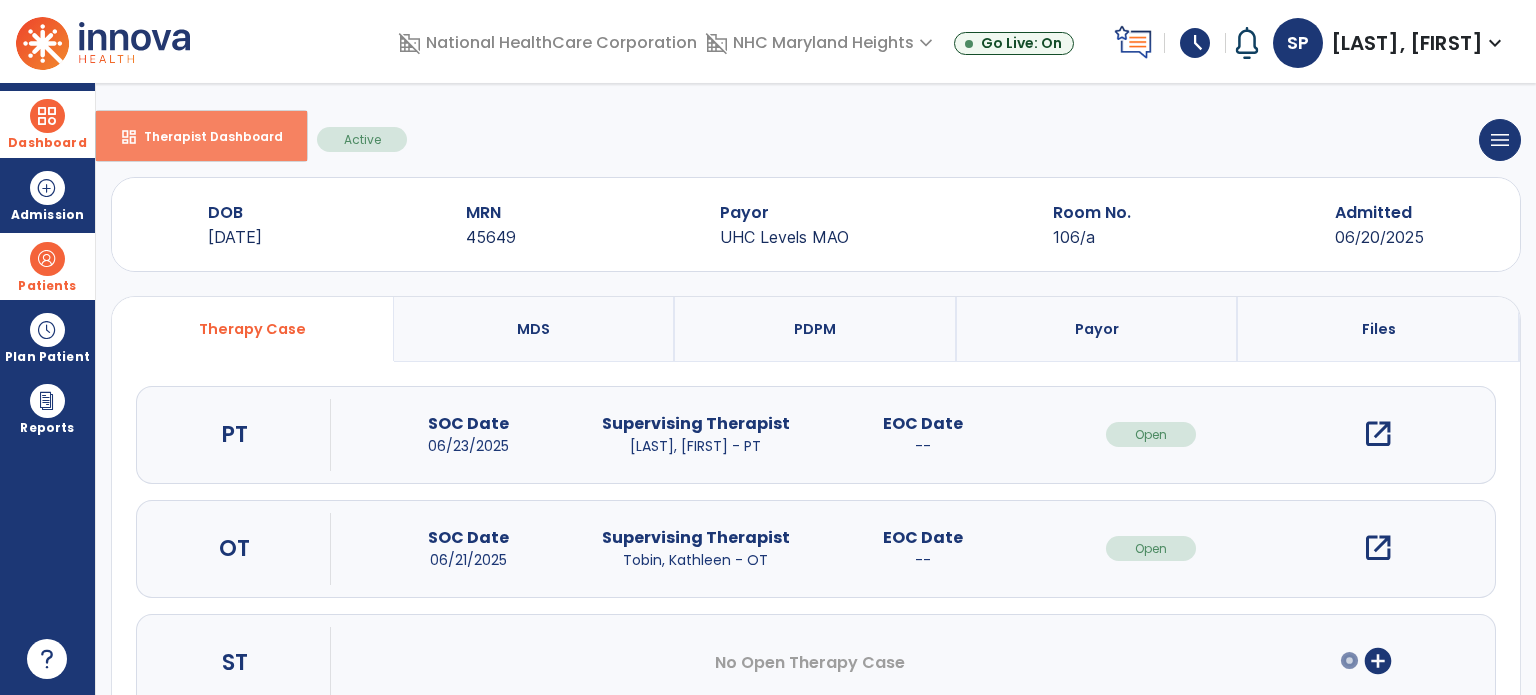 select on "****" 